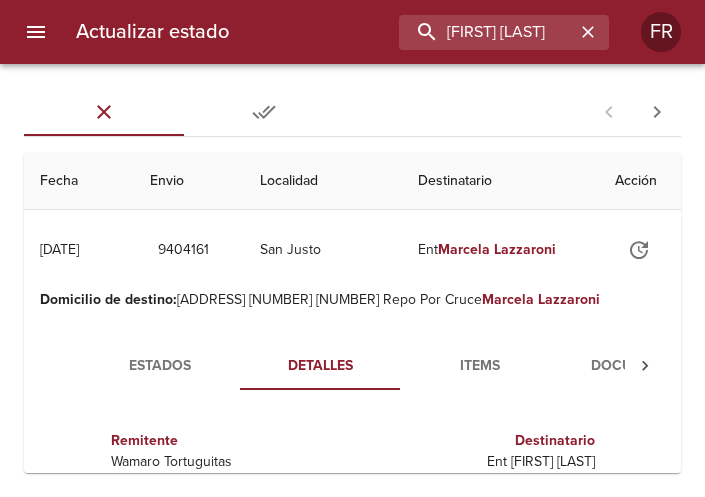 scroll, scrollTop: 0, scrollLeft: 0, axis: both 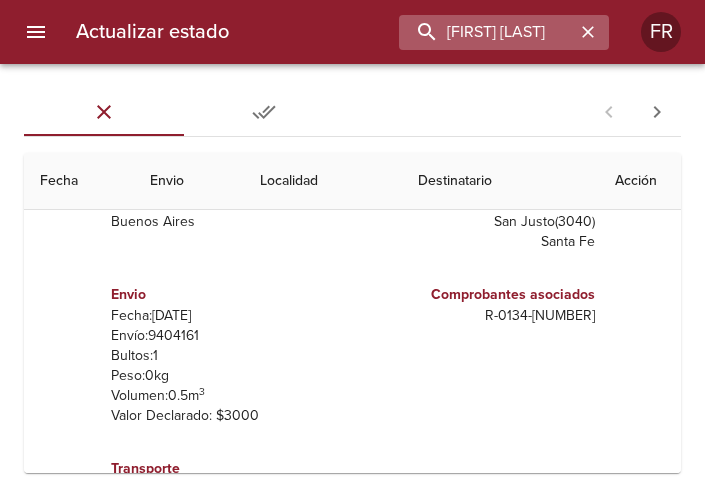 click 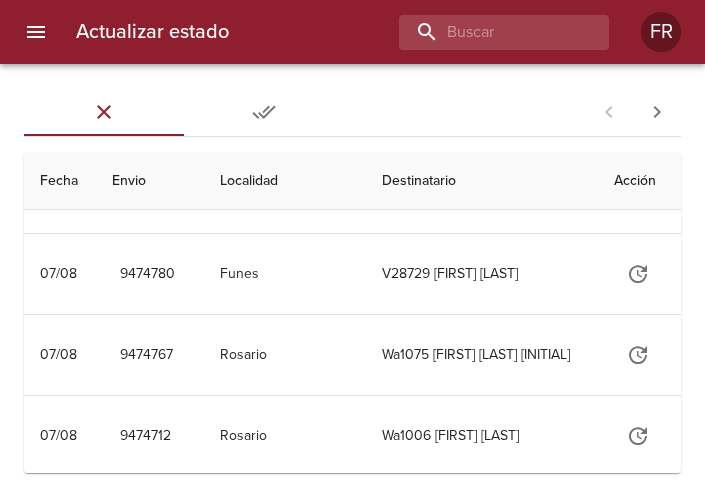 scroll, scrollTop: 0, scrollLeft: 0, axis: both 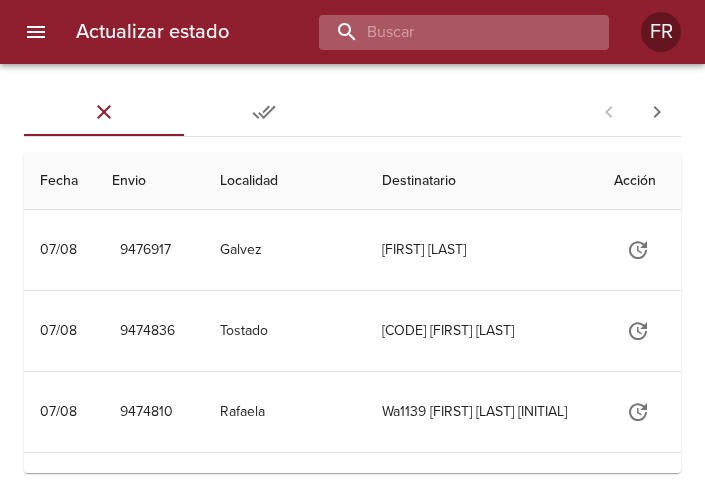 click at bounding box center [447, 32] 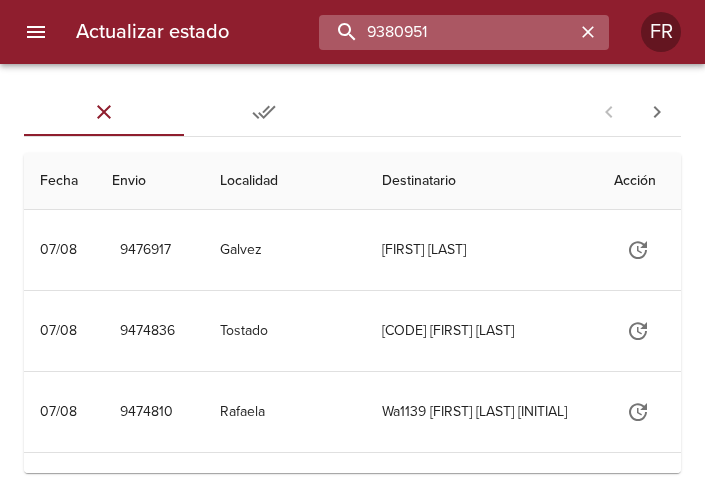 type on "9380951" 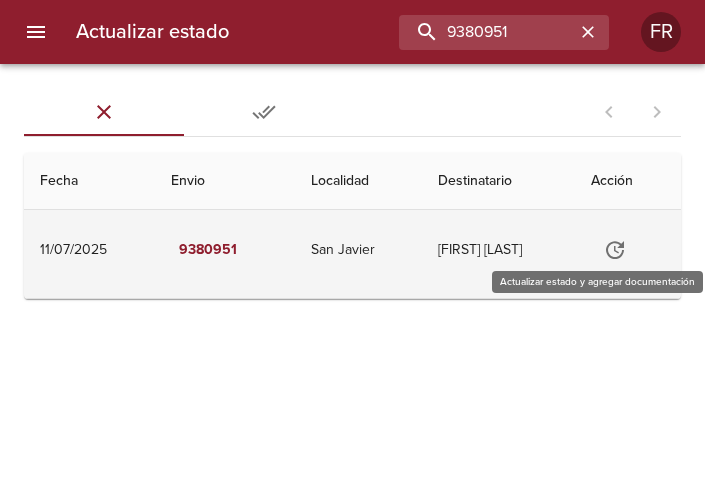 click 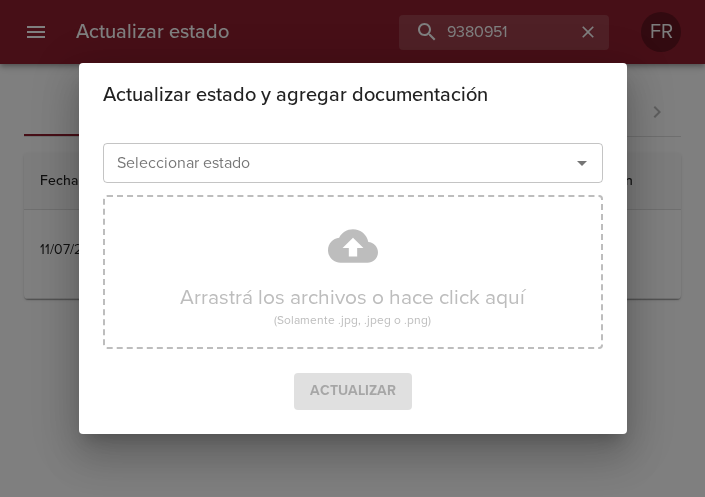 click 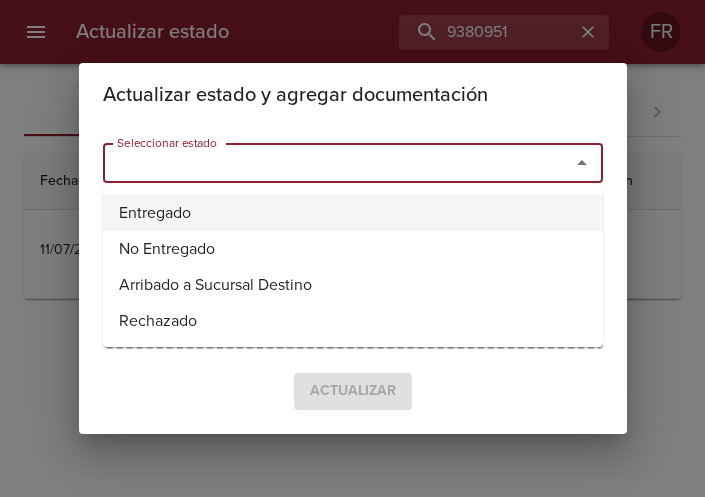 click on "Entregado" at bounding box center [353, 213] 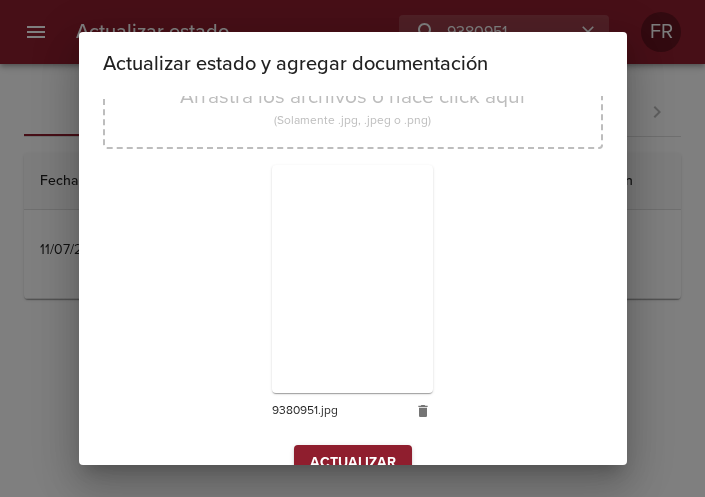 scroll, scrollTop: 285, scrollLeft: 0, axis: vertical 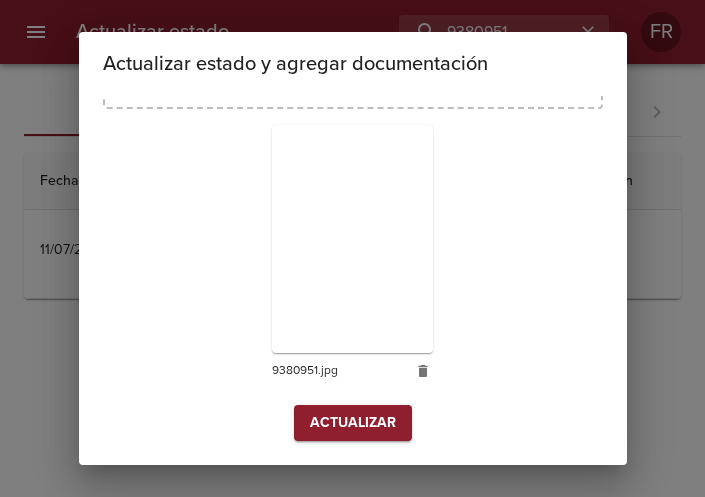 click on "Actualizar" at bounding box center (353, 423) 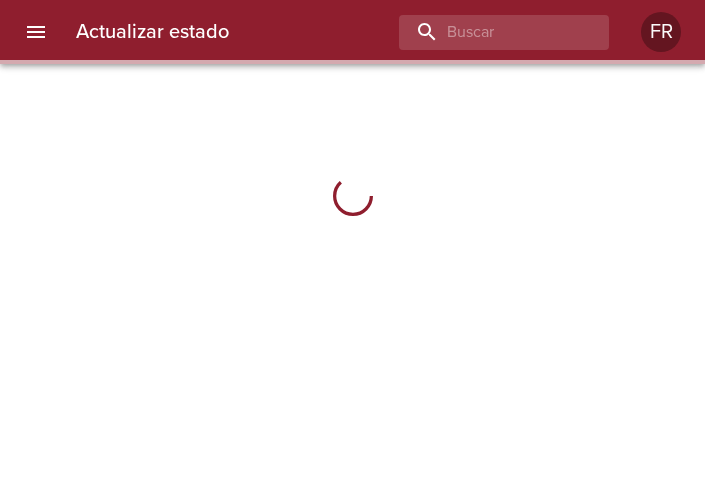 scroll, scrollTop: 0, scrollLeft: 0, axis: both 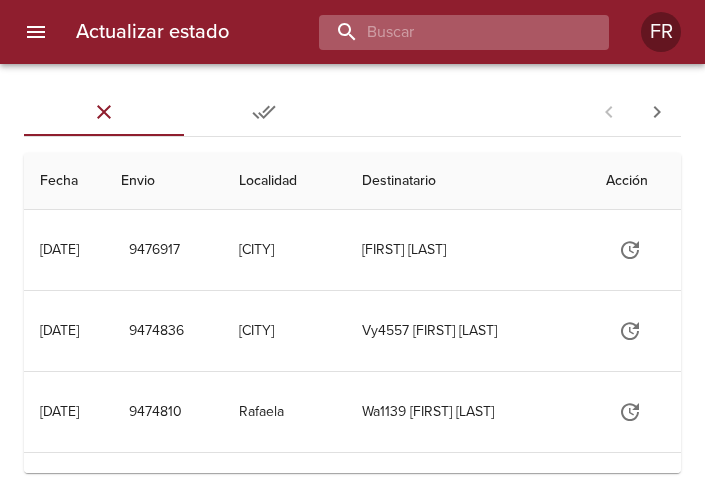 click at bounding box center (447, 32) 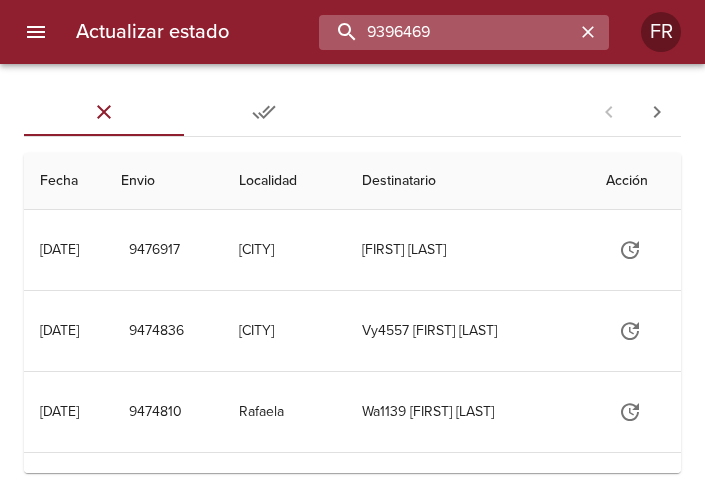 type on "9396469" 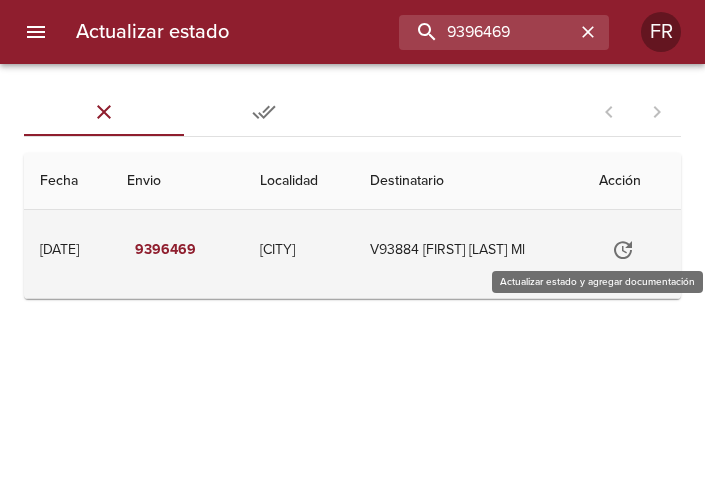 click 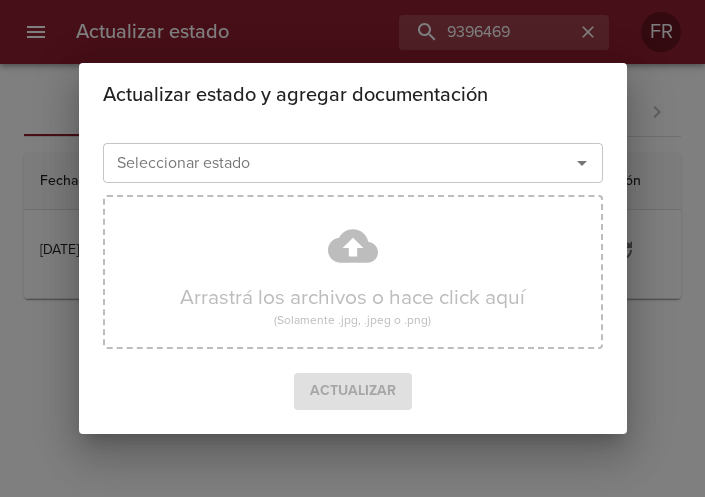 click 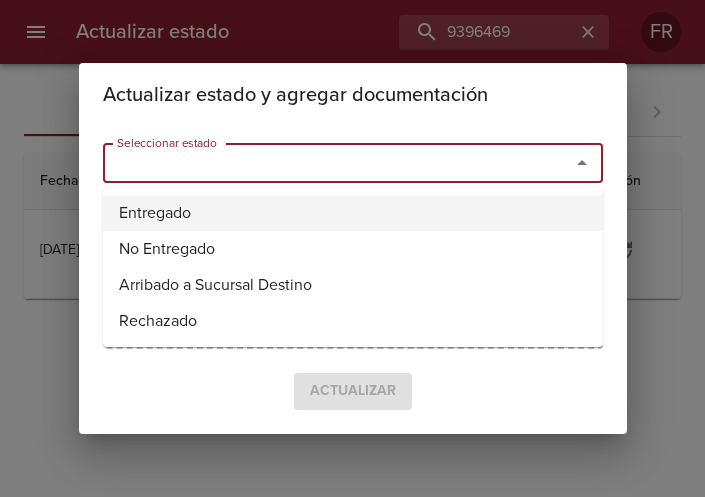 click on "Entregado" at bounding box center [353, 213] 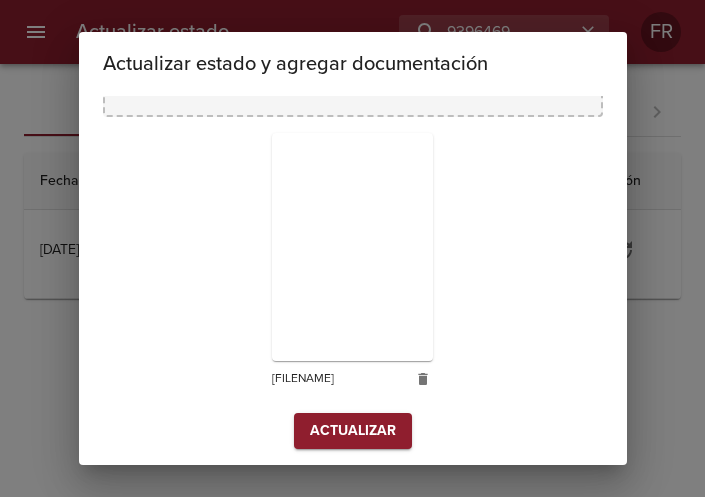 scroll, scrollTop: 285, scrollLeft: 0, axis: vertical 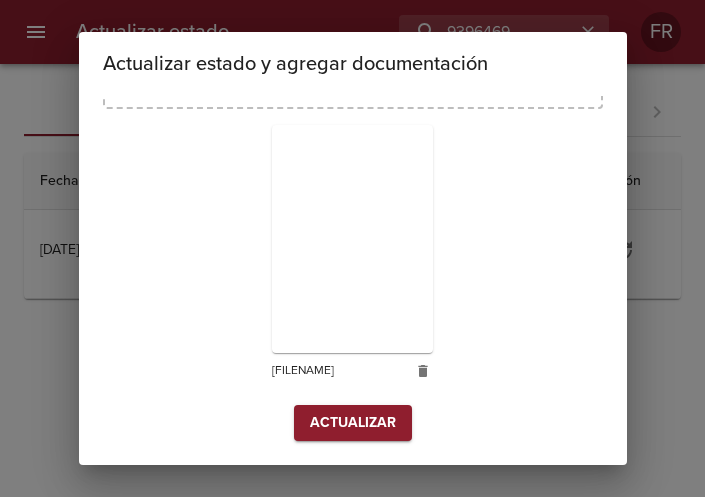 click on "Actualizar" at bounding box center [353, 423] 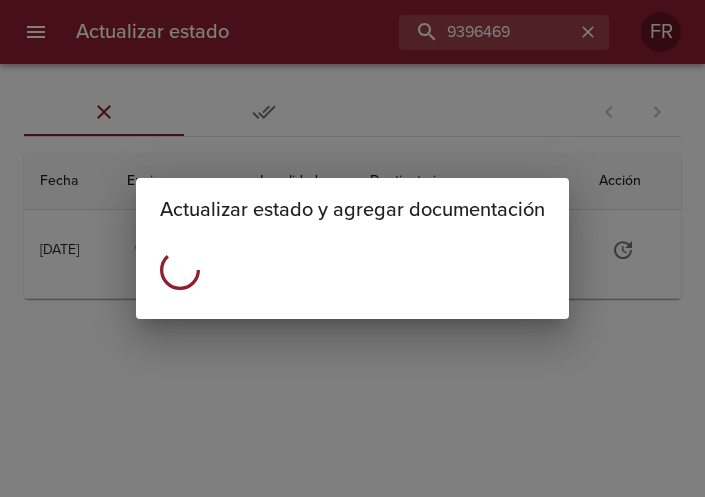 scroll, scrollTop: 0, scrollLeft: 0, axis: both 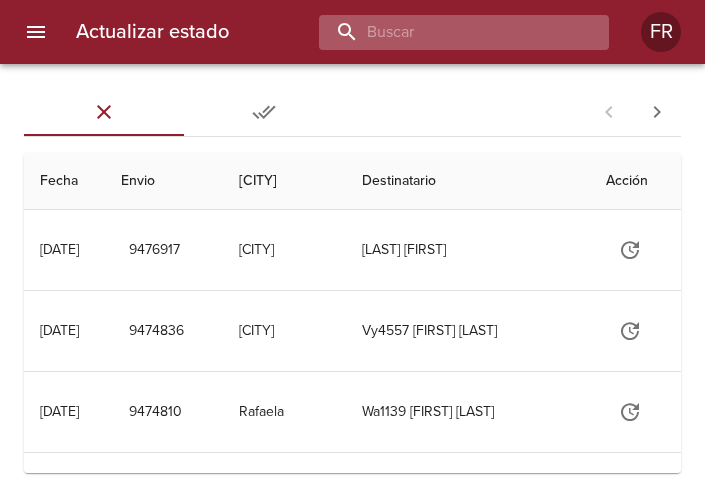 click at bounding box center [447, 32] 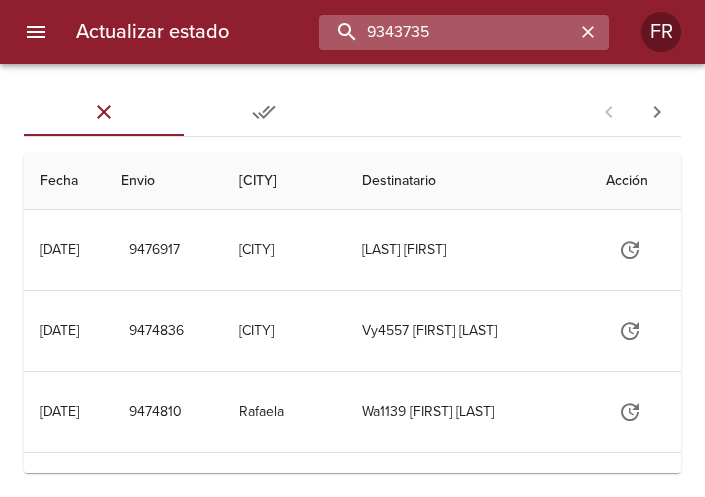 type on "9343735" 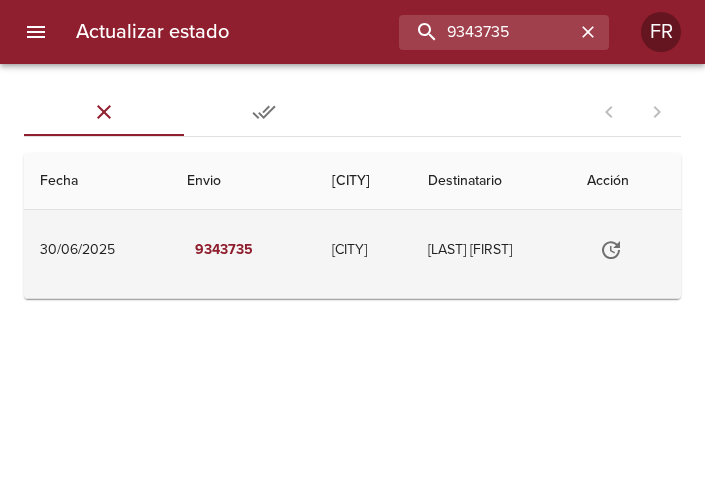 click 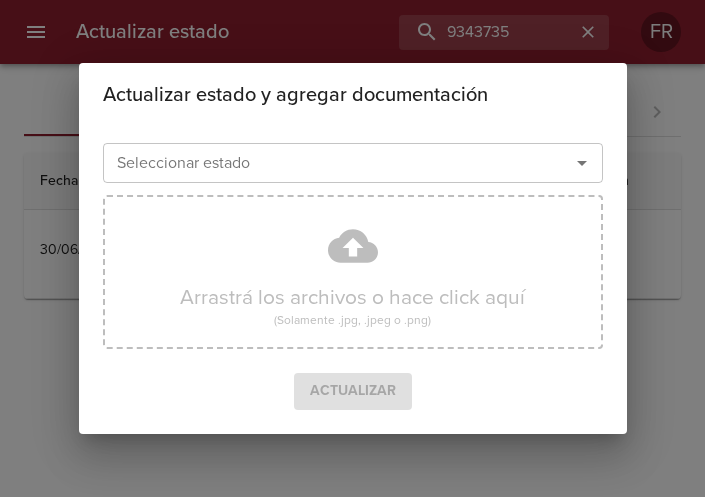 click 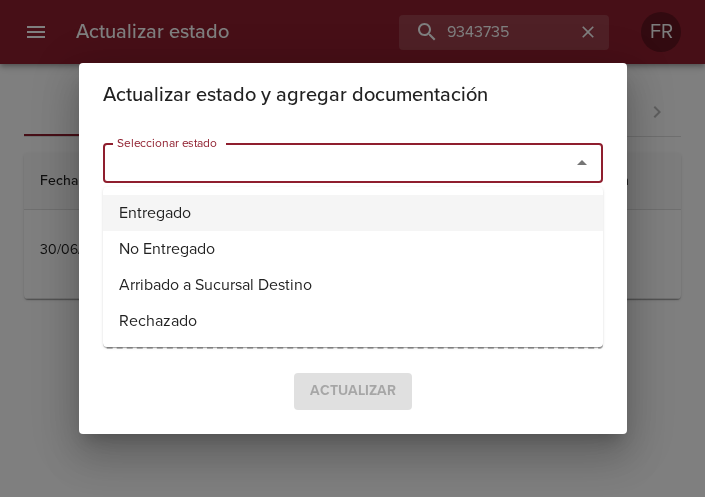 click on "Entregado" at bounding box center [353, 213] 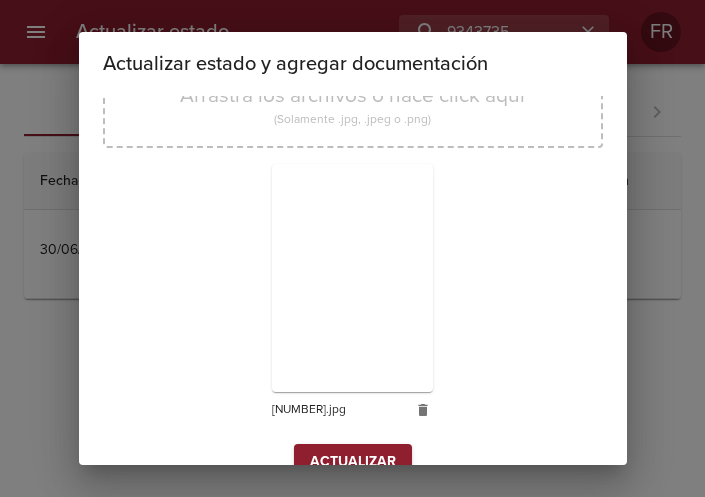 scroll, scrollTop: 285, scrollLeft: 0, axis: vertical 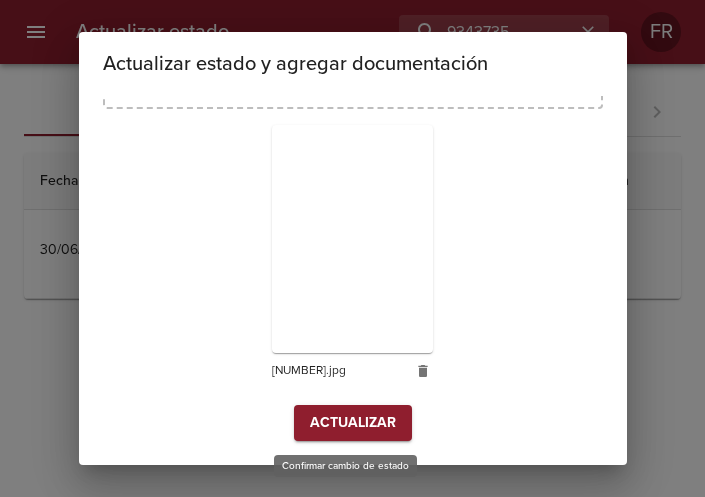 click on "Actualizar" at bounding box center (353, 423) 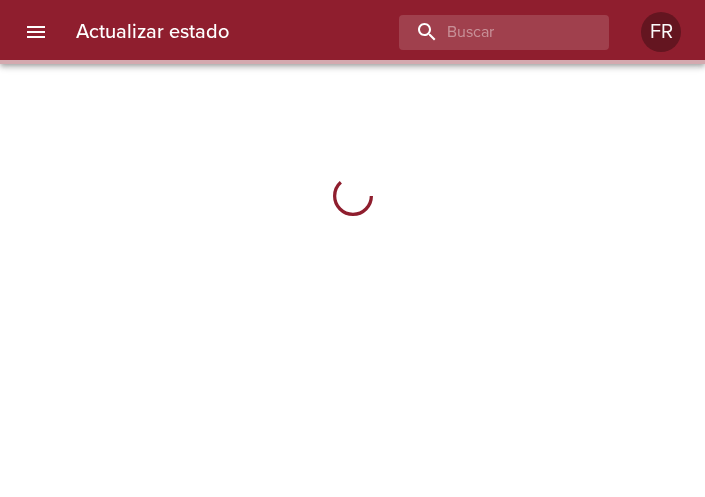 scroll, scrollTop: 0, scrollLeft: 0, axis: both 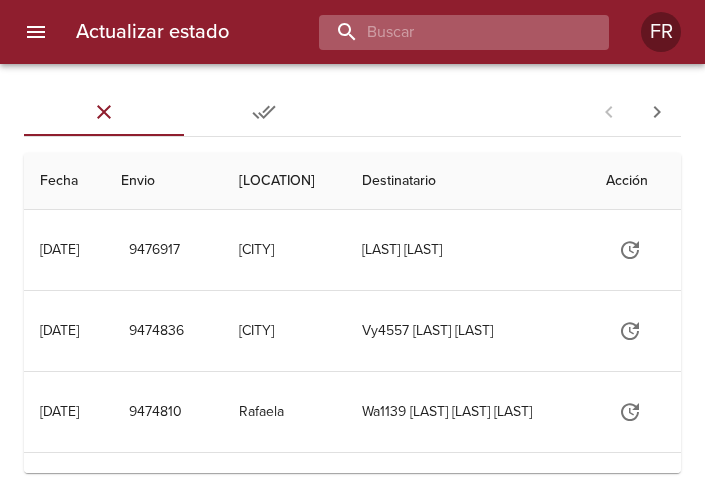 click at bounding box center (447, 32) 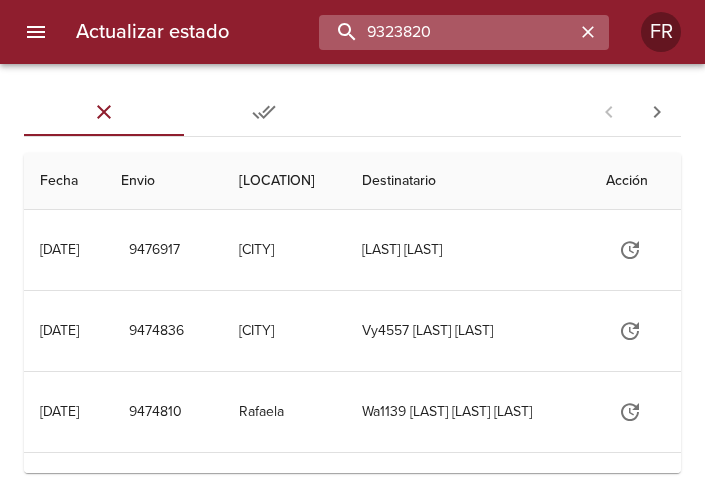 type on "9323820" 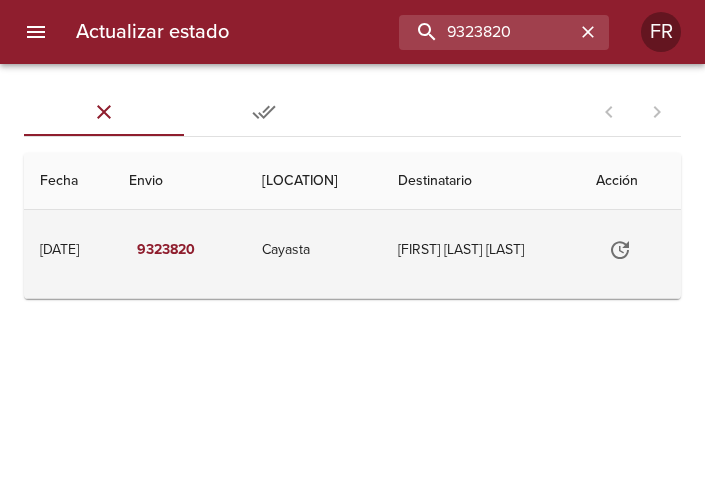 click 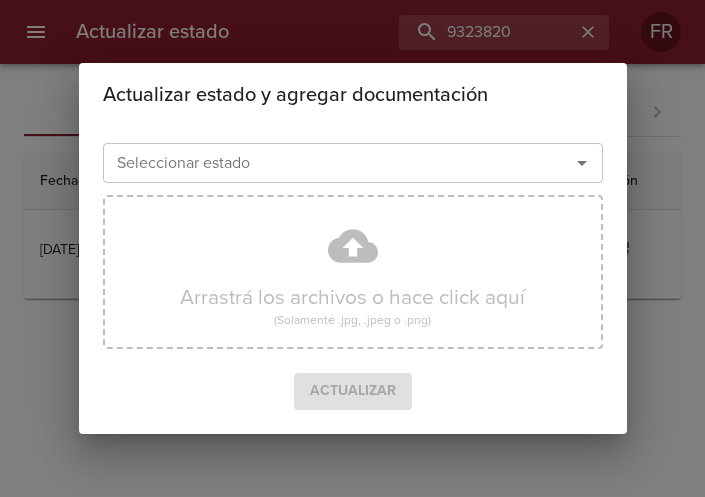 click 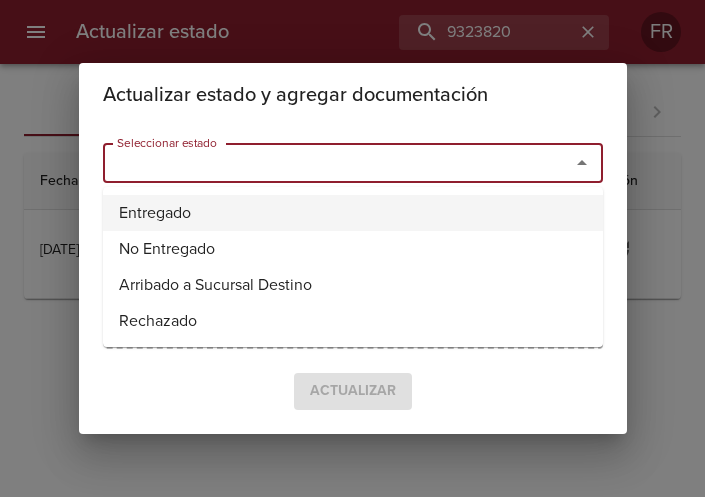 click on "Entregado" at bounding box center (353, 213) 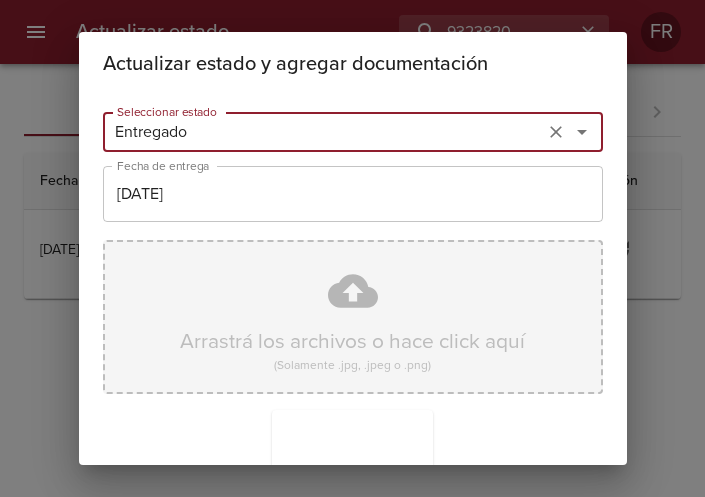 scroll, scrollTop: 285, scrollLeft: 0, axis: vertical 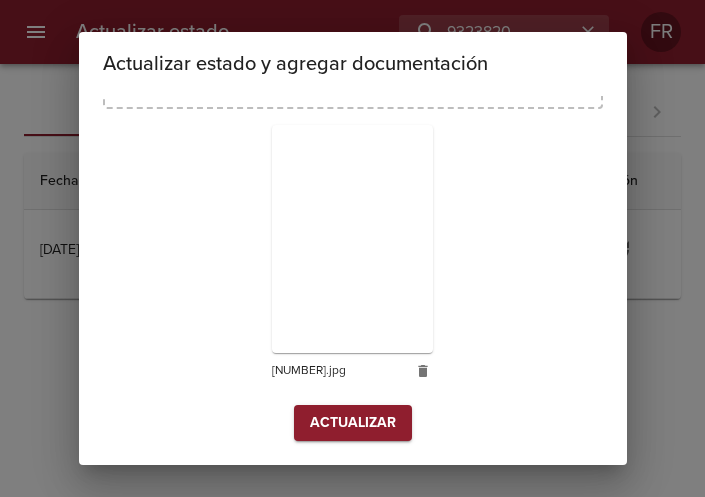 click on "Actualizar" at bounding box center (353, 423) 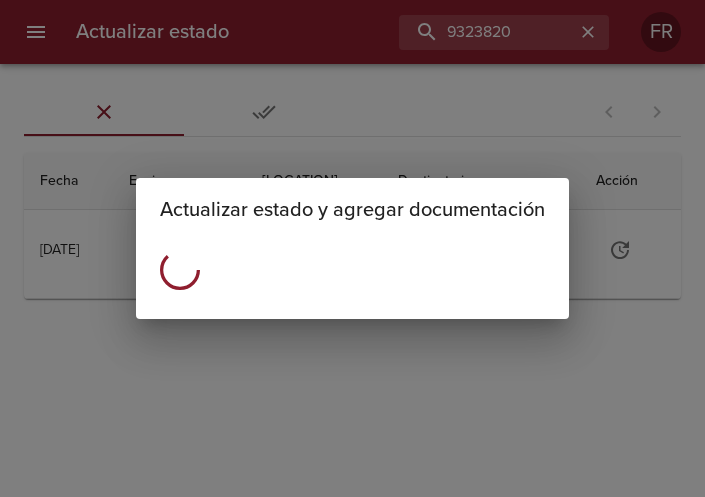 scroll, scrollTop: 0, scrollLeft: 0, axis: both 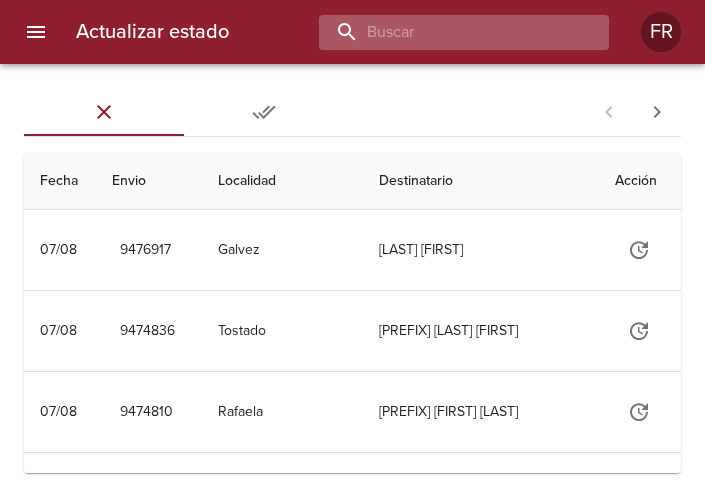 click at bounding box center [447, 32] 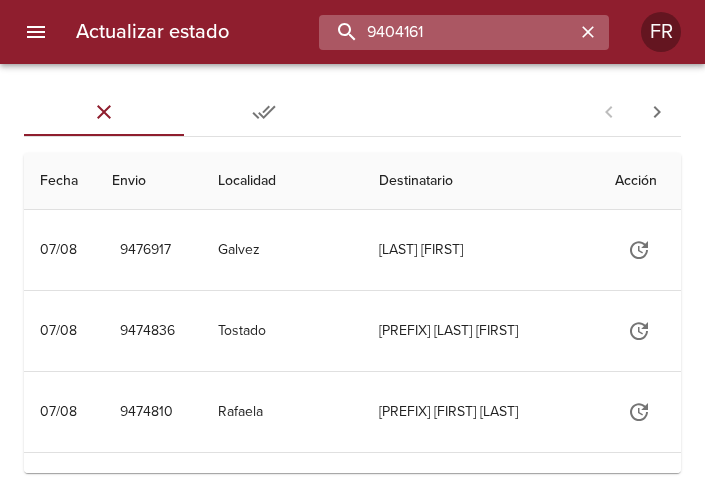 type on "9404161" 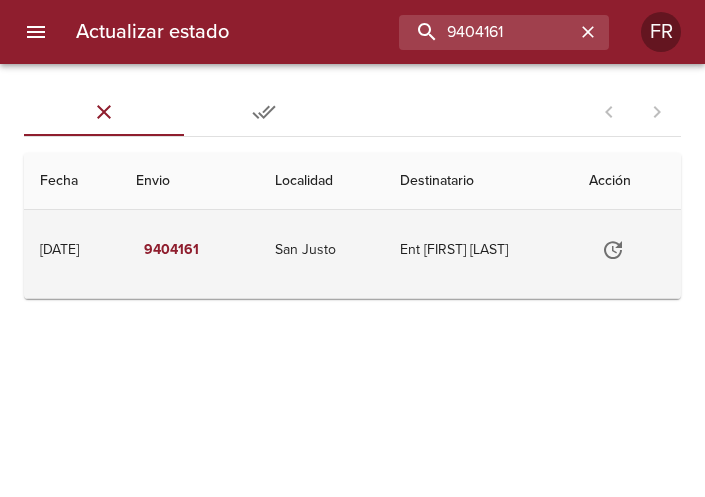 click 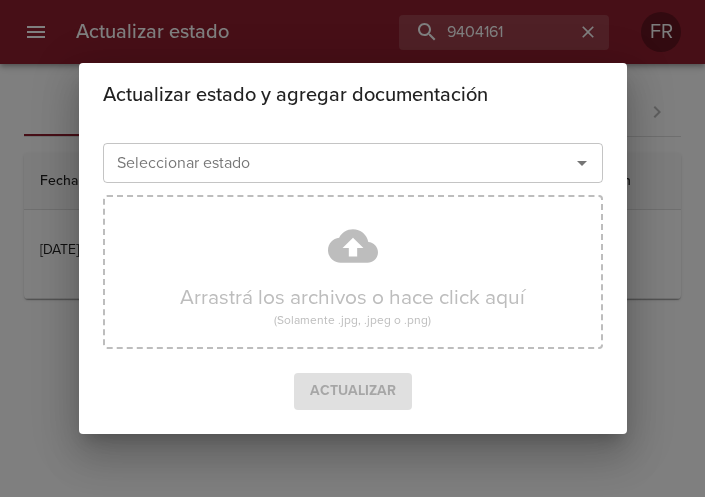 click 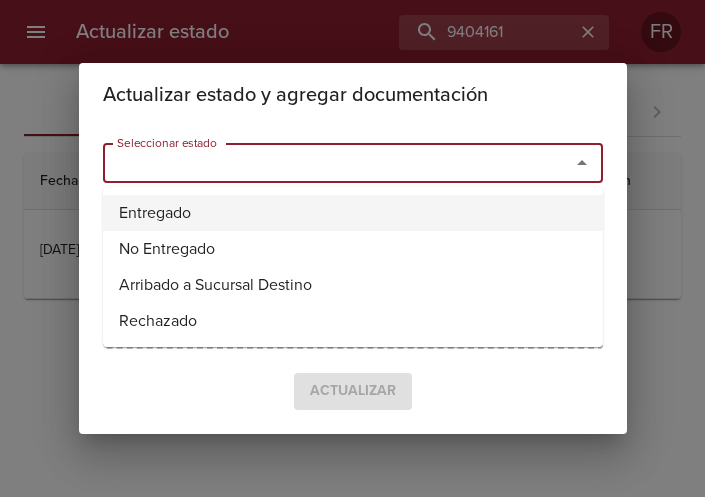 click on "Entregado" at bounding box center [353, 213] 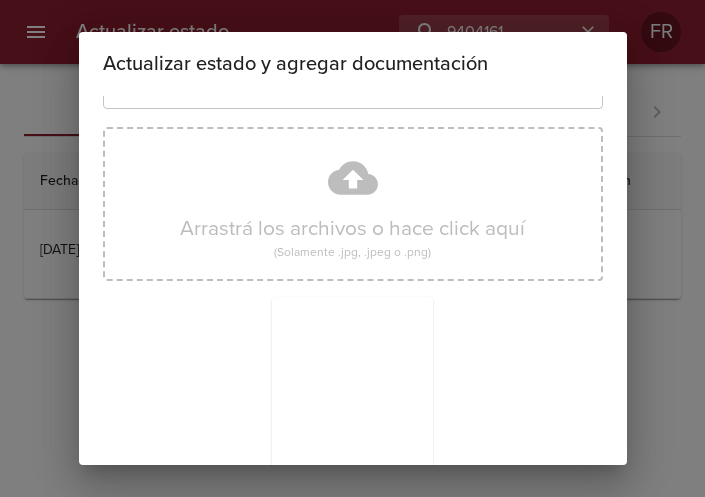 scroll, scrollTop: 285, scrollLeft: 0, axis: vertical 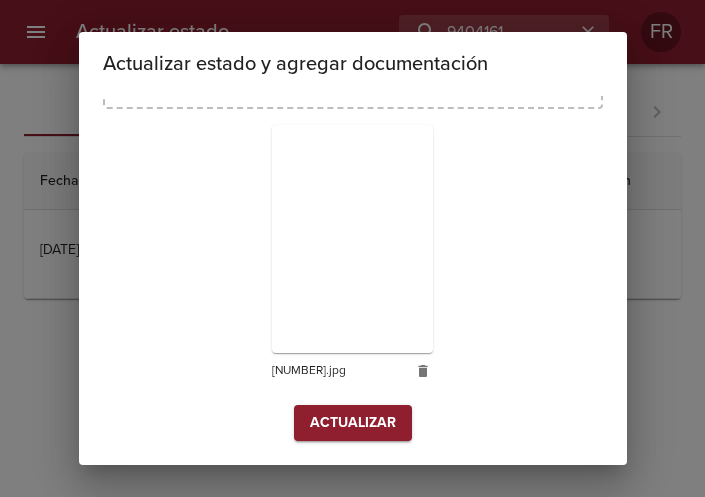 click on "Seleccionar estado Entregado Seleccionar estado Fecha de entrega 07/08/2025 Fecha de entrega Arrastrá los archivos o hace click aquí (Solamente .jpg, .jpeg o .png) 9404161.jpg Actualizar" at bounding box center (353, 138) 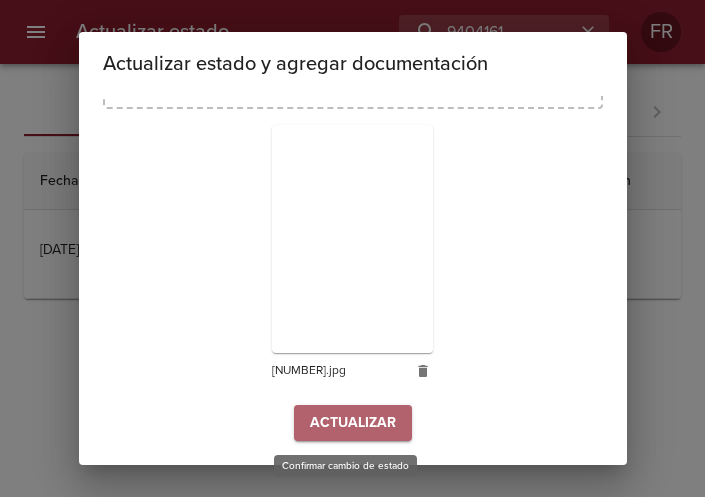 click on "Actualizar" at bounding box center (353, 423) 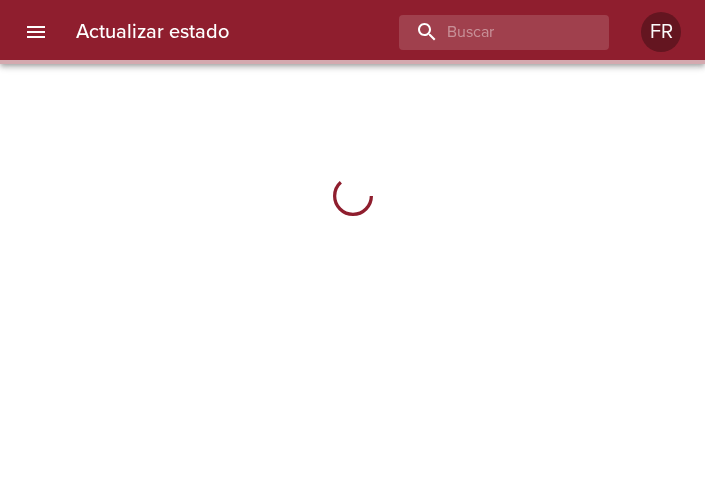 scroll, scrollTop: 0, scrollLeft: 0, axis: both 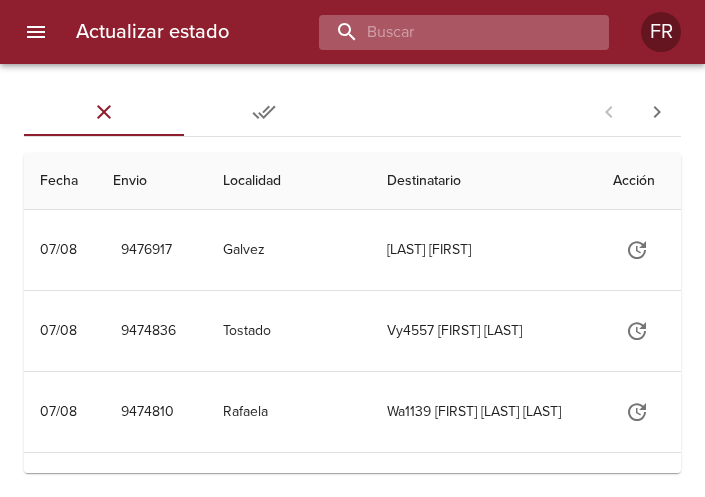 click at bounding box center (447, 32) 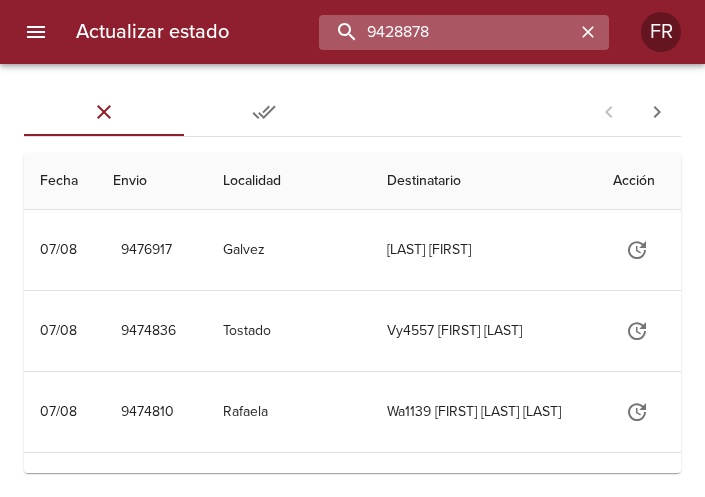 type on "9428878" 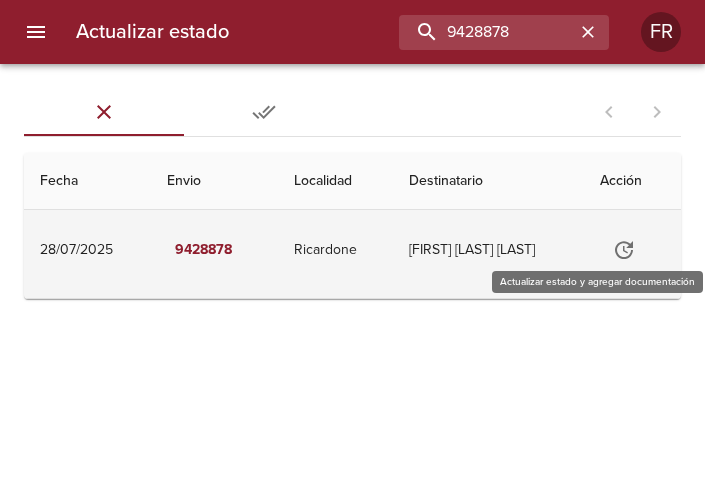 click at bounding box center (624, 250) 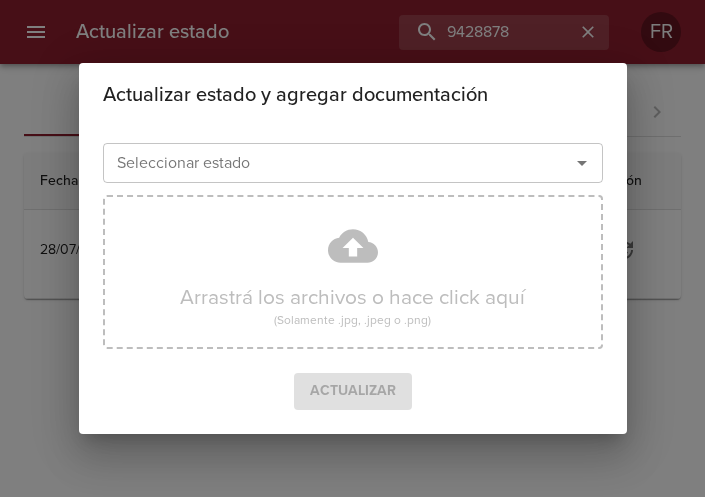 click 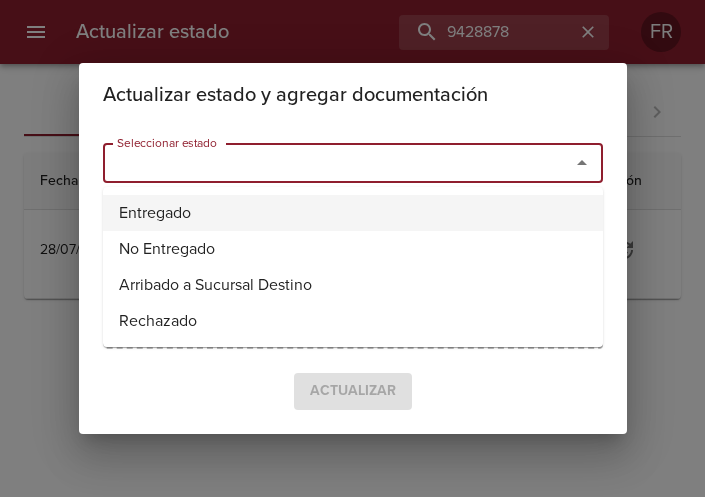 click on "Entregado" at bounding box center (353, 213) 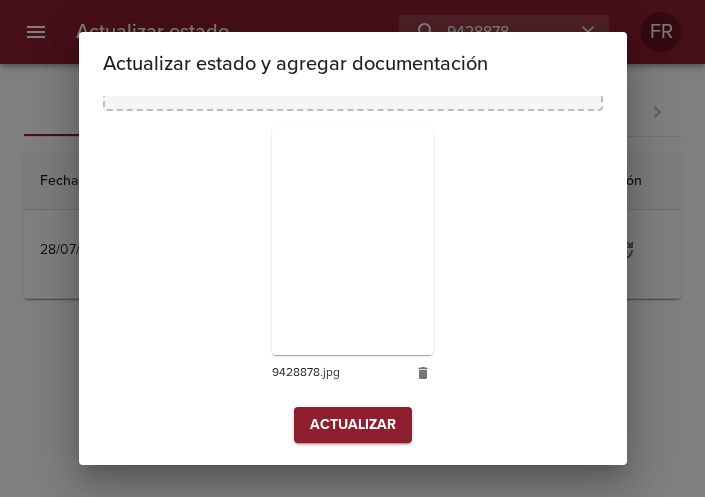 scroll, scrollTop: 285, scrollLeft: 0, axis: vertical 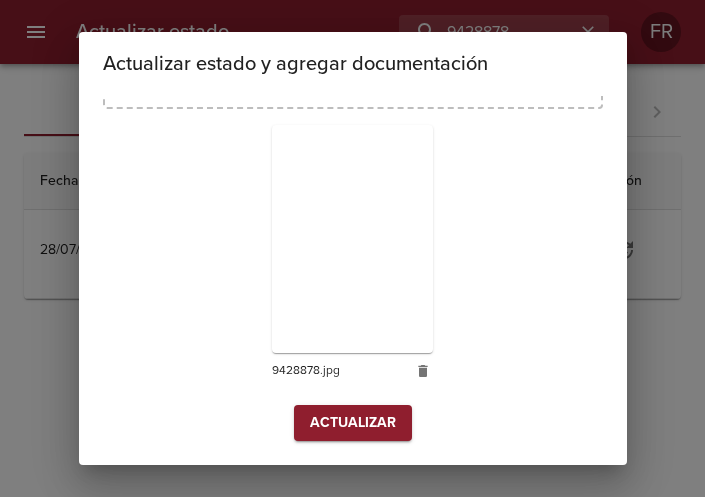click on "Actualizar" at bounding box center (353, 423) 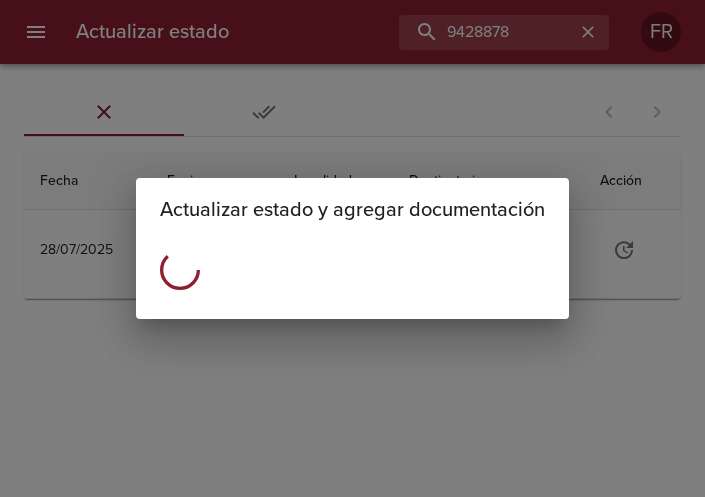 scroll, scrollTop: 0, scrollLeft: 0, axis: both 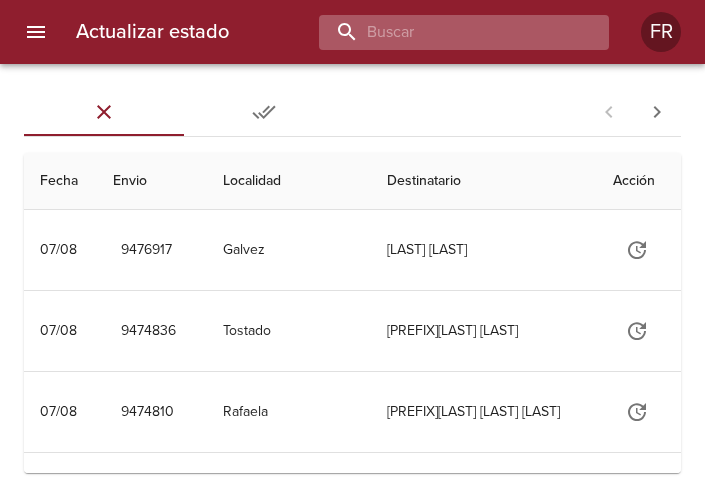 click at bounding box center [447, 32] 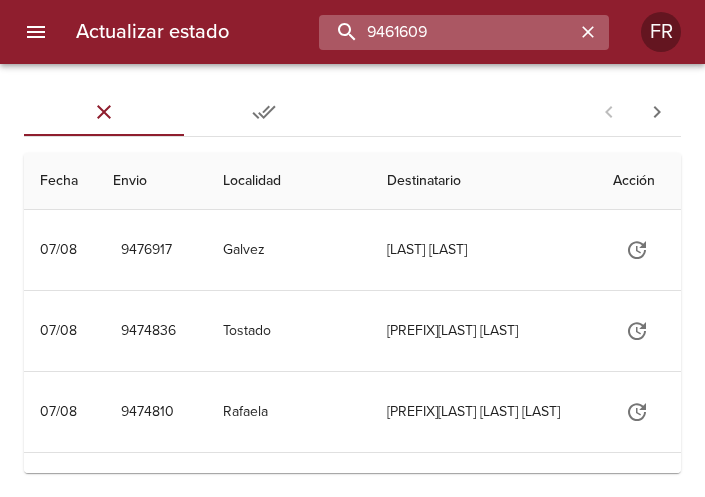 type on "9461609" 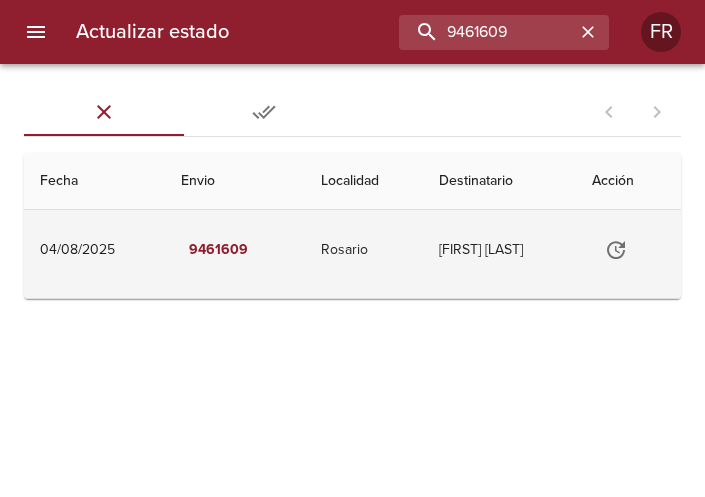 click 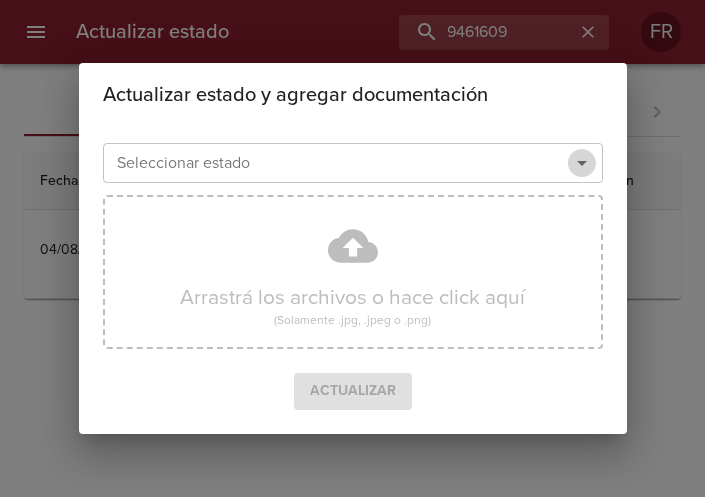 click 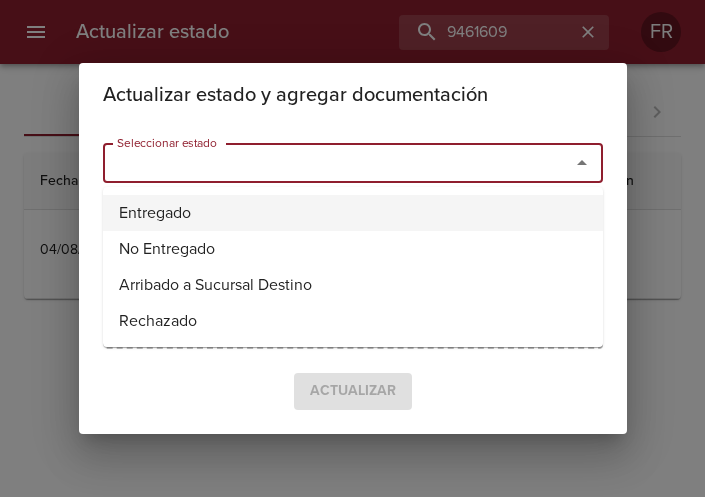 click on "Entregado" at bounding box center (353, 213) 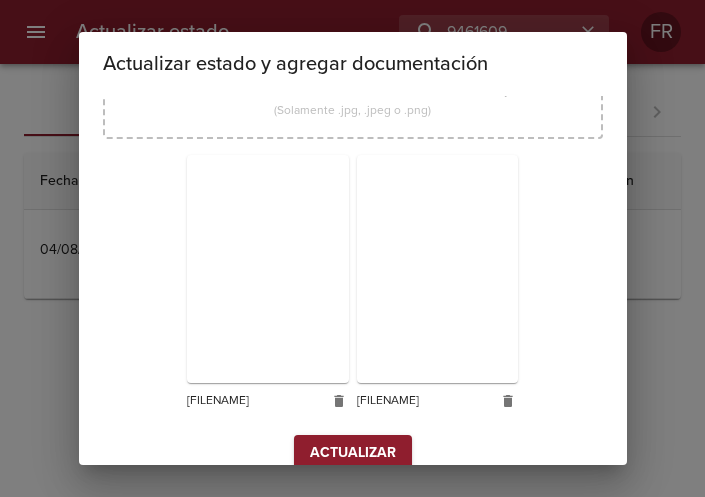 scroll, scrollTop: 285, scrollLeft: 0, axis: vertical 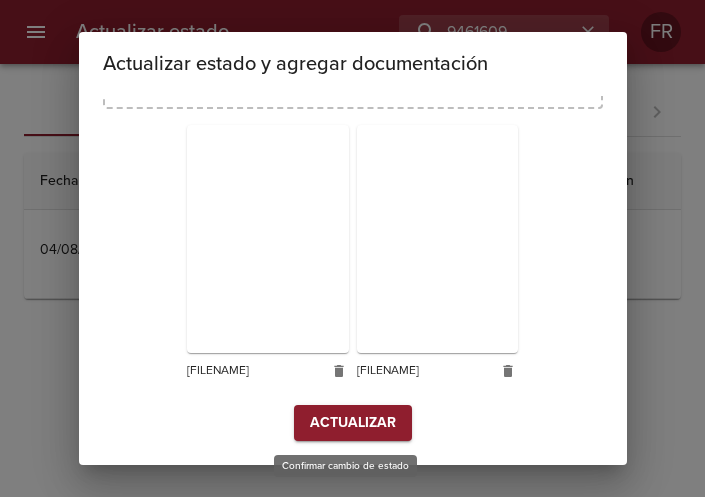 click on "Actualizar" at bounding box center [353, 423] 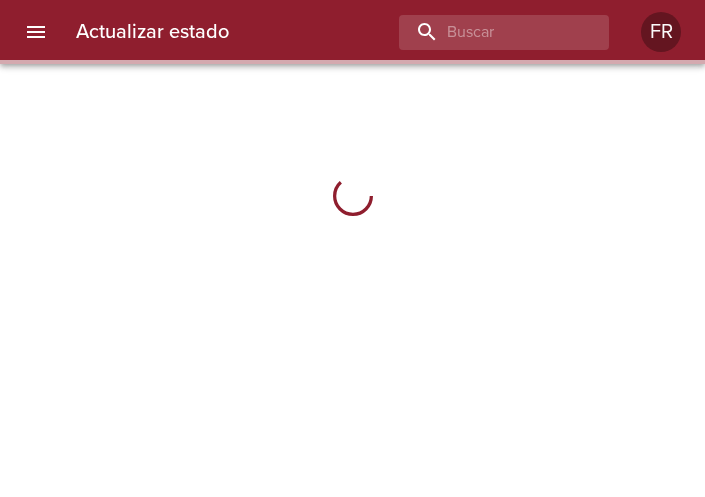 scroll, scrollTop: 0, scrollLeft: 0, axis: both 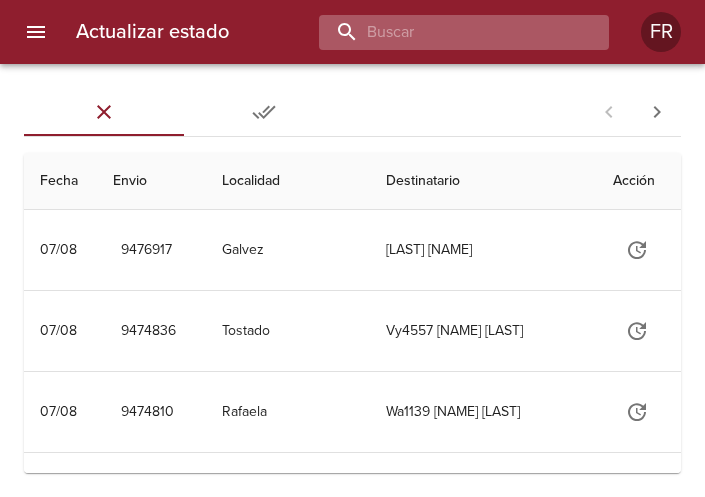 click at bounding box center [447, 32] 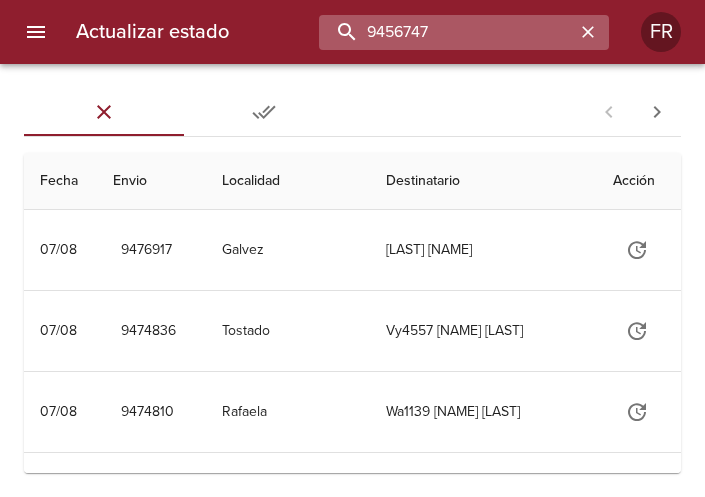 type on "9456747" 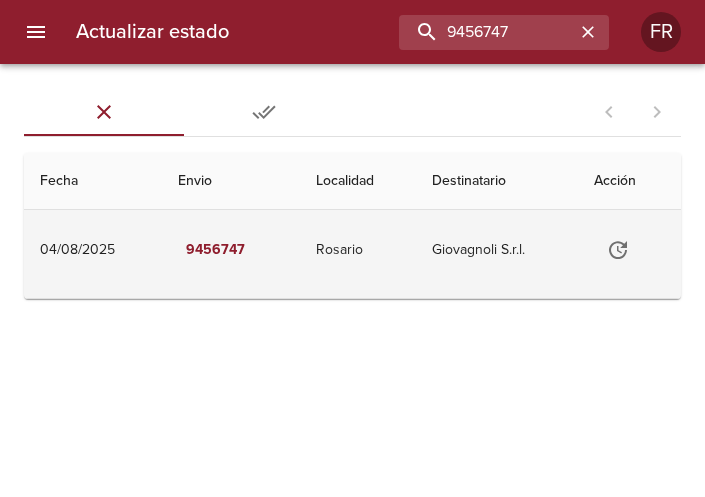 click 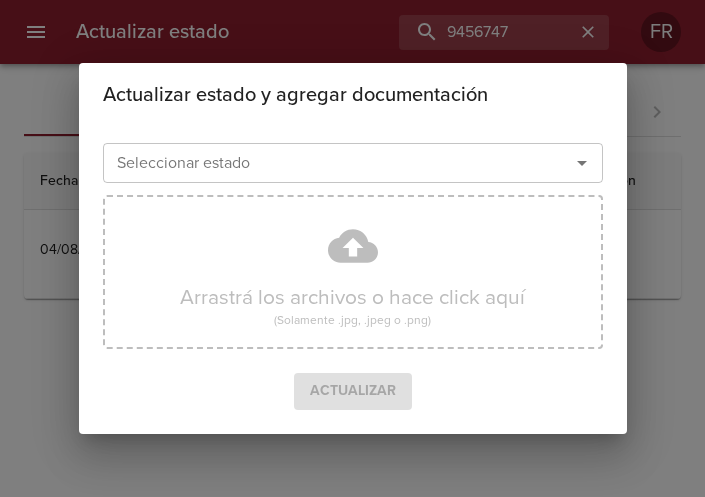 click 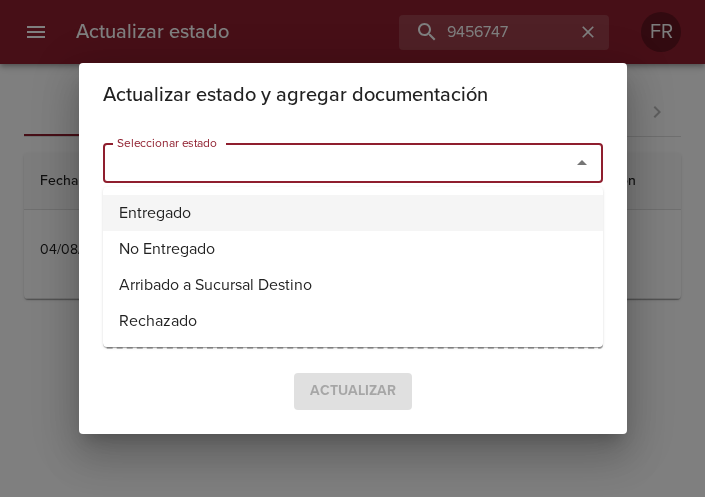 click on "Entregado" at bounding box center (353, 213) 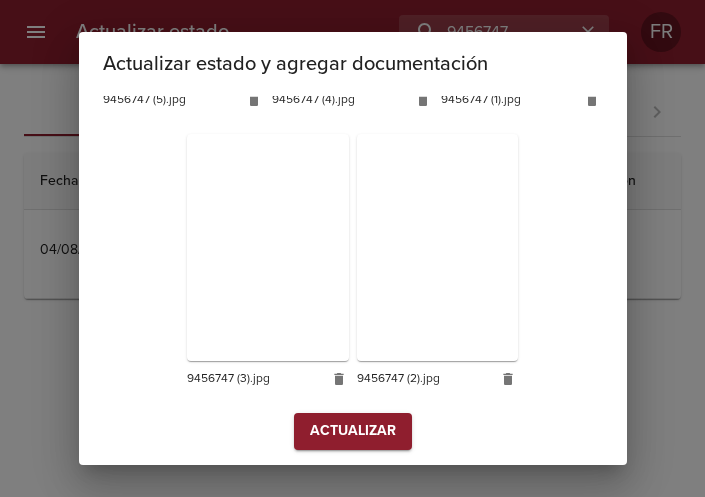 scroll, scrollTop: 565, scrollLeft: 0, axis: vertical 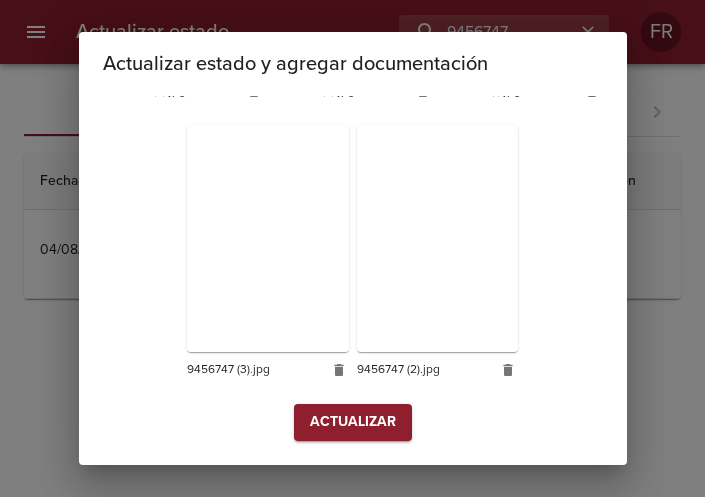 click on "Actualizar" at bounding box center [353, 422] 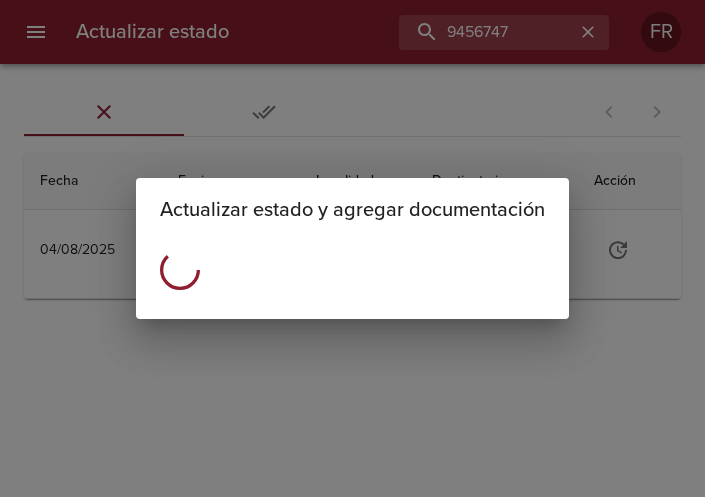 scroll, scrollTop: 0, scrollLeft: 0, axis: both 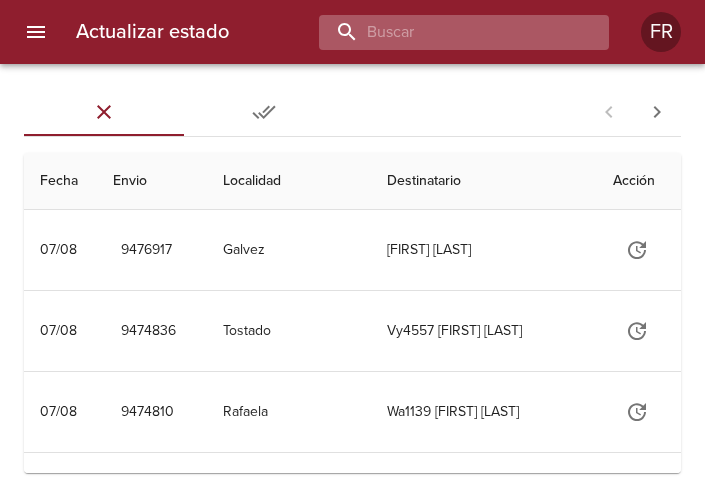 click at bounding box center [447, 32] 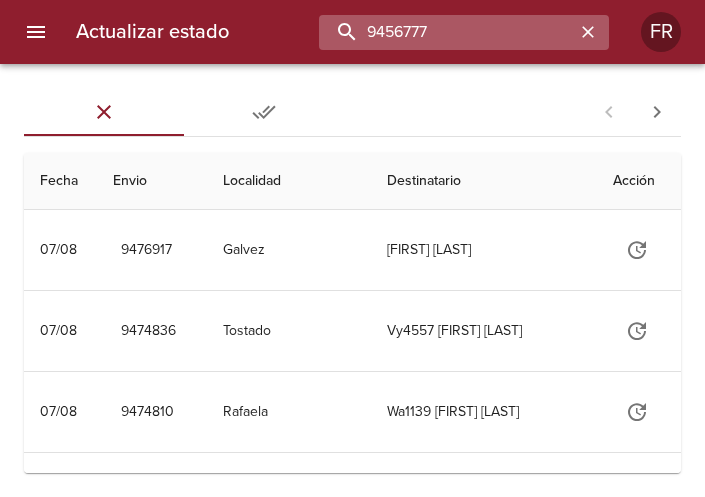 type on "9456777" 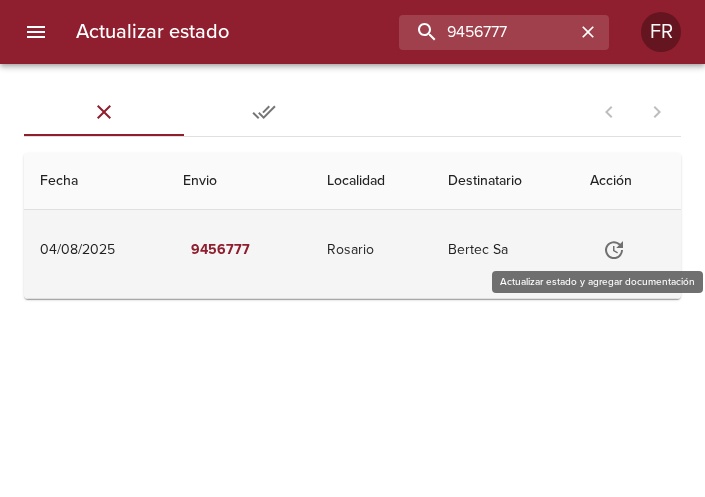 click at bounding box center [614, 250] 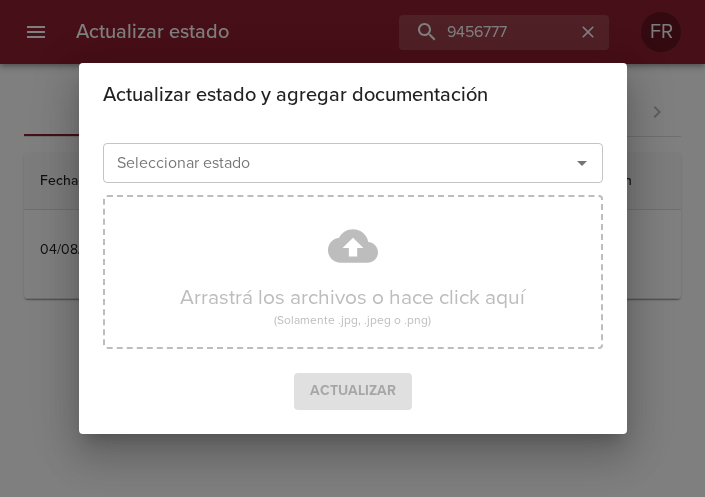 click on "Seleccionar estado" at bounding box center [353, 163] 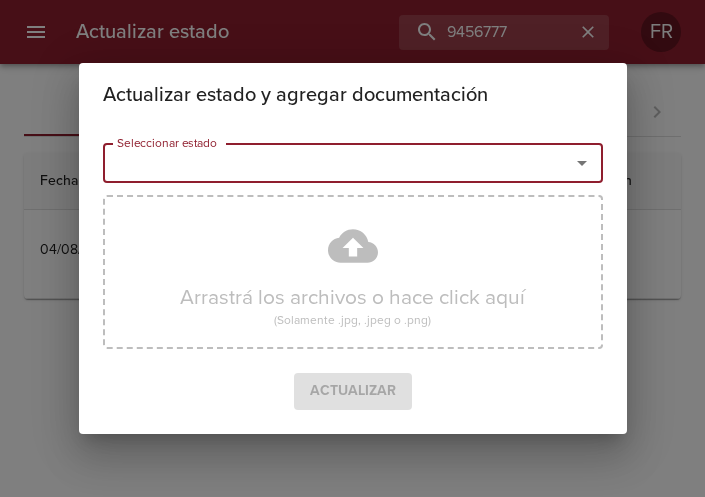 click 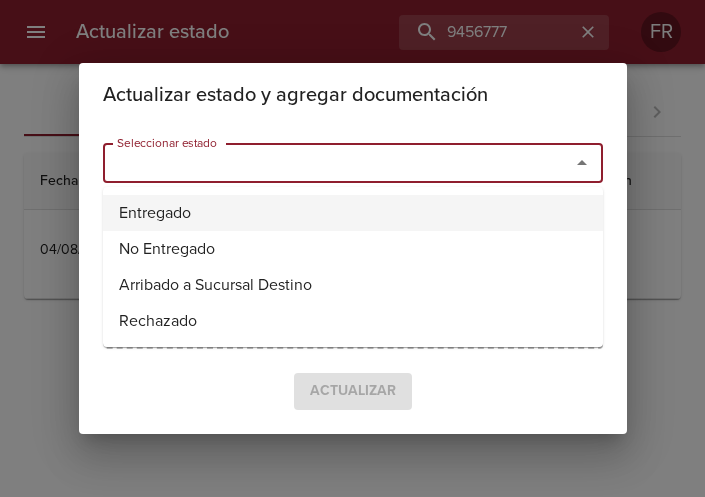 click on "Entregado No Entregado Arribado a Sucursal Destino Rechazado" at bounding box center (353, 267) 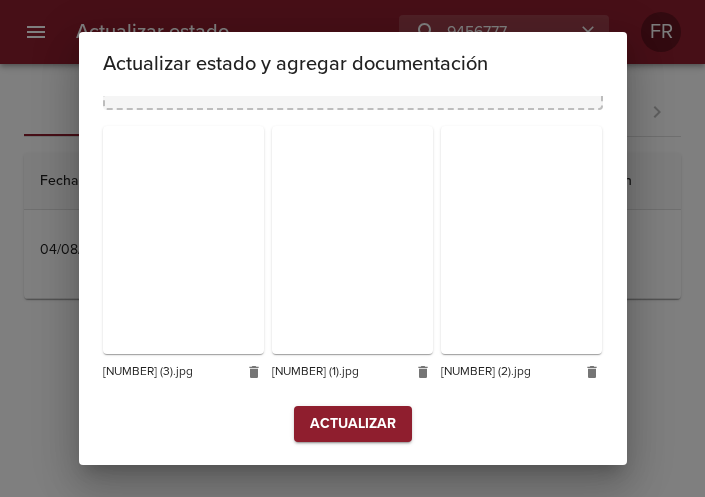 scroll, scrollTop: 285, scrollLeft: 0, axis: vertical 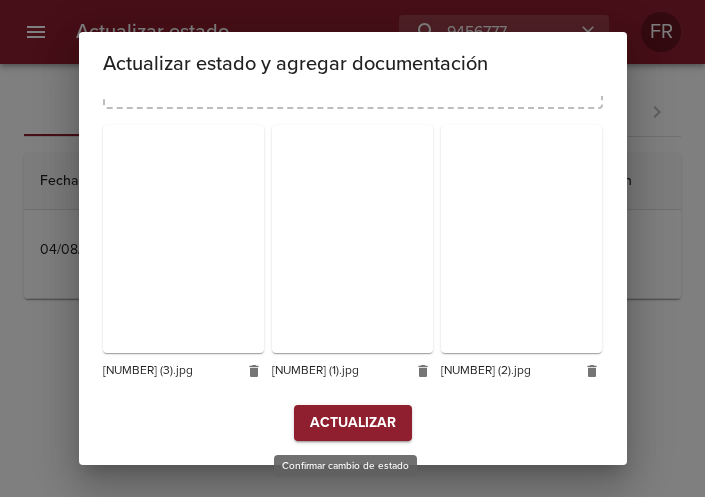 click on "Actualizar" at bounding box center [353, 423] 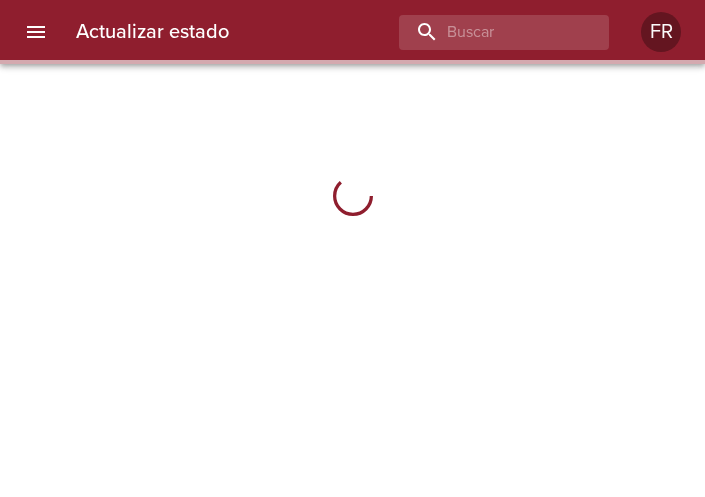 scroll, scrollTop: 0, scrollLeft: 0, axis: both 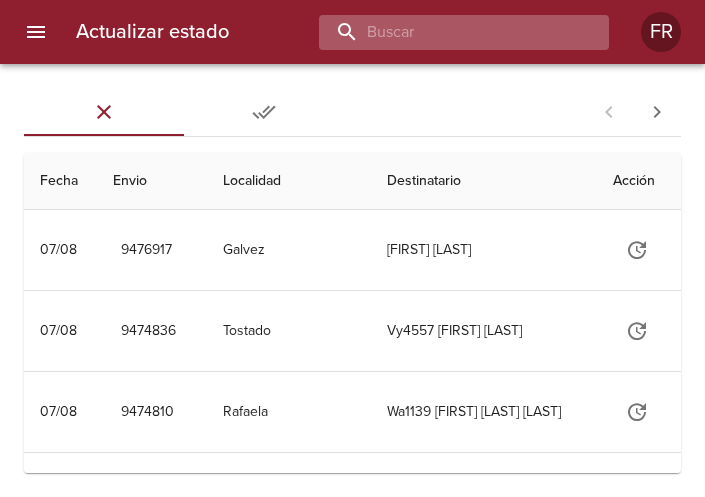 click at bounding box center (447, 32) 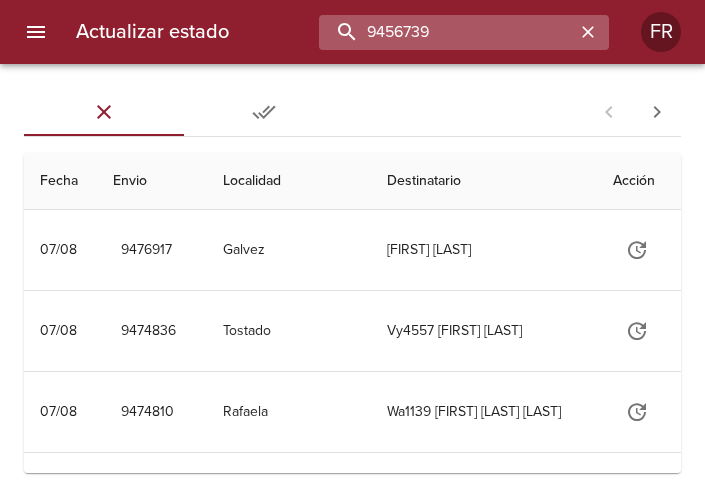 type on "9456739" 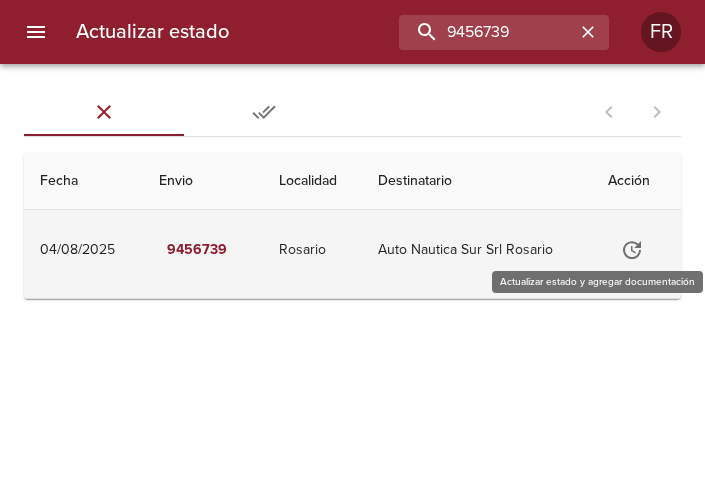 click 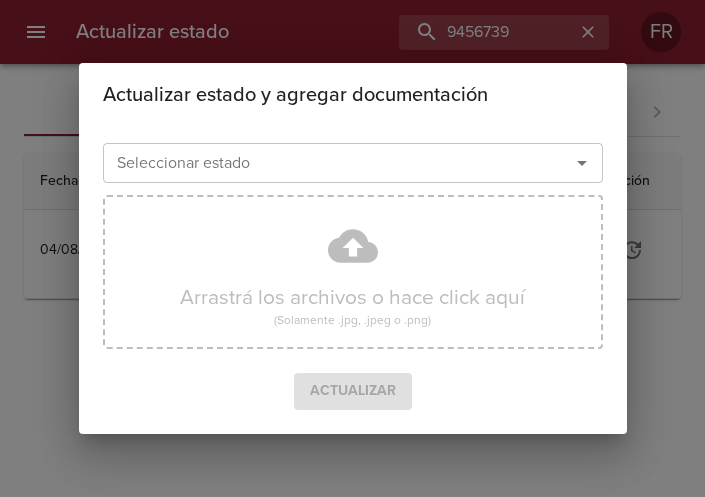 click 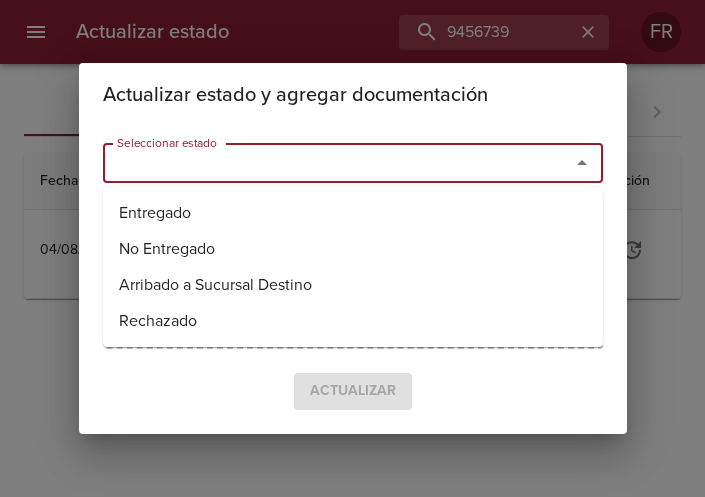 click on "Entregado" at bounding box center [353, 213] 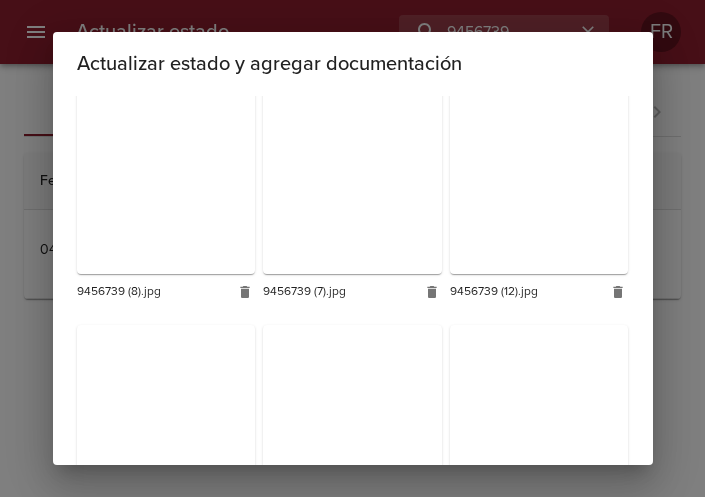 scroll, scrollTop: 1786, scrollLeft: 0, axis: vertical 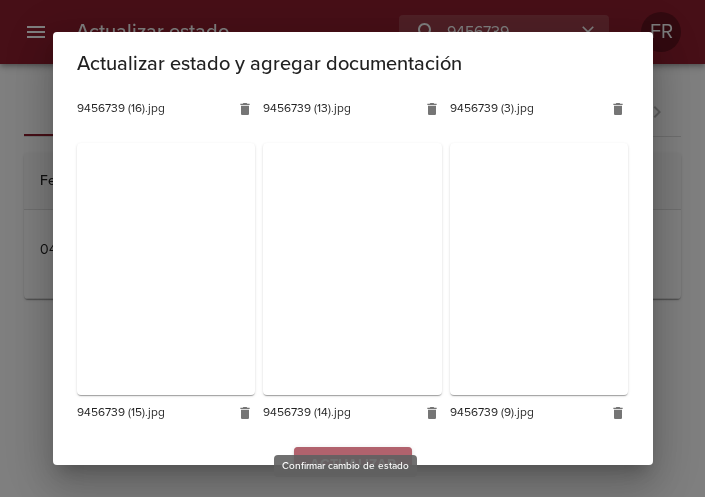 click on "Actualizar" at bounding box center (353, 465) 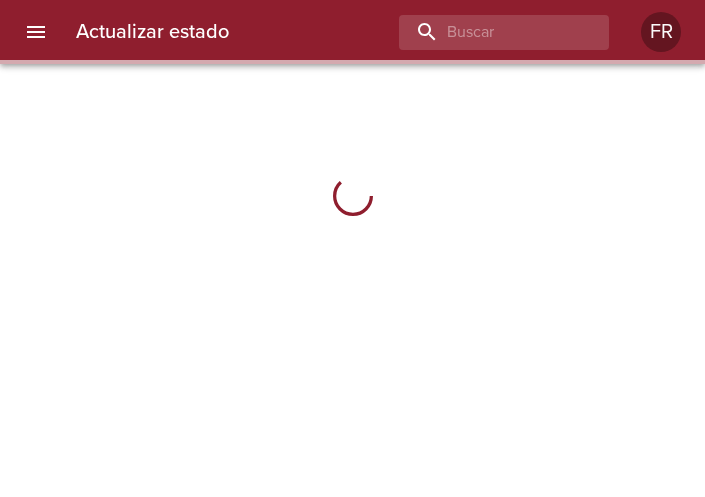 scroll, scrollTop: 0, scrollLeft: 0, axis: both 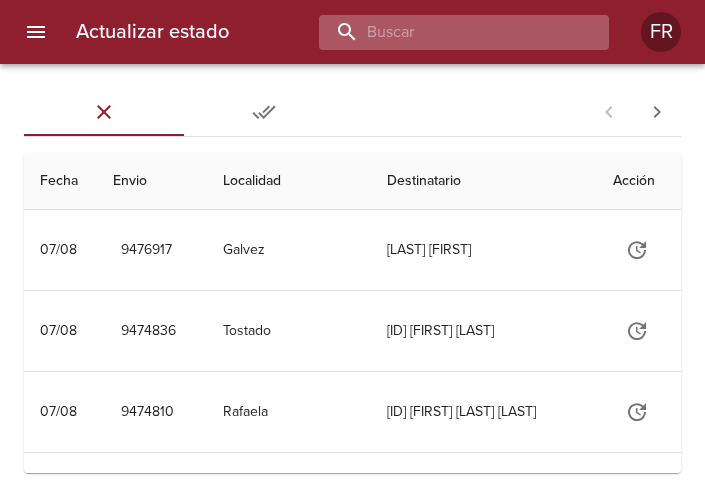 click at bounding box center [447, 32] 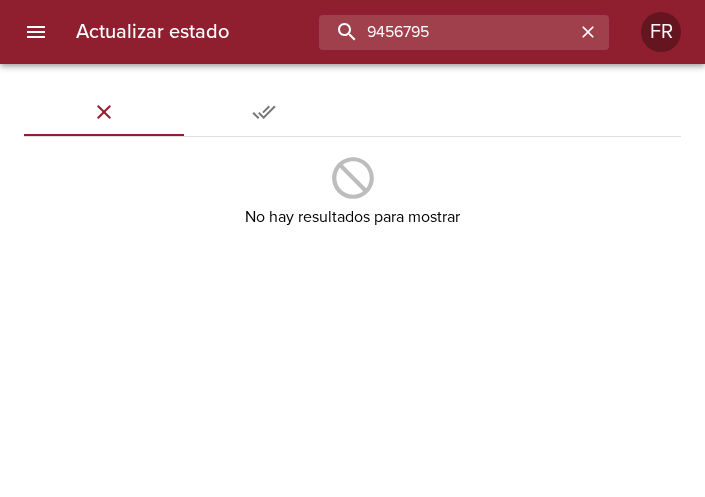 type on "9456795" 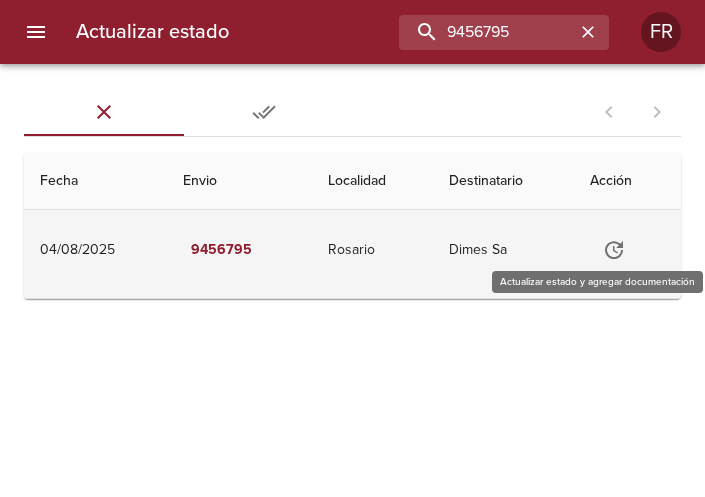 click 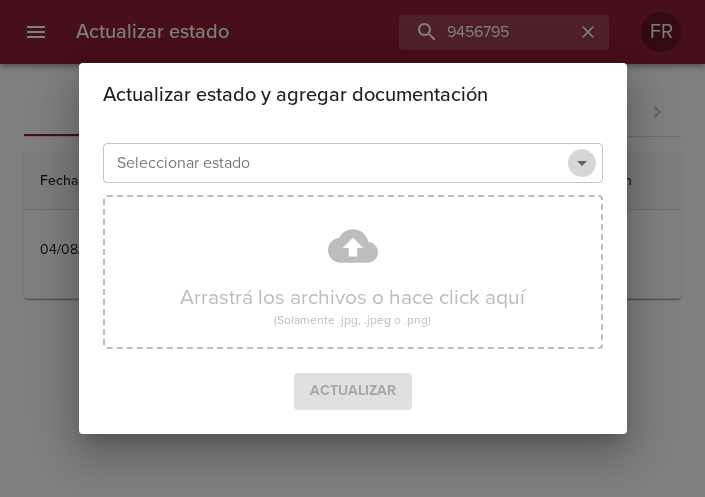 click 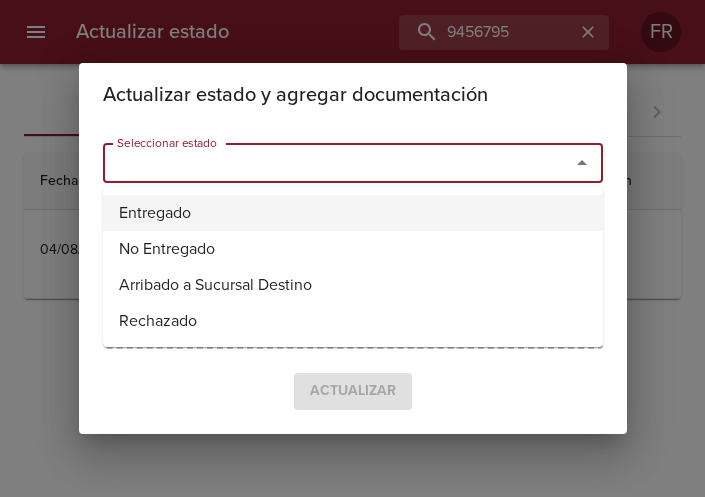 click on "Entregado" at bounding box center [353, 213] 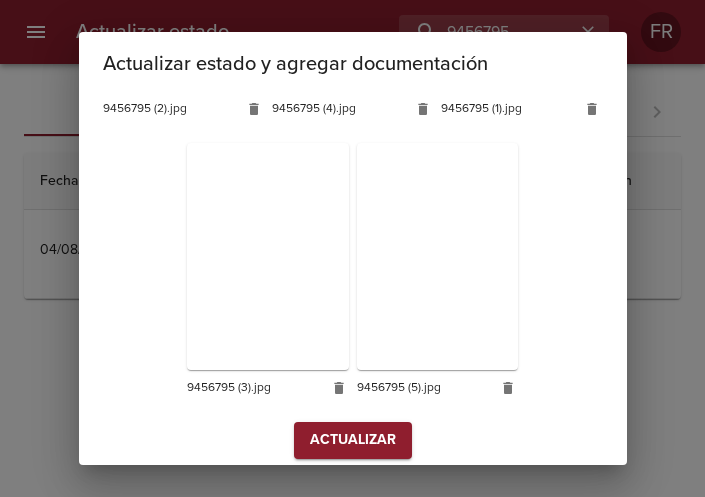 scroll, scrollTop: 565, scrollLeft: 0, axis: vertical 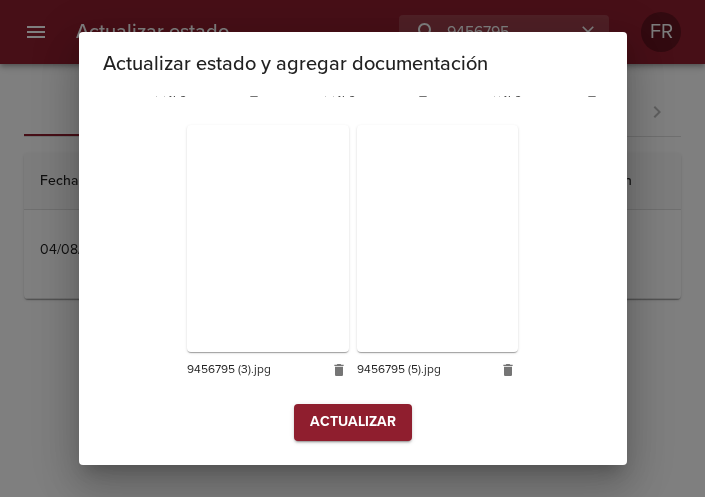 click on "Seleccionar estado Entregado Seleccionar estado Fecha de entrega [DATE] Fecha de entrega Arrastrá los archivos o hace click aquí (Solamente .jpg, .jpeg o .png) [FILENAME] [FILENAME] [FILENAME] [FILENAME] [FILENAME] Actualizar" at bounding box center [353, -2] 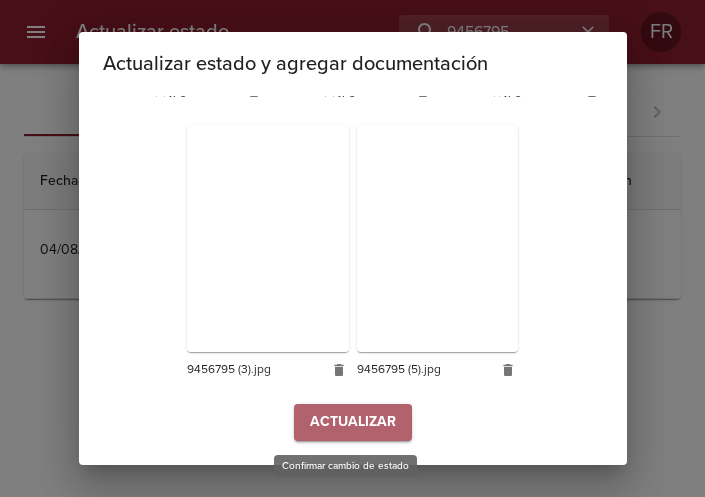 click on "Actualizar" at bounding box center (353, 422) 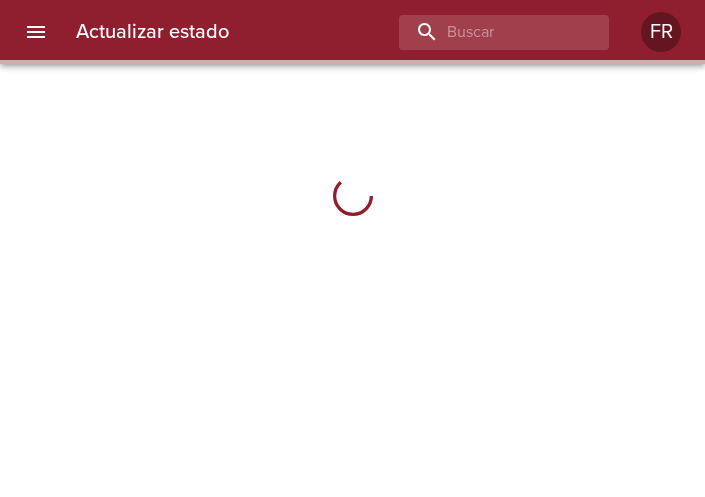 scroll, scrollTop: 0, scrollLeft: 0, axis: both 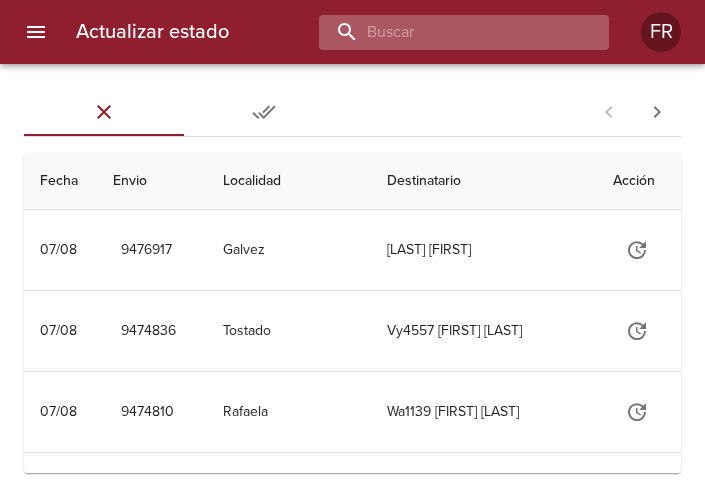 click at bounding box center (447, 32) 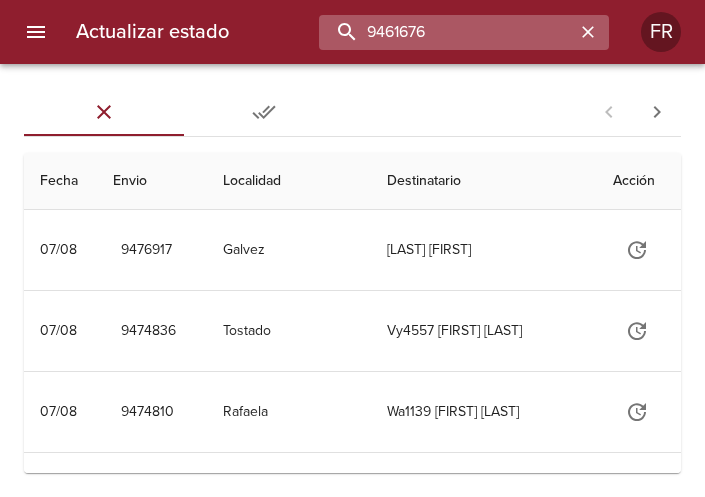 type on "9461676" 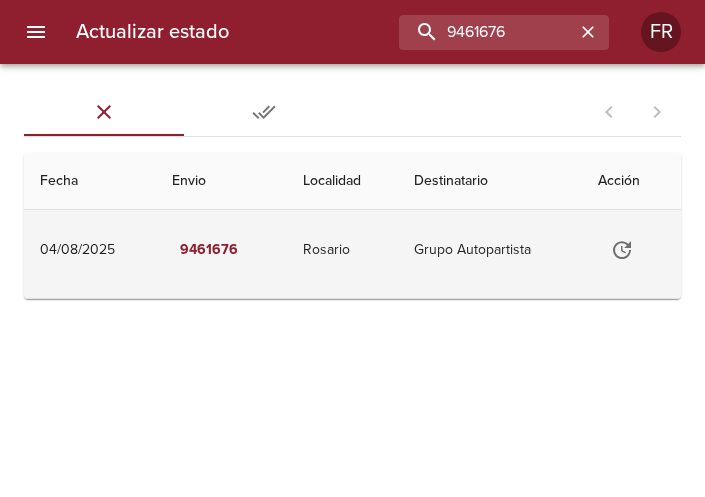 click 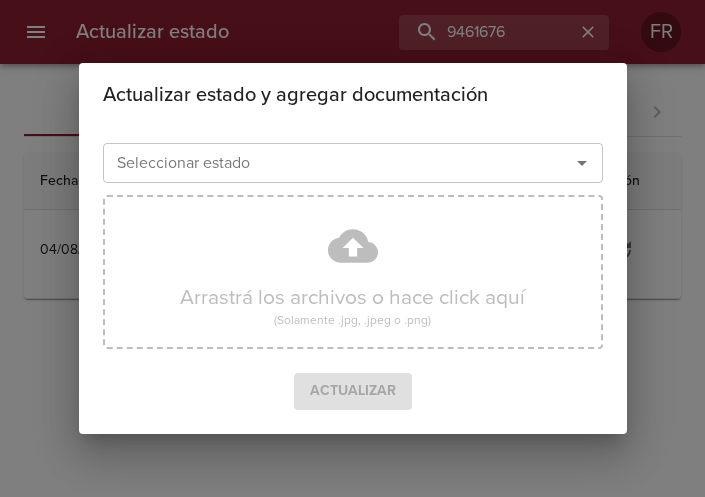 click at bounding box center (568, 163) 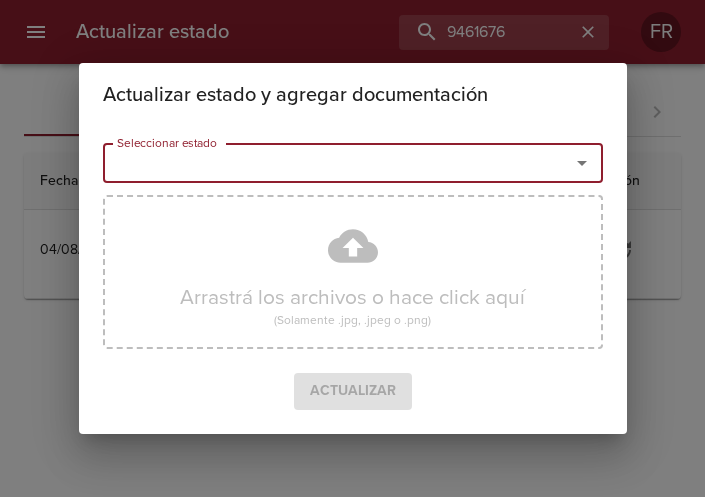 click 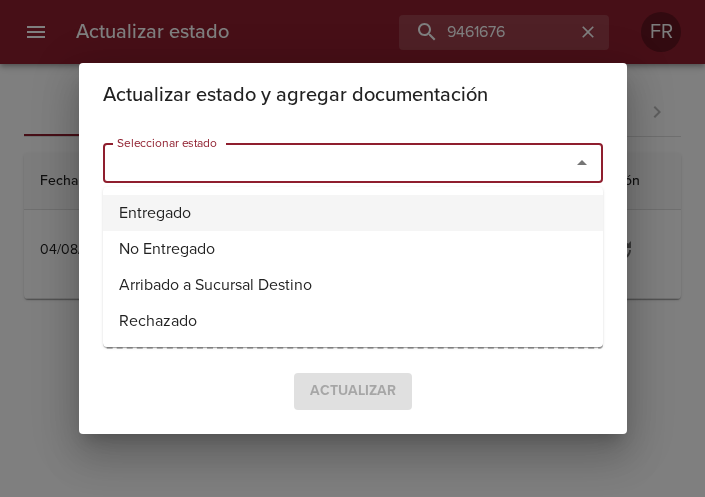 click on "Entregado" at bounding box center (353, 213) 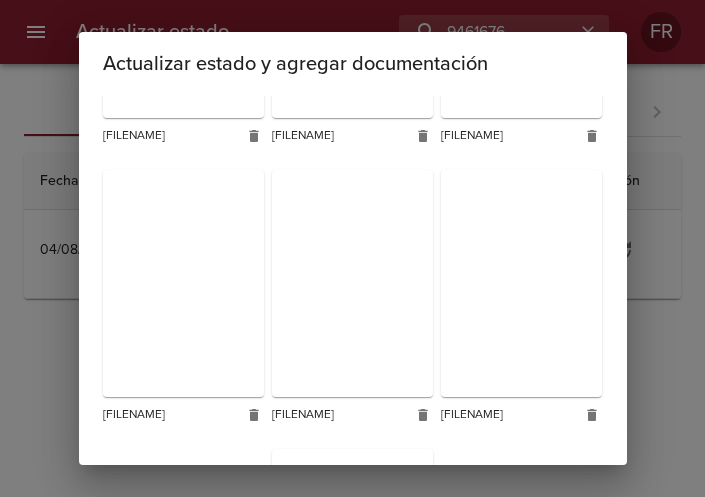 scroll, scrollTop: 896, scrollLeft: 0, axis: vertical 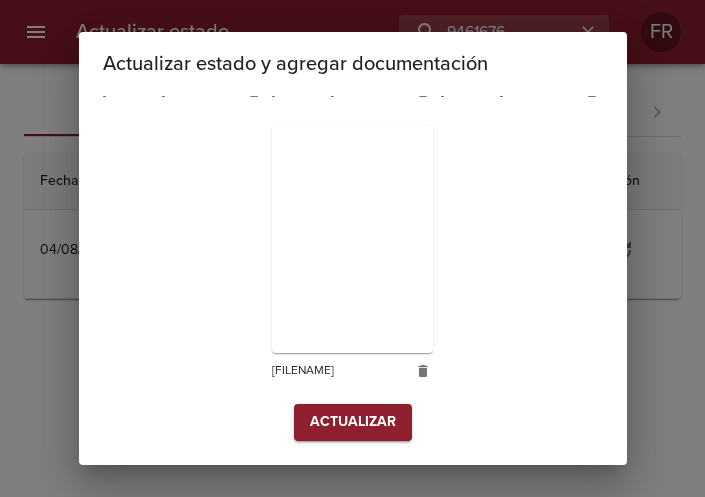 click on "Actualizar" at bounding box center [353, 422] 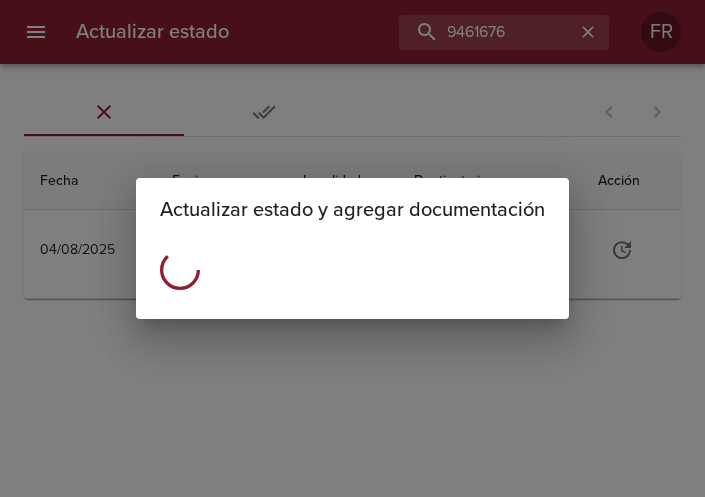 scroll, scrollTop: 0, scrollLeft: 0, axis: both 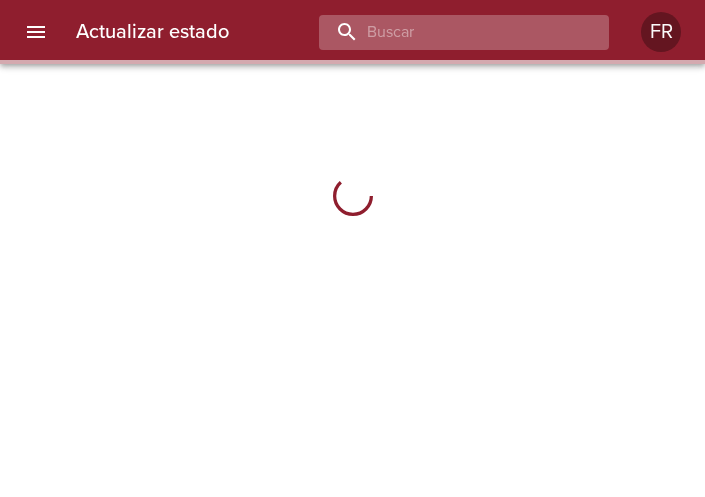 click at bounding box center [447, 32] 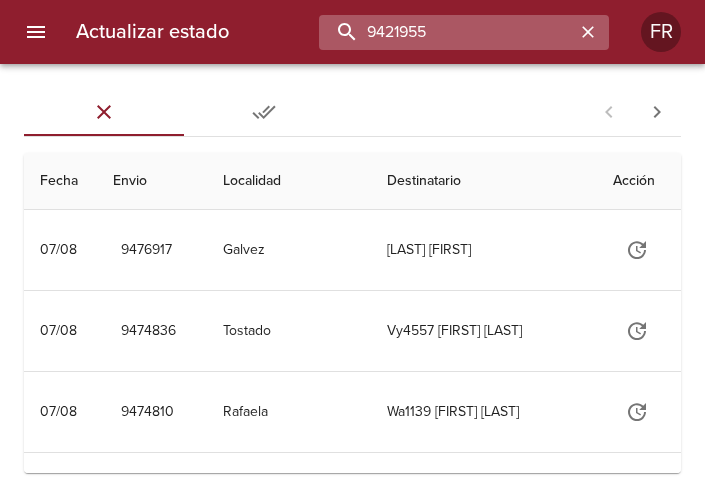 type on "9421955" 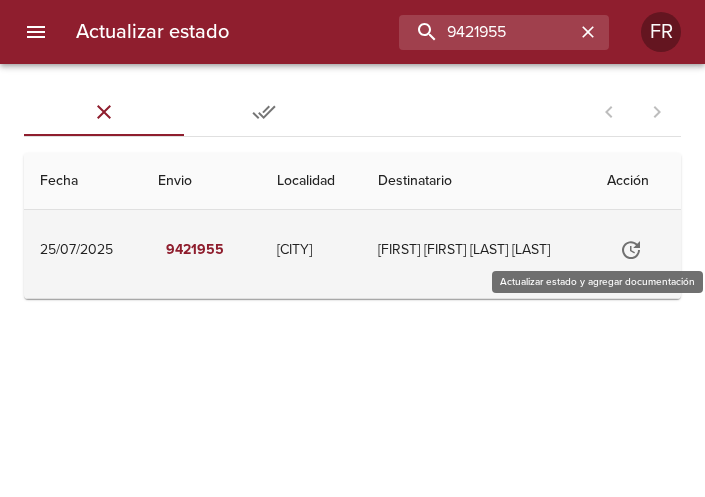 click 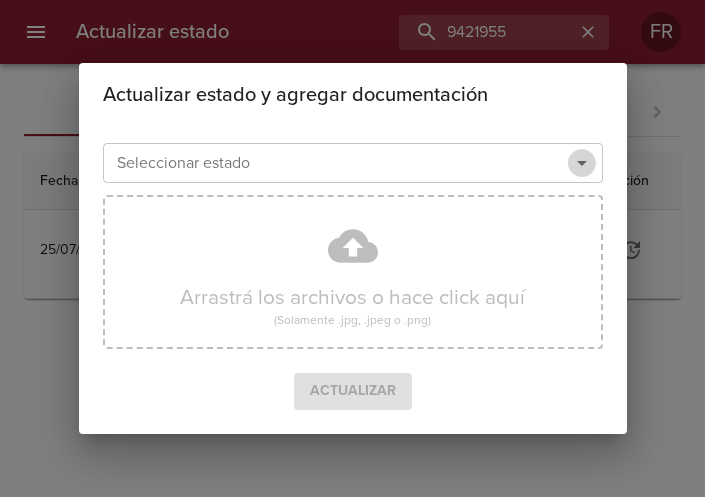 click 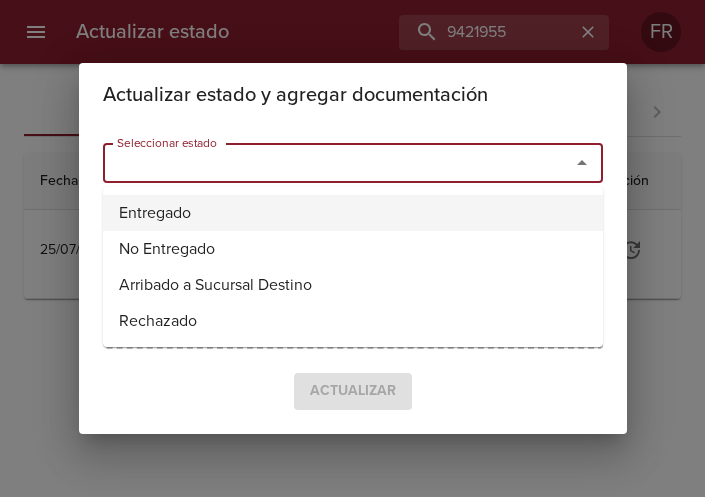 click on "Entregado" at bounding box center (353, 213) 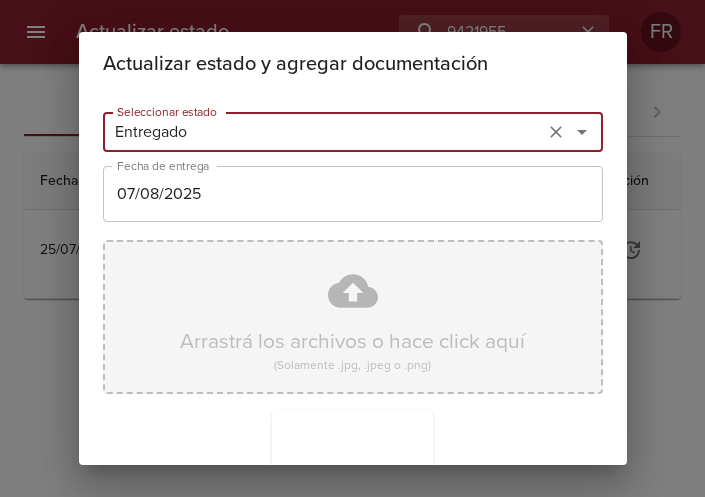 scroll, scrollTop: 285, scrollLeft: 0, axis: vertical 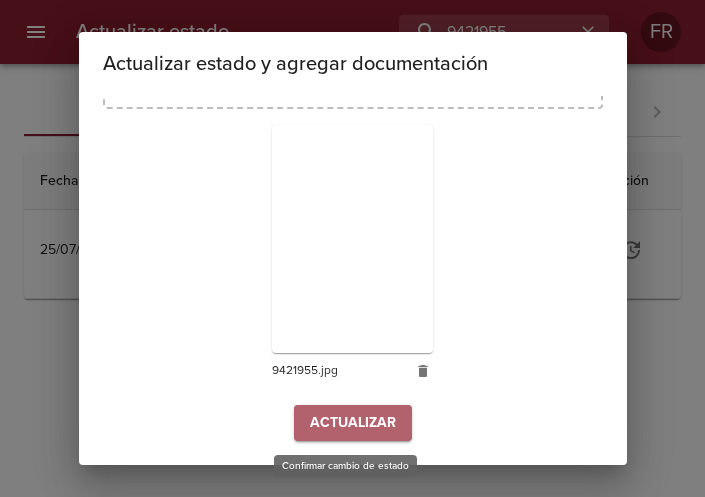 click on "Actualizar" at bounding box center (353, 423) 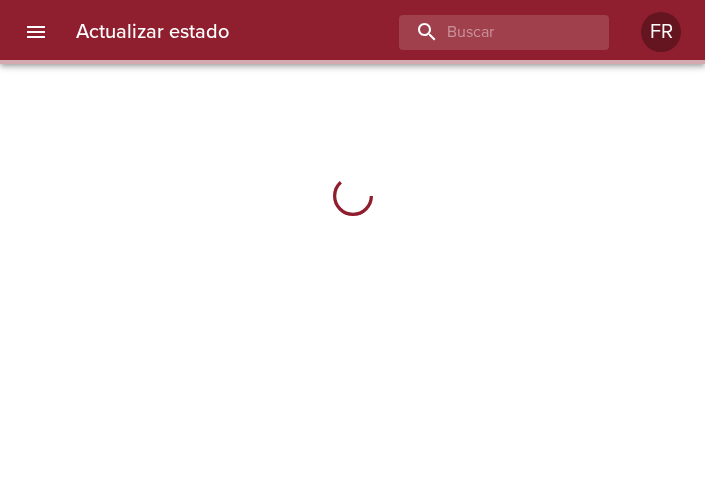 scroll, scrollTop: 0, scrollLeft: 0, axis: both 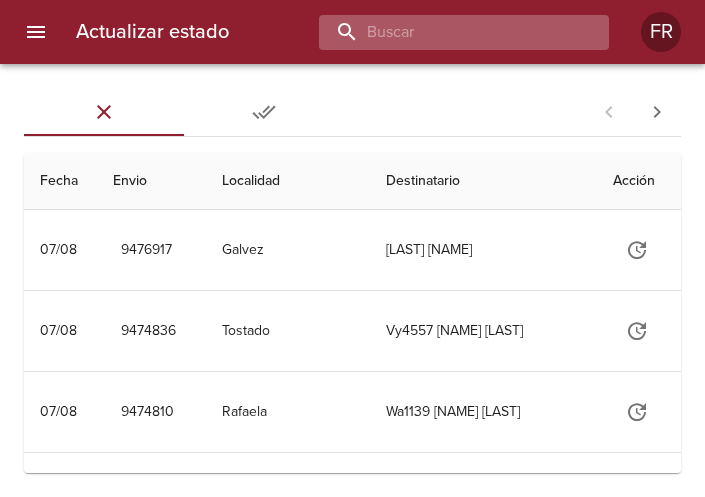 click at bounding box center [447, 32] 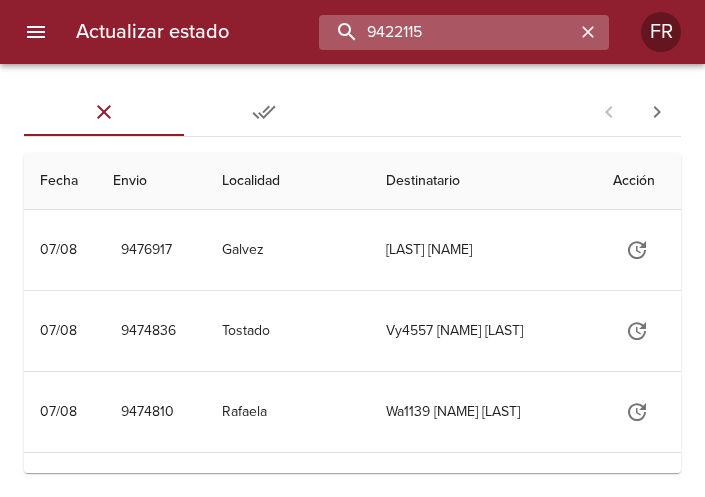 type on "9422115" 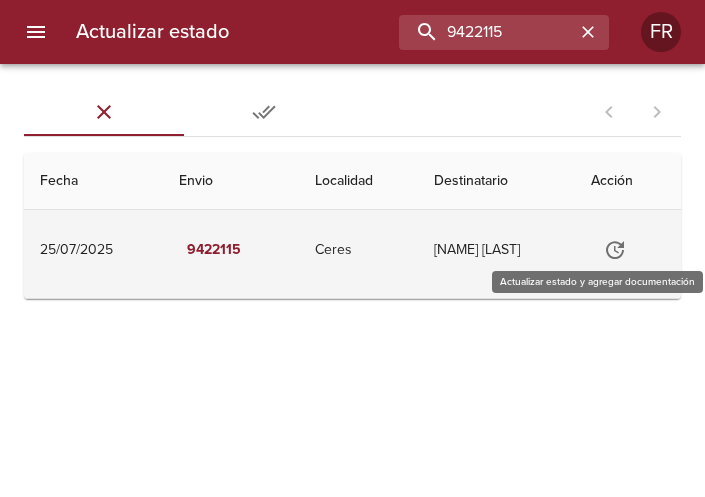 click 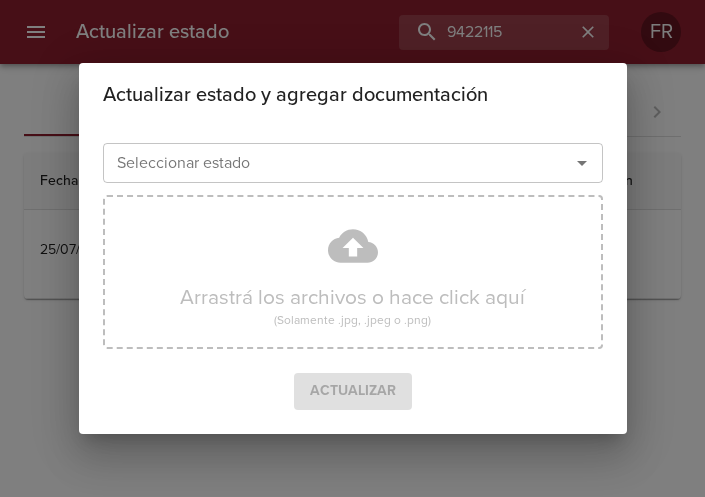 click 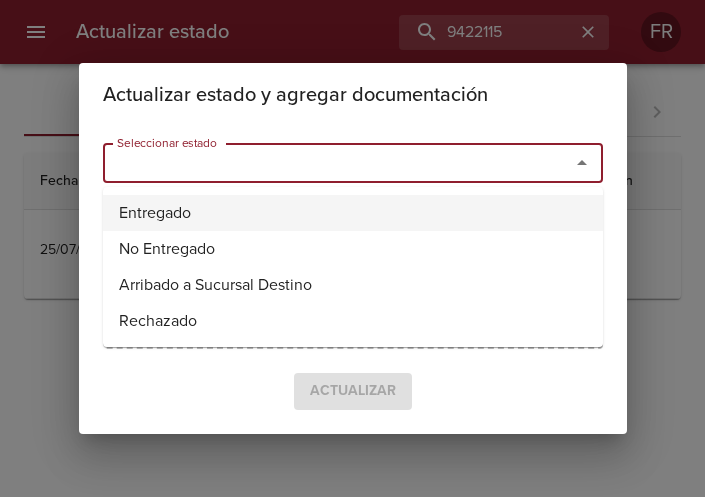 click on "Entregado" at bounding box center [353, 213] 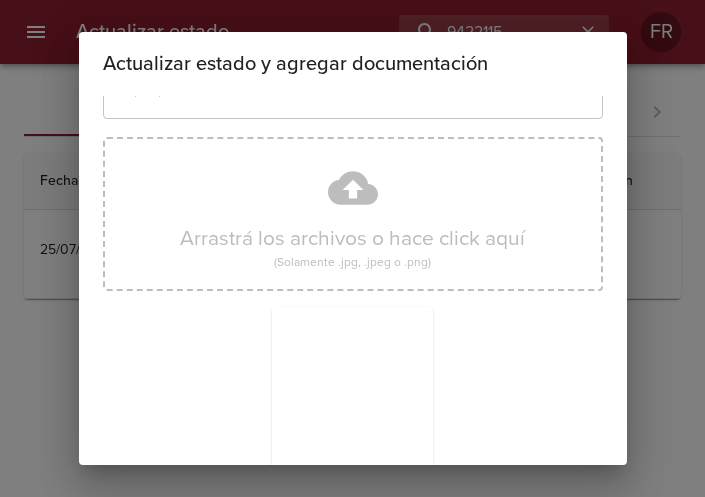 scroll, scrollTop: 285, scrollLeft: 0, axis: vertical 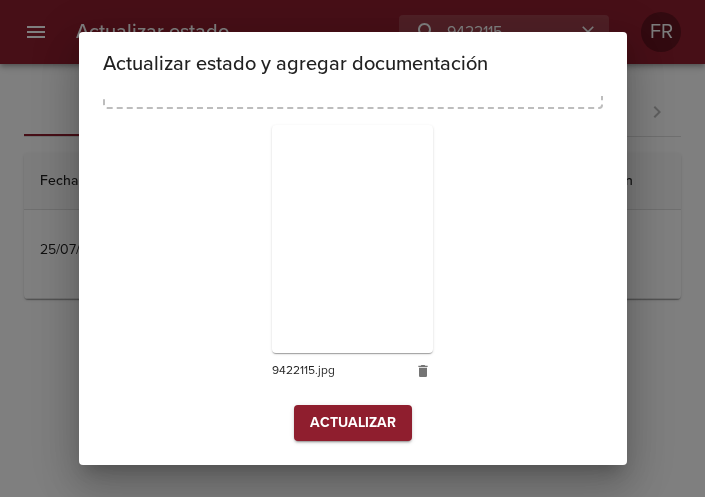click on "Actualizar" at bounding box center (353, 423) 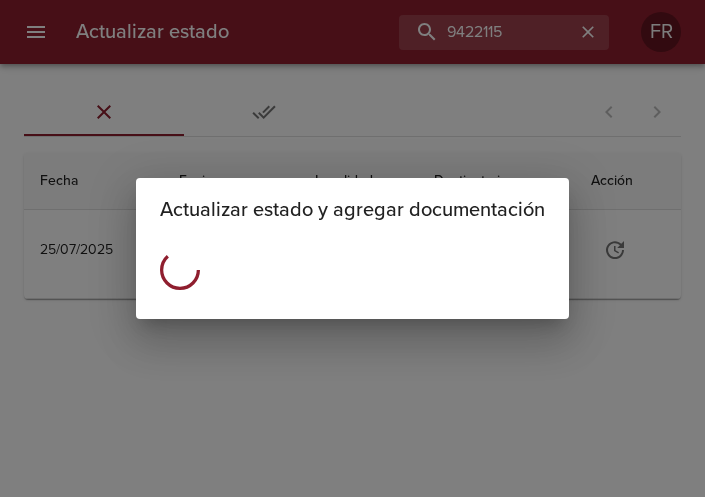 scroll, scrollTop: 0, scrollLeft: 0, axis: both 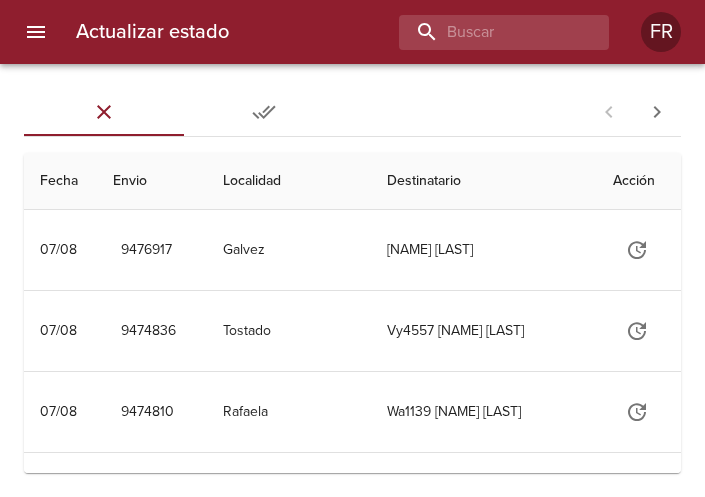 click on "Actualizar estado FR" at bounding box center (352, 32) 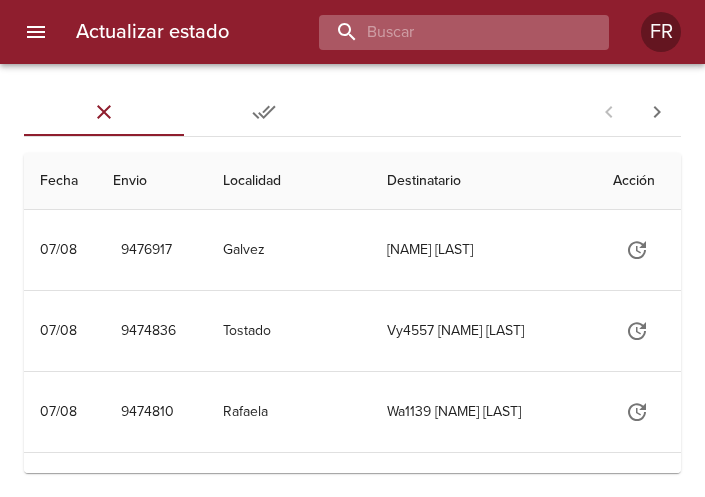 click at bounding box center [447, 32] 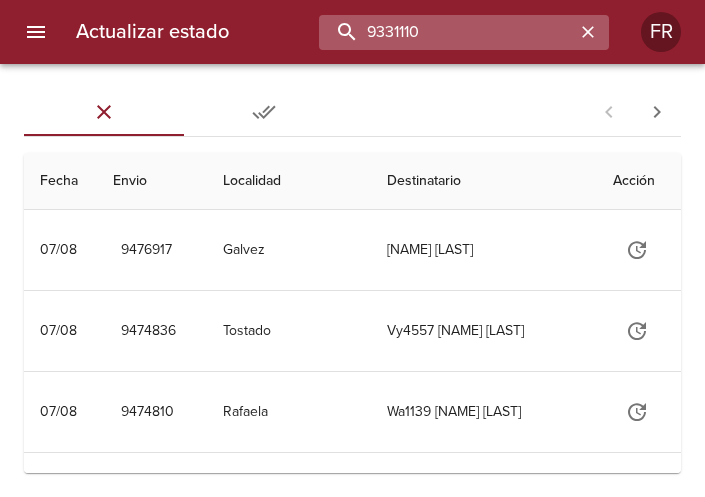 type on "9331110" 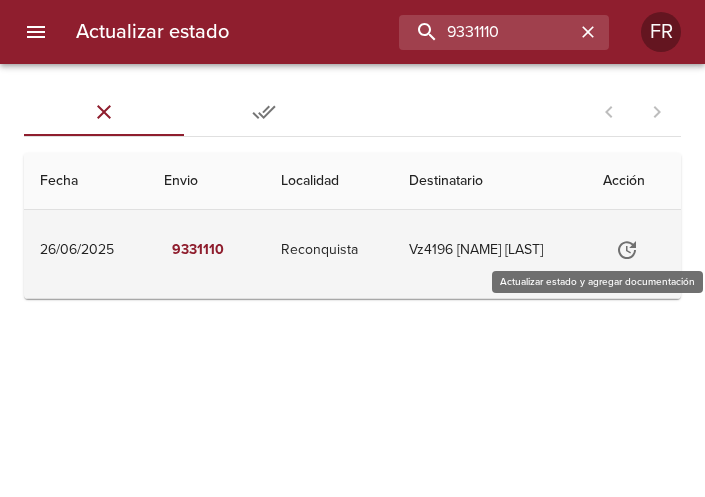 click at bounding box center [627, 250] 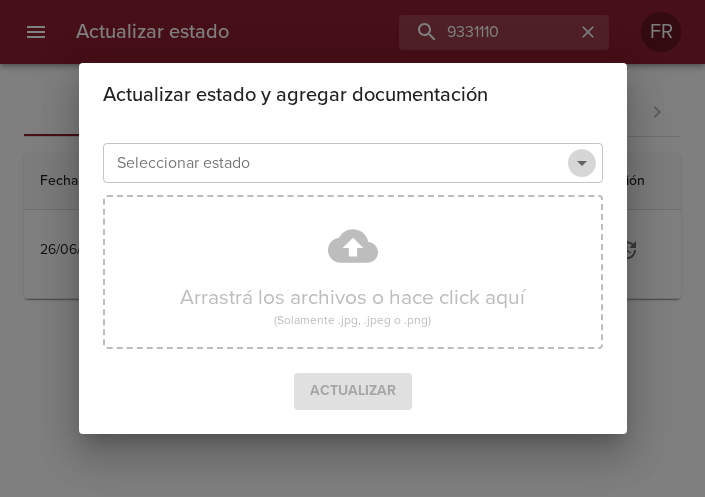 click 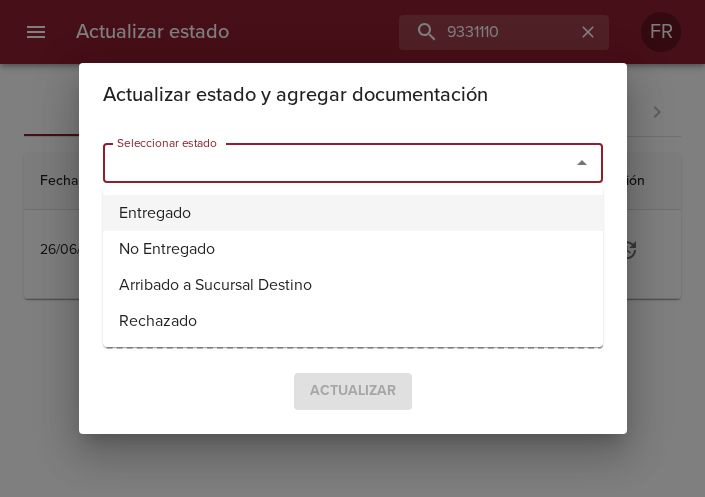 click on "Entregado" at bounding box center (353, 213) 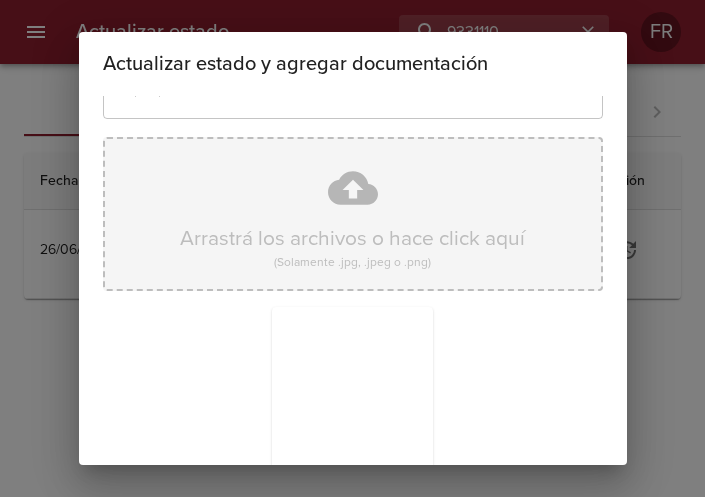 scroll, scrollTop: 285, scrollLeft: 0, axis: vertical 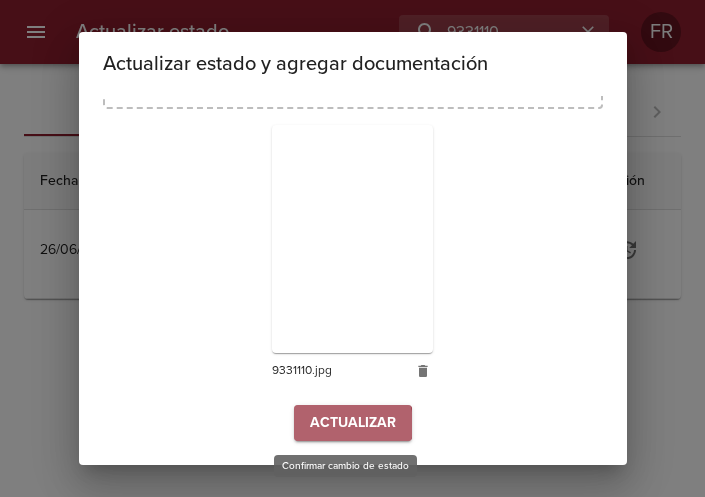 click on "Actualizar" at bounding box center [353, 423] 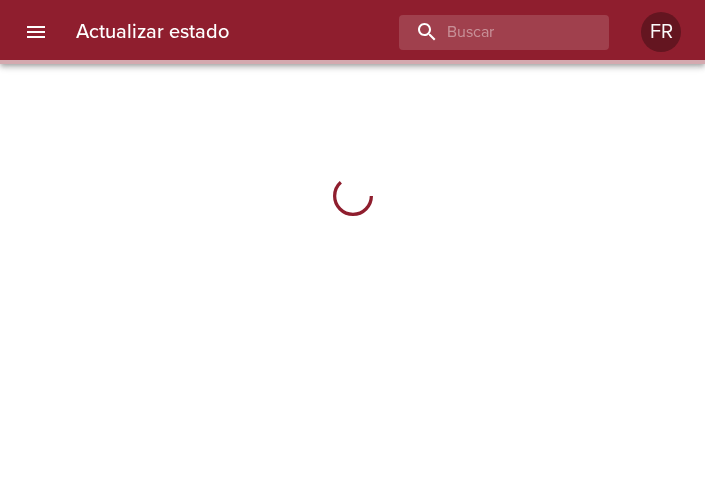 scroll, scrollTop: 0, scrollLeft: 0, axis: both 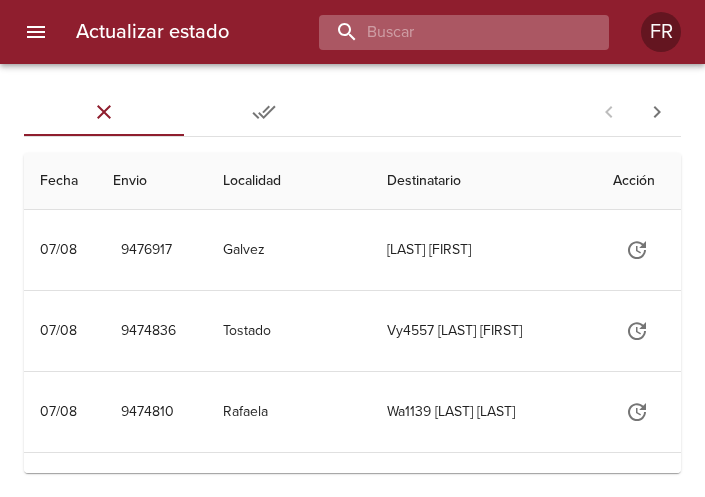 click at bounding box center [447, 32] 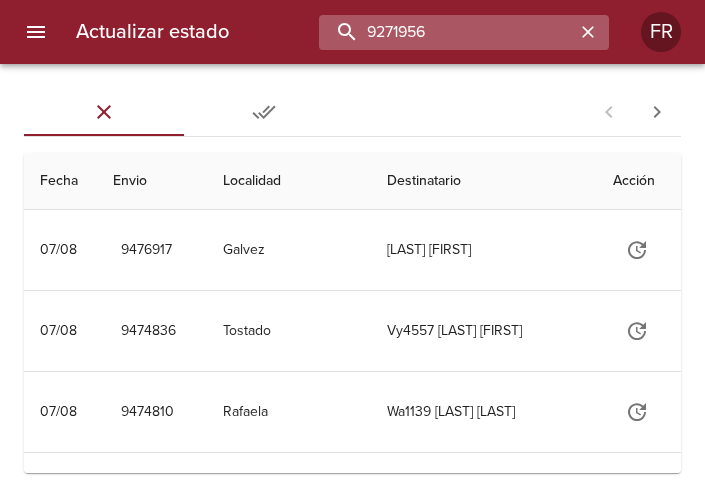 type on "9271956" 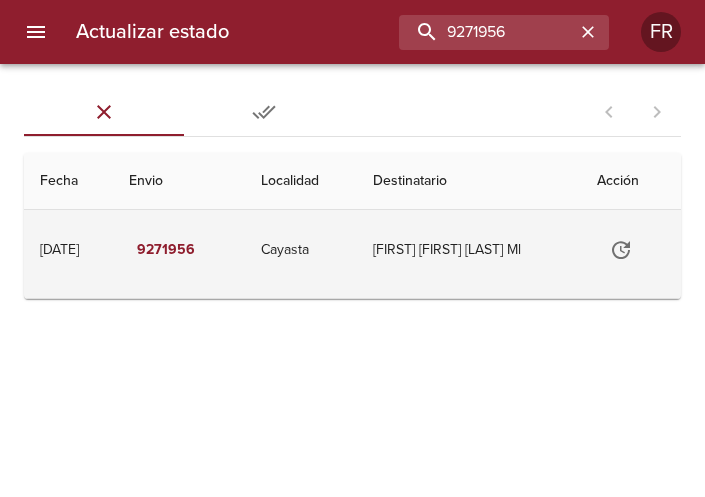 click 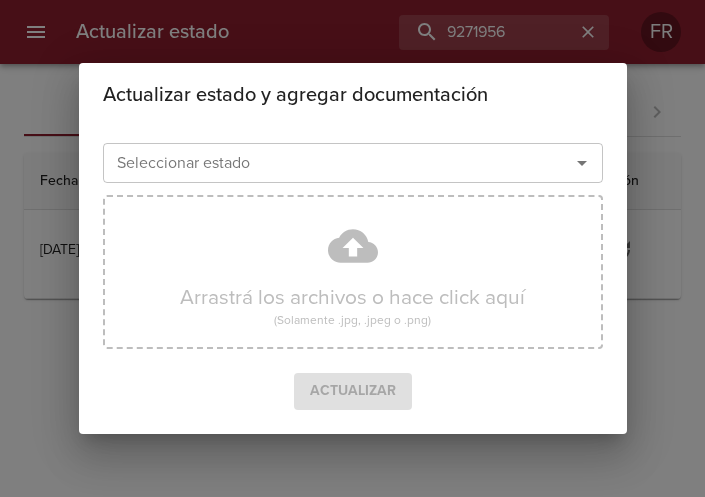 click 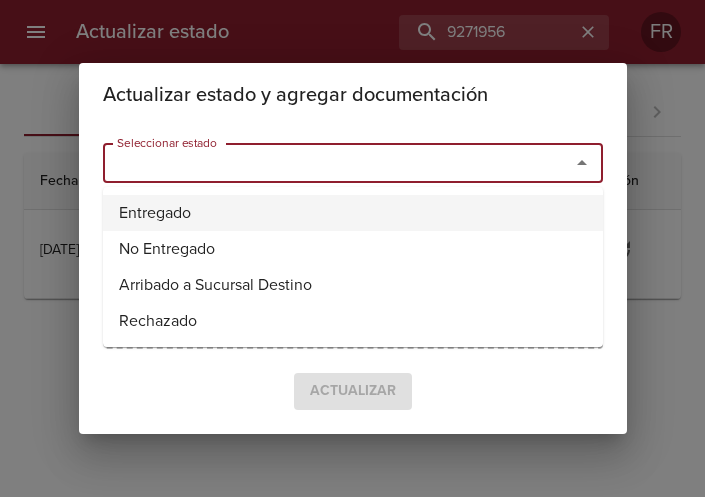 click on "Entregado" at bounding box center (353, 213) 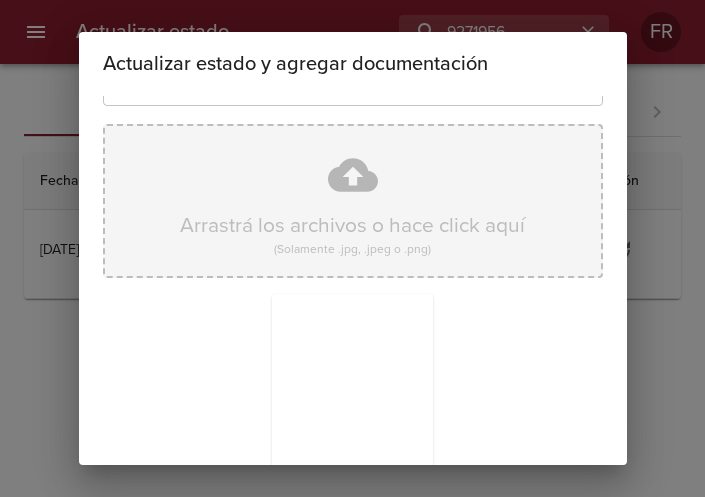 scroll, scrollTop: 285, scrollLeft: 0, axis: vertical 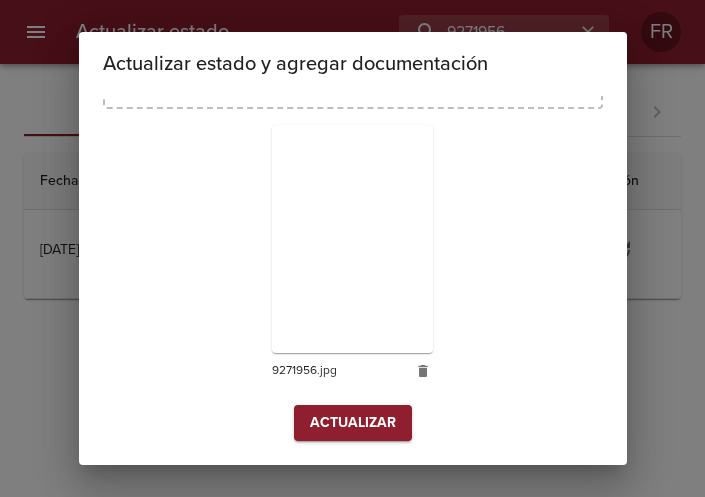 click on "Actualizar" at bounding box center (353, 423) 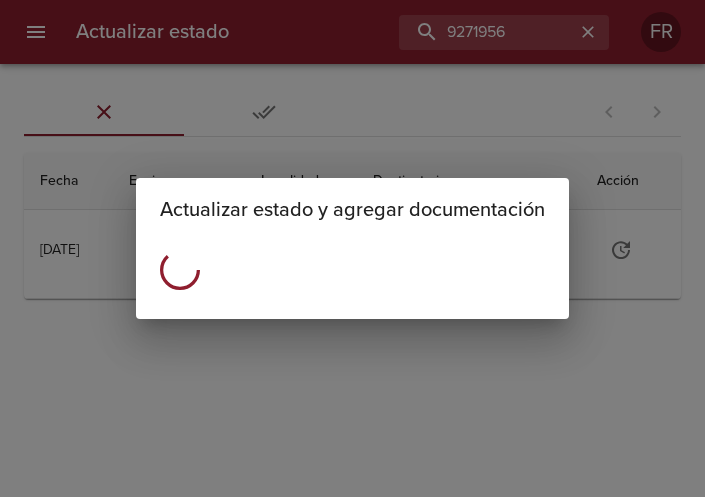 scroll, scrollTop: 0, scrollLeft: 0, axis: both 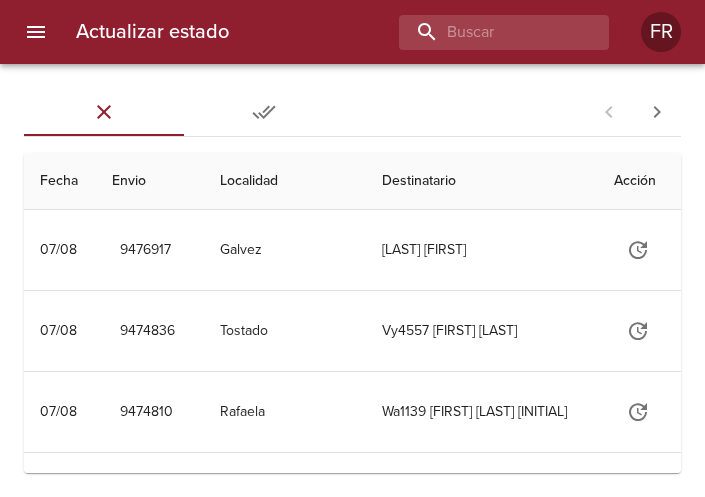 click on "Actualizar estado FR" at bounding box center [352, 32] 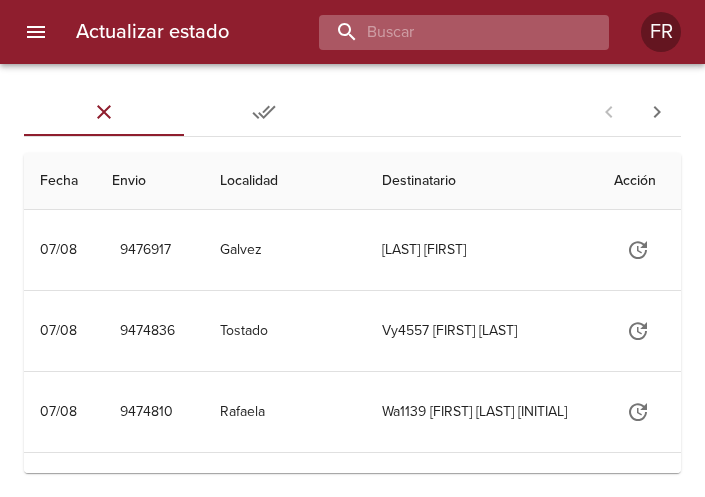 click at bounding box center [447, 32] 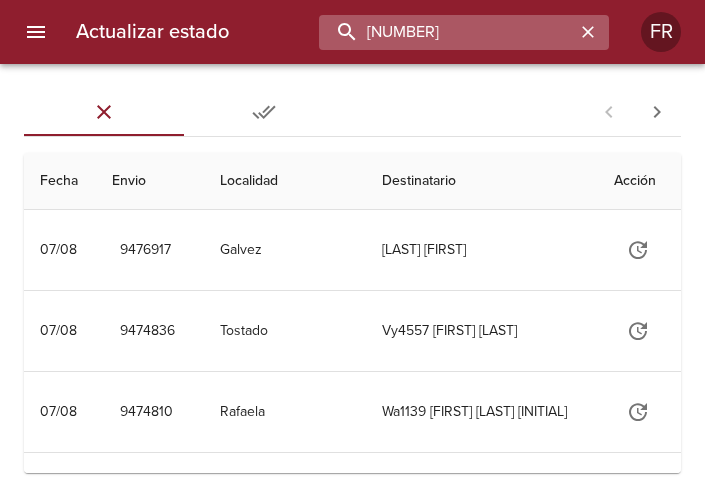 type on "9349773" 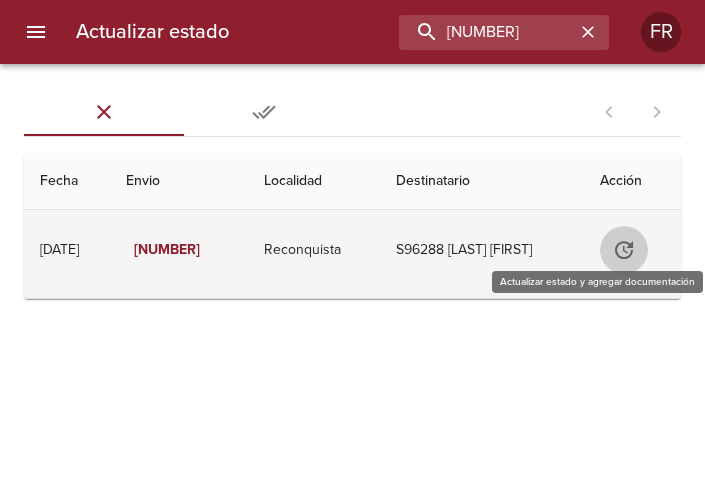 click 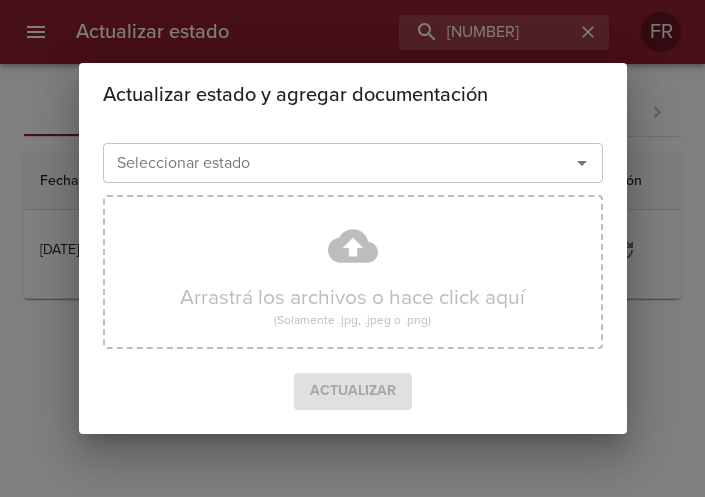 click 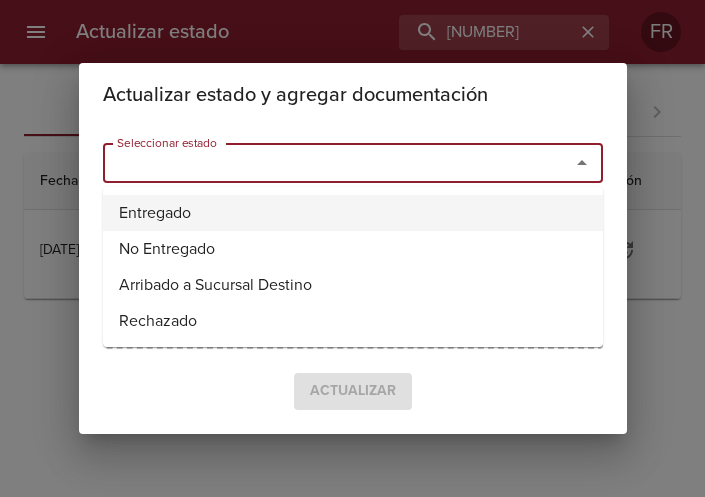 click on "Entregado" at bounding box center (353, 213) 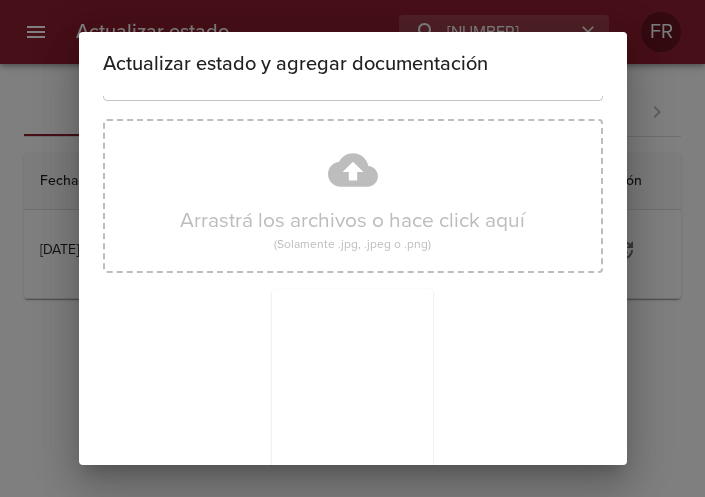 scroll, scrollTop: 285, scrollLeft: 0, axis: vertical 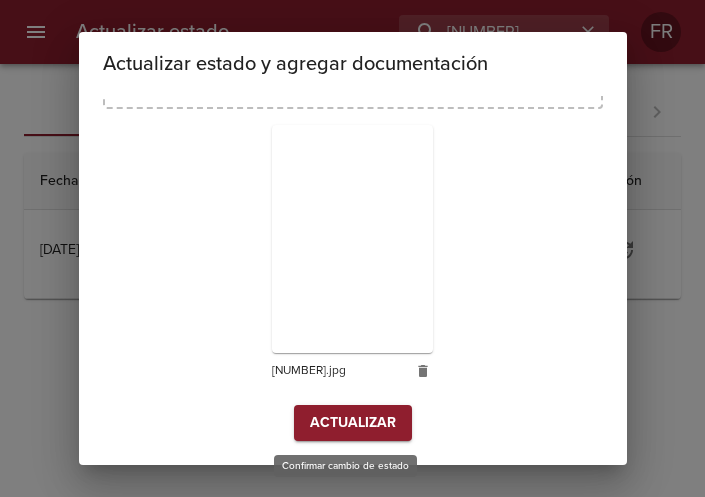 click on "Actualizar" at bounding box center (353, 423) 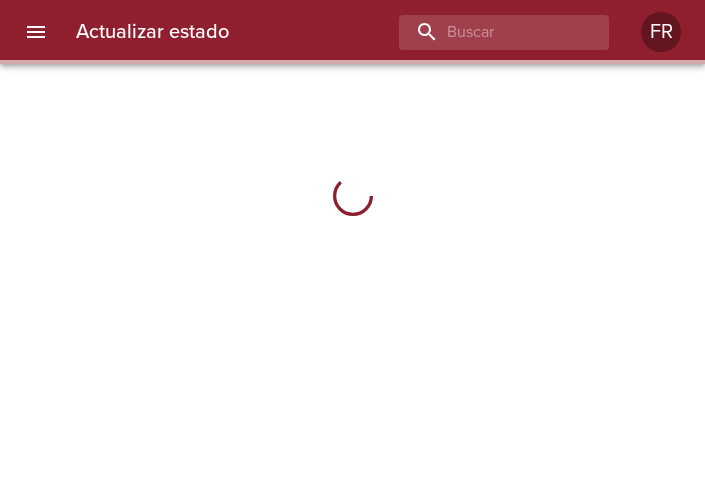 scroll, scrollTop: 0, scrollLeft: 0, axis: both 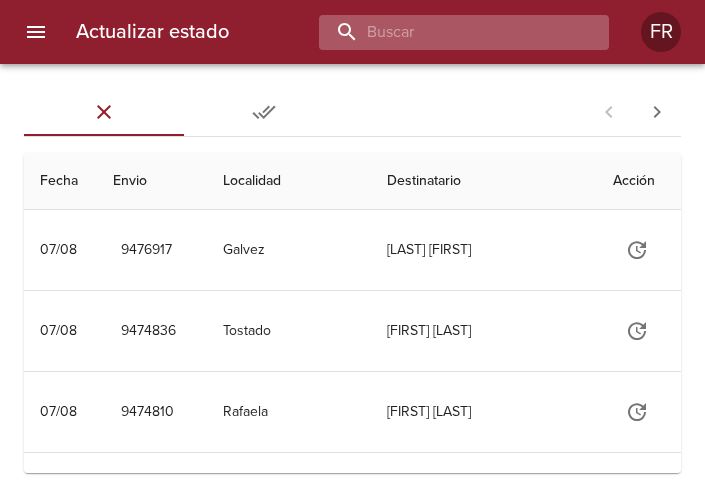 click at bounding box center (447, 32) 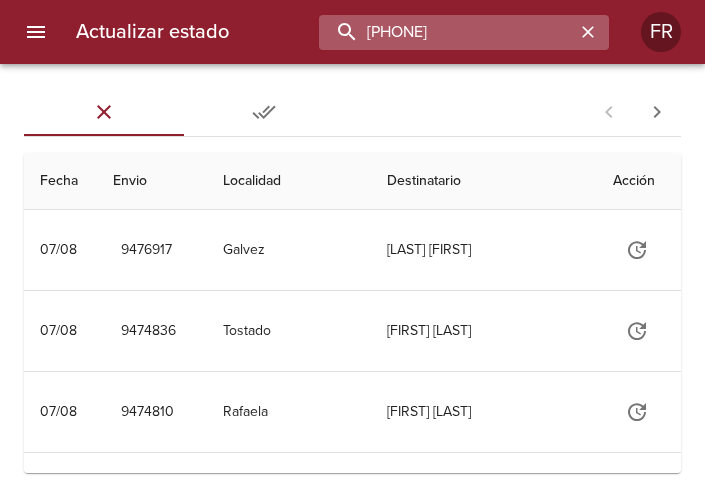 type on "[PHONE]" 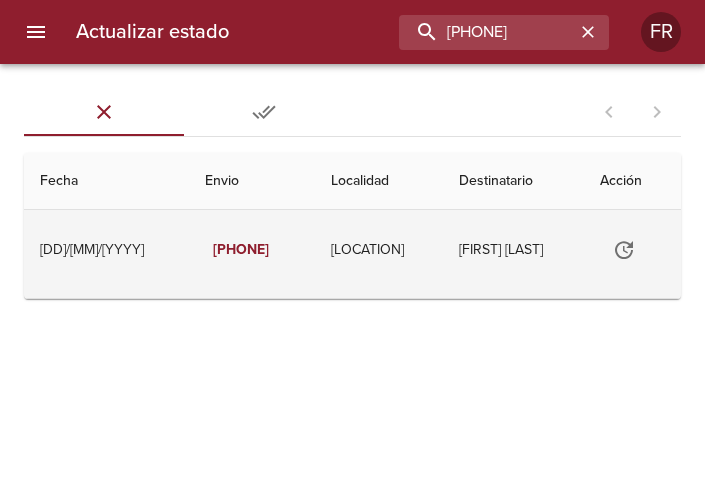 click 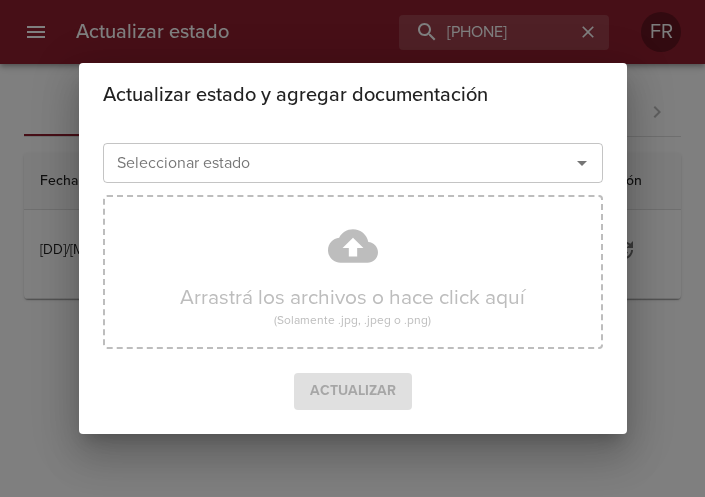 click 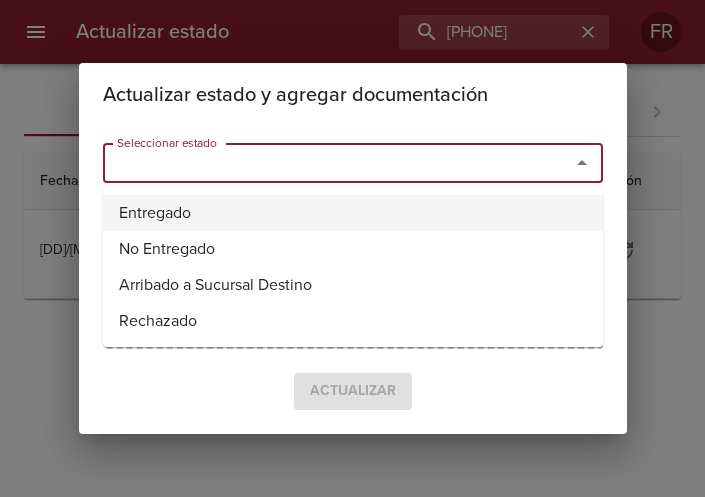 click on "Entregado" at bounding box center [353, 213] 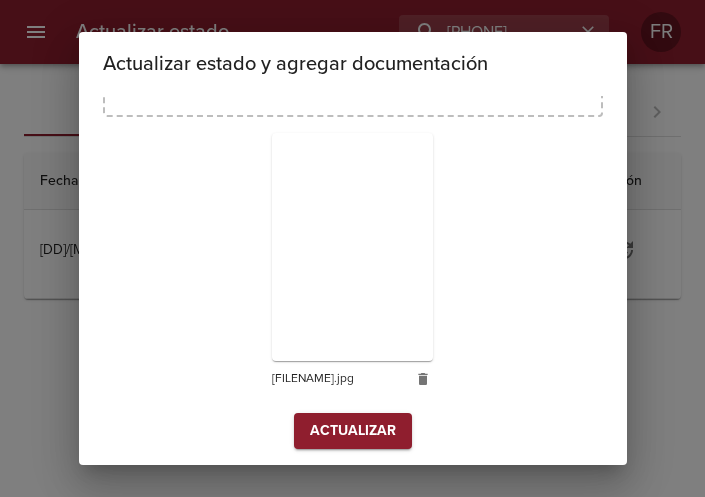 scroll, scrollTop: 285, scrollLeft: 0, axis: vertical 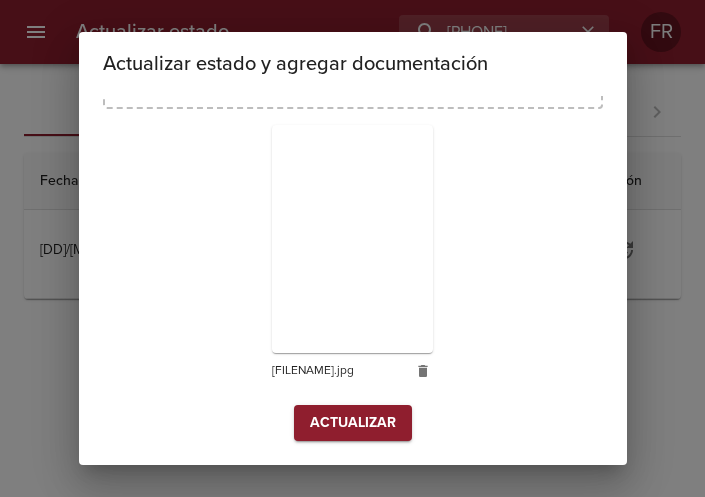 click on "Actualizar" at bounding box center [353, 423] 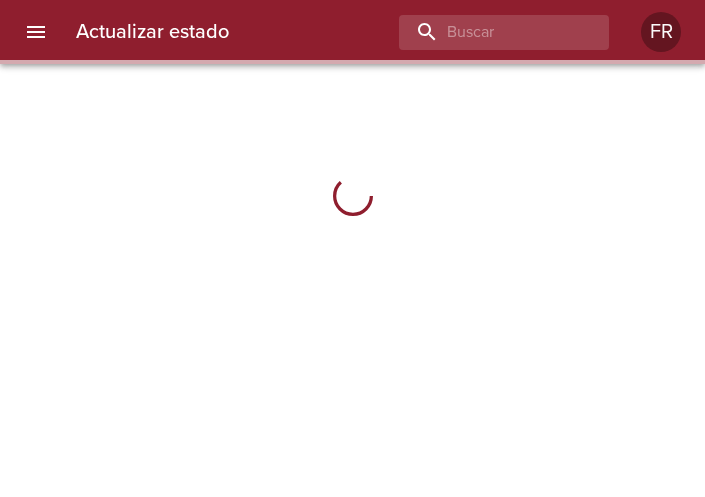scroll, scrollTop: 0, scrollLeft: 0, axis: both 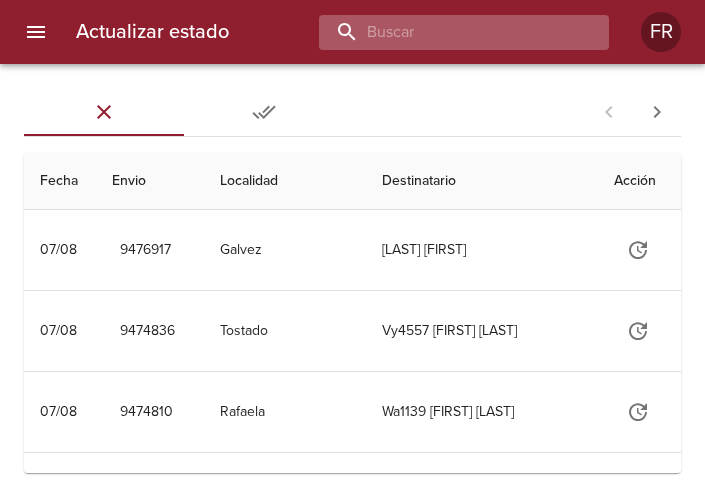 click at bounding box center [447, 32] 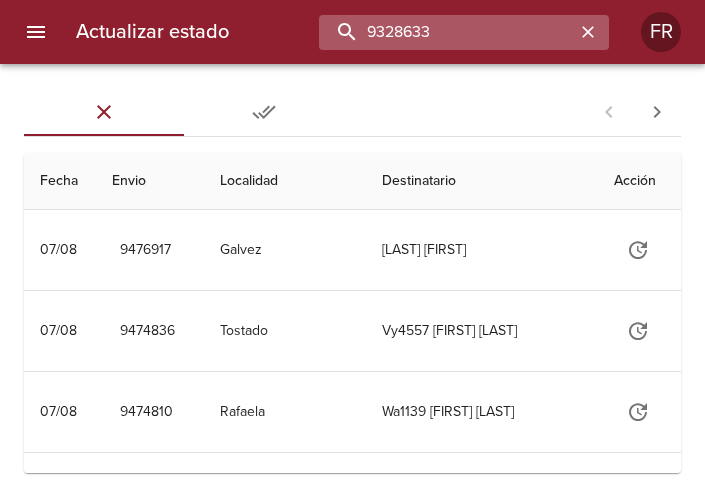 type on "9328633" 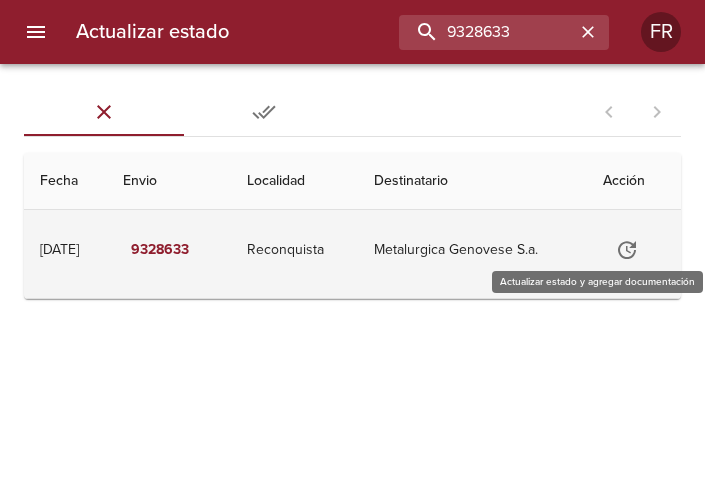 click 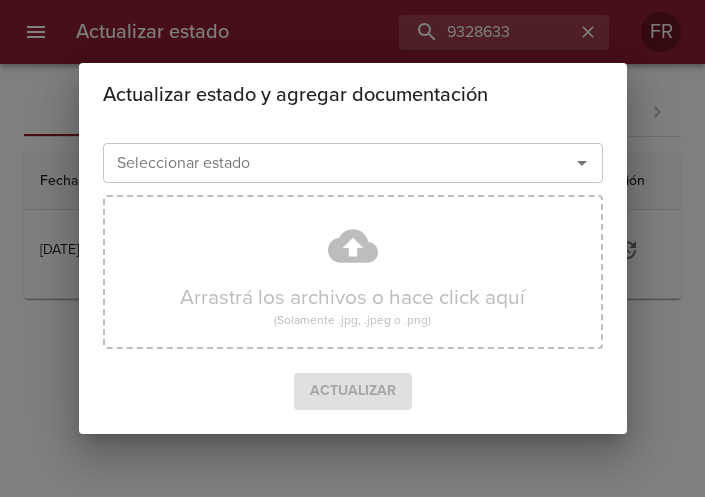 click 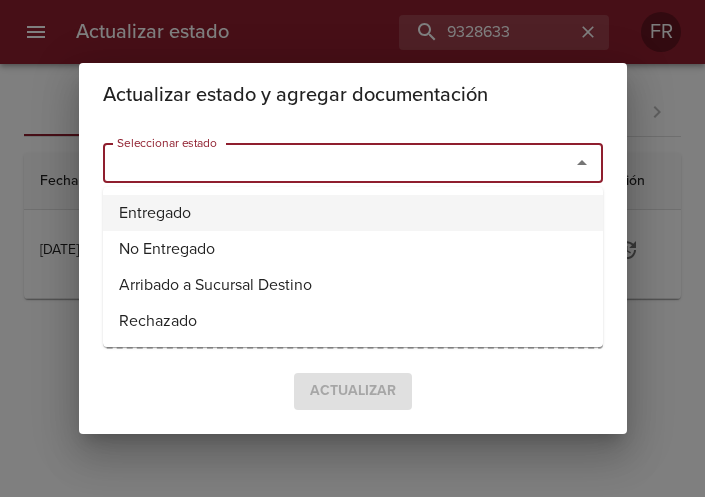 click on "Entregado" at bounding box center [353, 213] 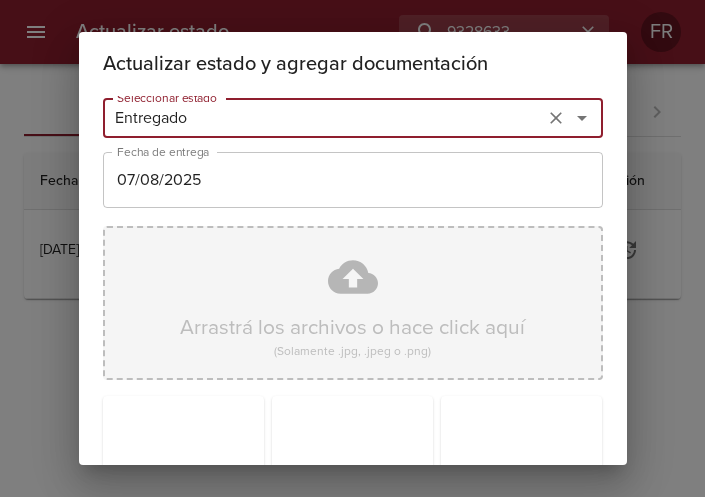 scroll, scrollTop: 285, scrollLeft: 0, axis: vertical 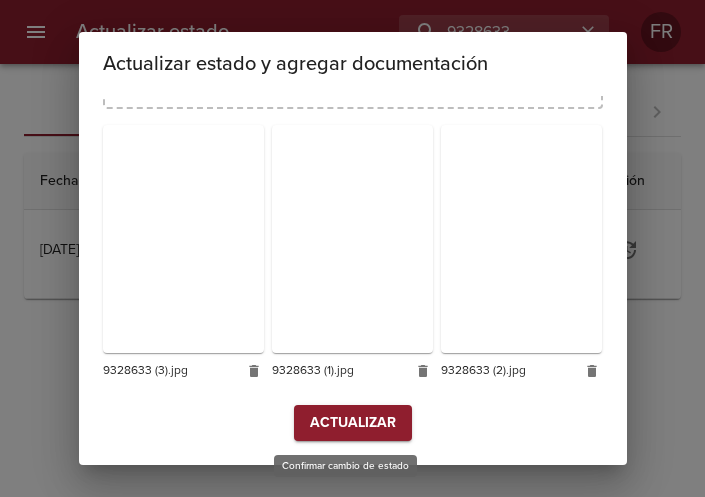 click on "Actualizar" at bounding box center (353, 423) 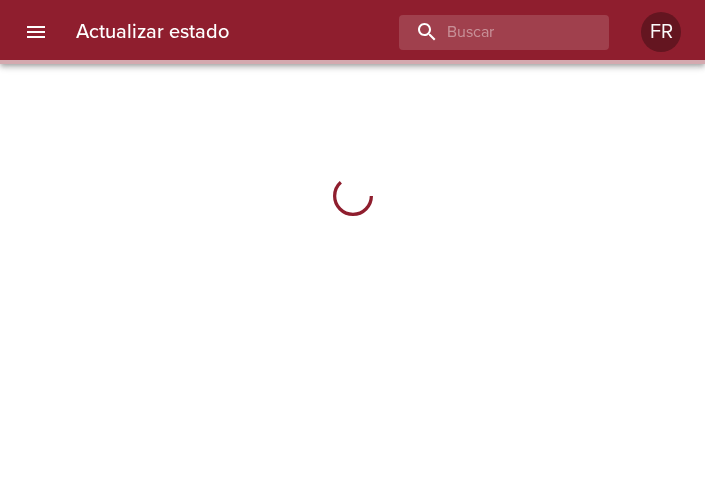 scroll, scrollTop: 0, scrollLeft: 0, axis: both 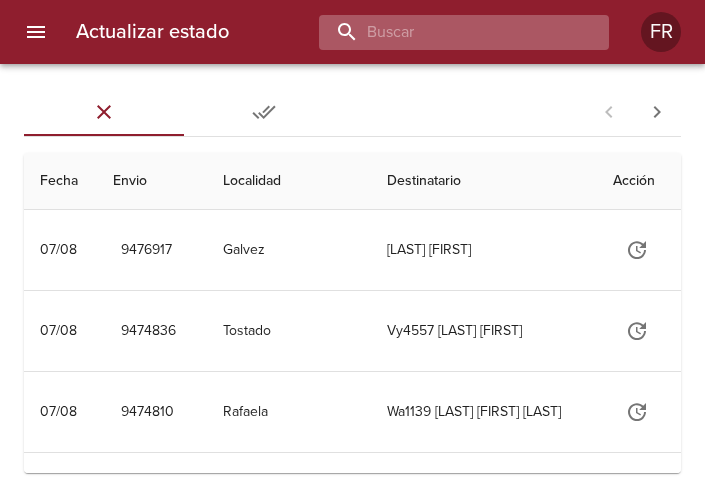 click at bounding box center [447, 32] 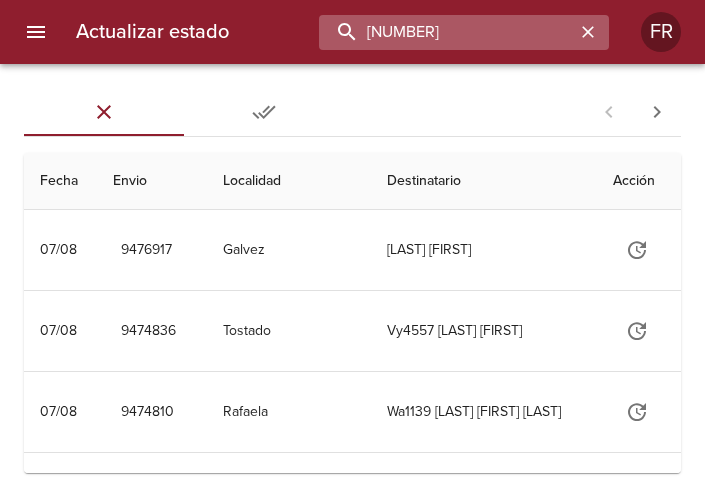 type on "[NUMBER]" 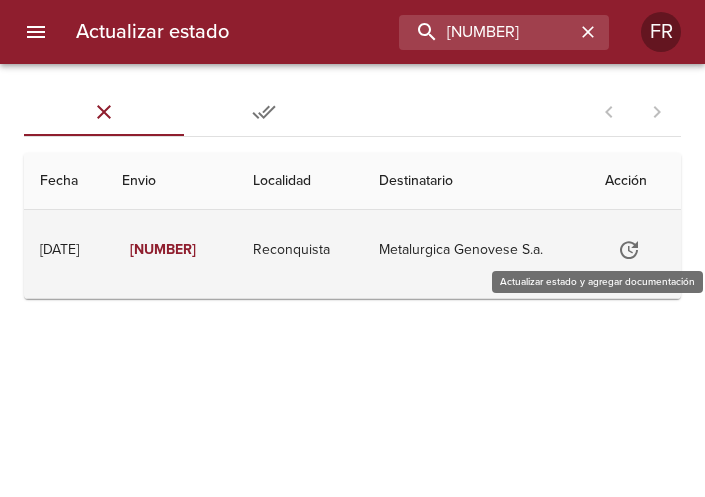 click 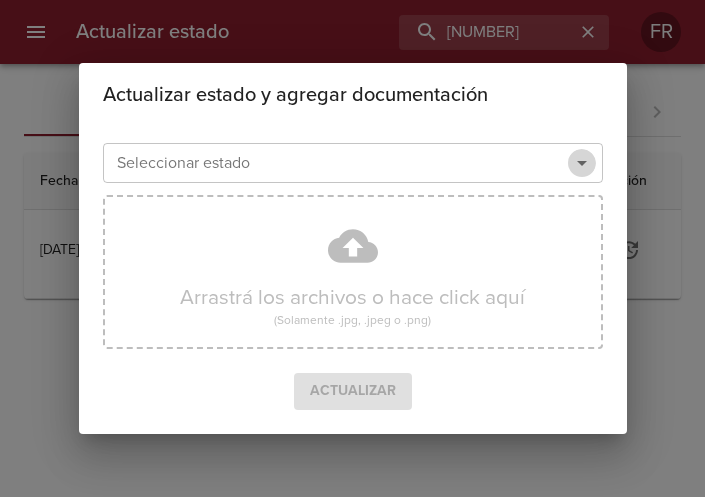 click 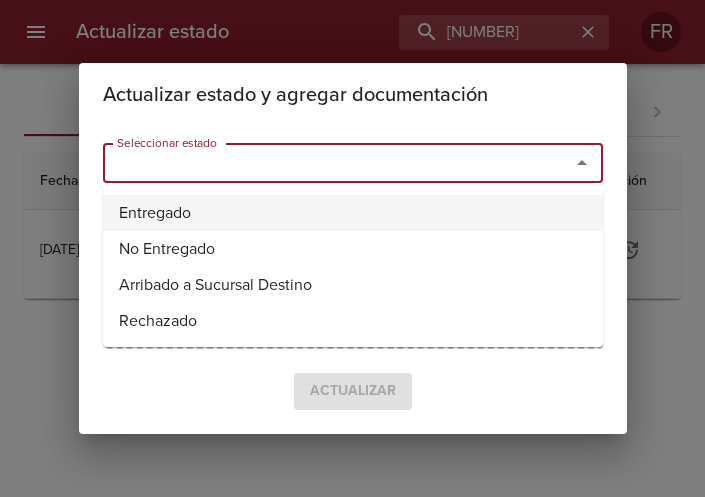 click on "Entregado" at bounding box center [353, 213] 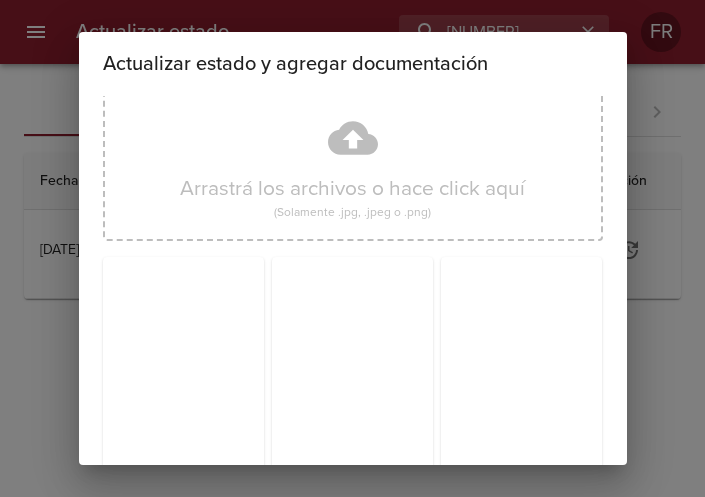 scroll, scrollTop: 285, scrollLeft: 0, axis: vertical 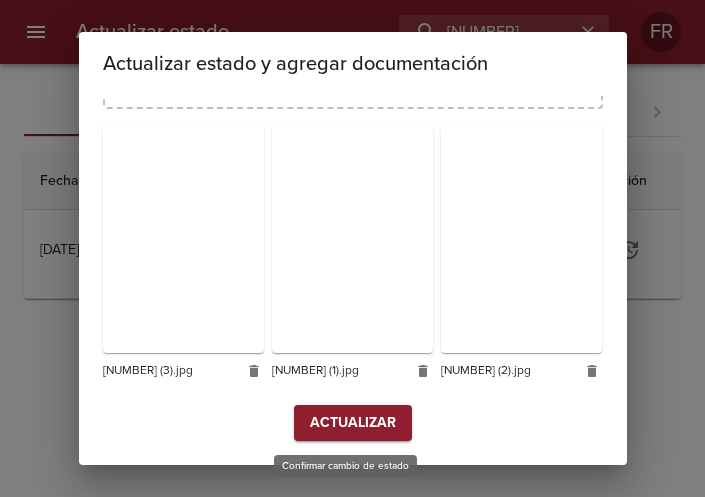 click on "Actualizar" at bounding box center [353, 423] 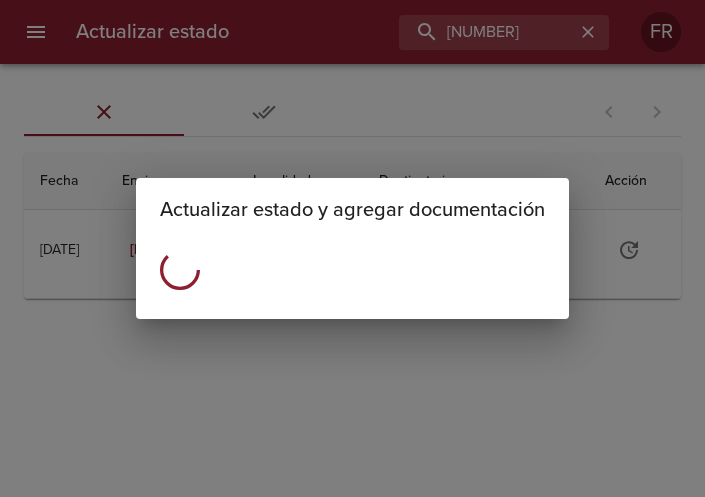 scroll, scrollTop: 0, scrollLeft: 0, axis: both 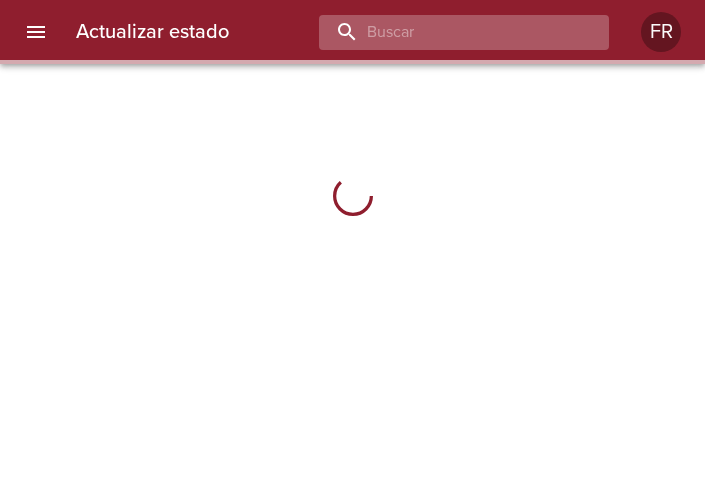 click at bounding box center (447, 32) 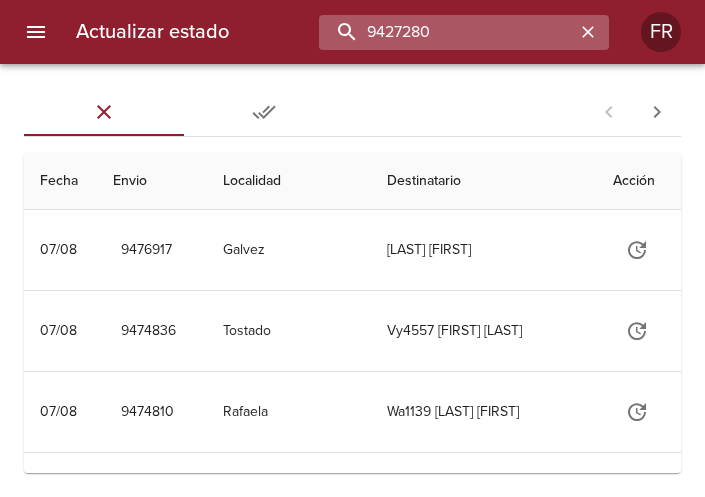 type on "9427280" 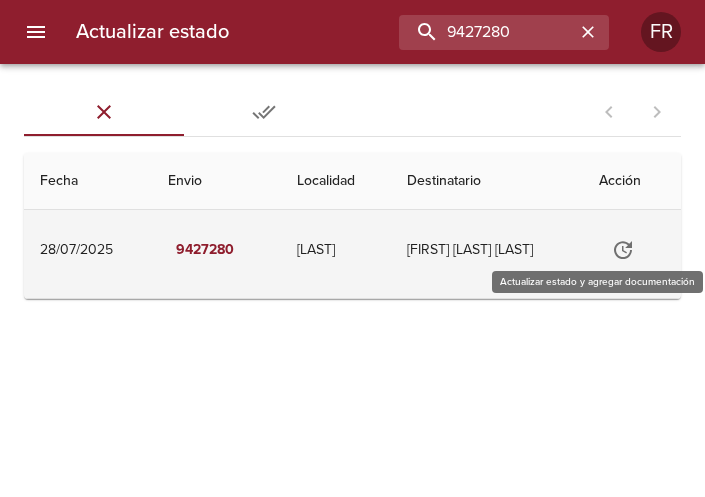 click 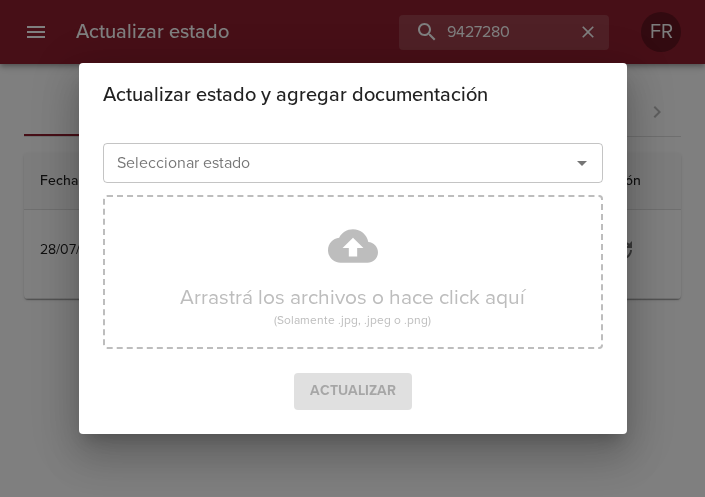 click 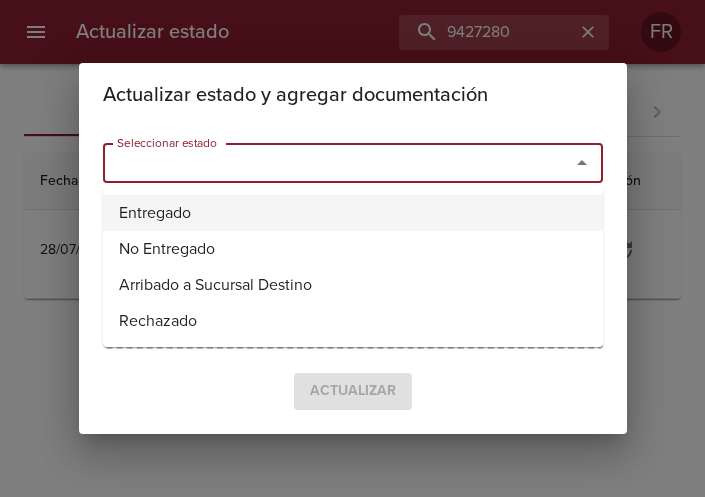 click on "Entregado" at bounding box center (353, 213) 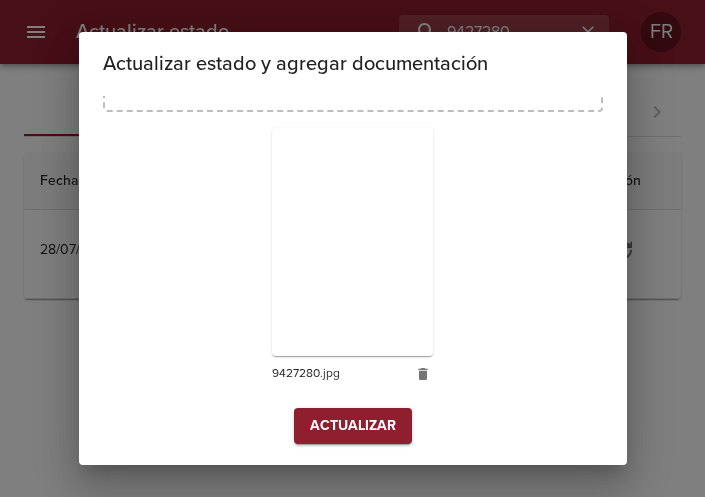 scroll, scrollTop: 285, scrollLeft: 0, axis: vertical 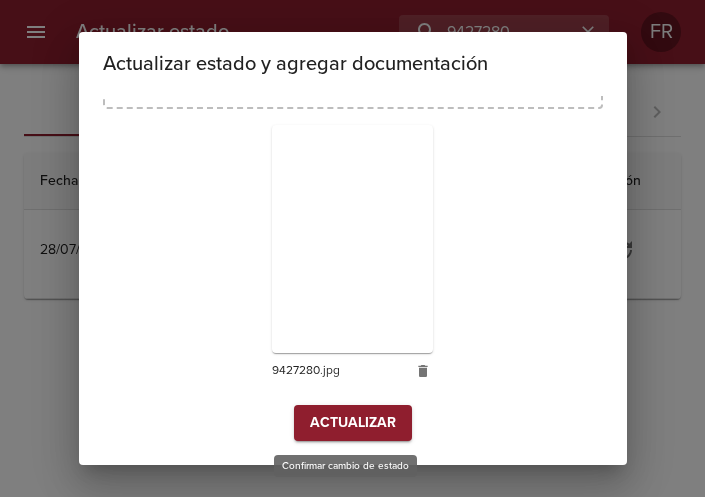 click on "Actualizar" at bounding box center [353, 423] 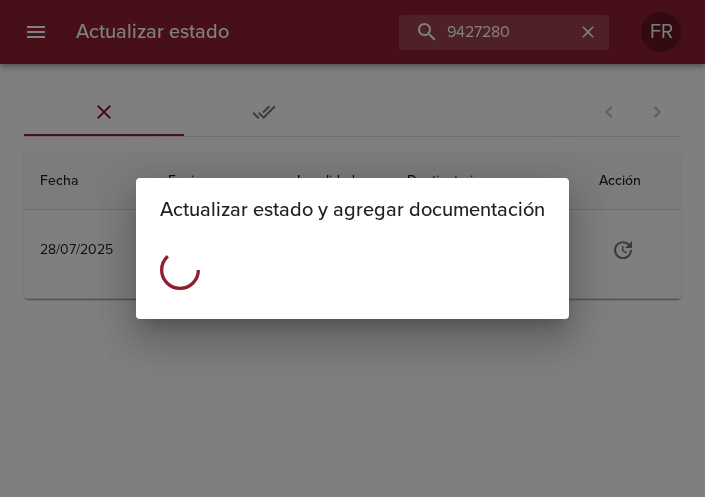 scroll, scrollTop: 0, scrollLeft: 0, axis: both 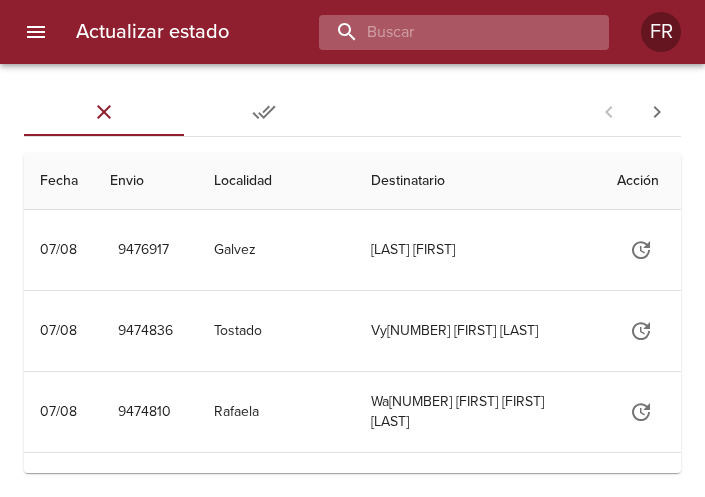 click at bounding box center [447, 32] 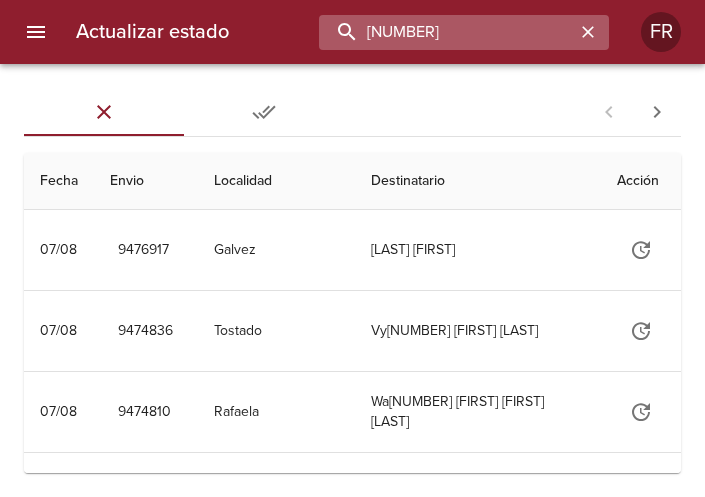 type on "[NUMBER]" 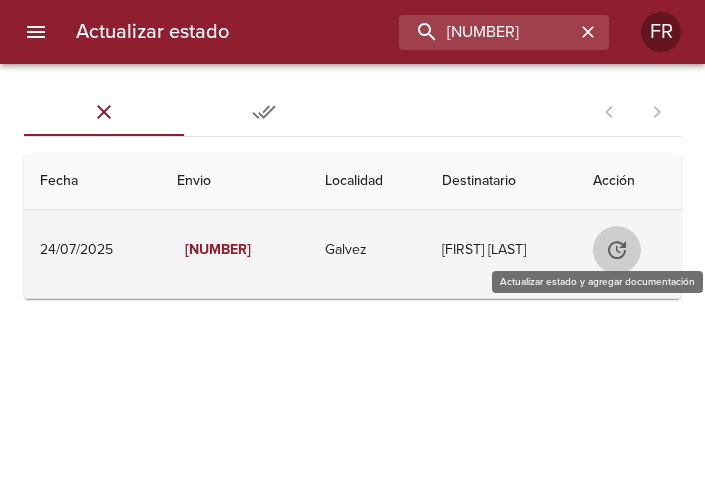 click 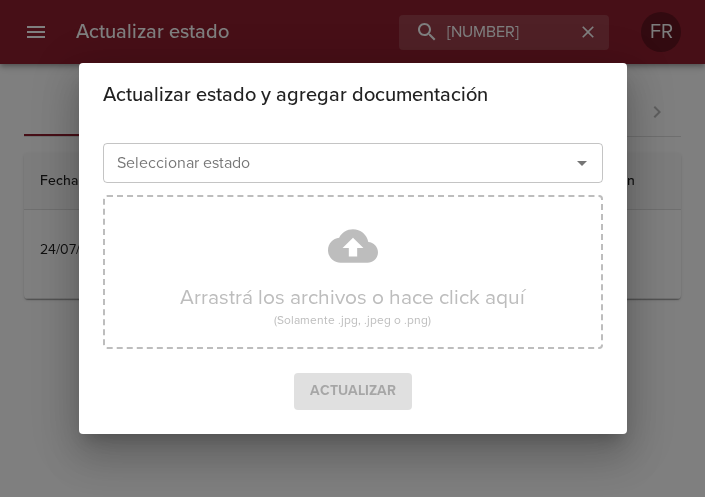 click 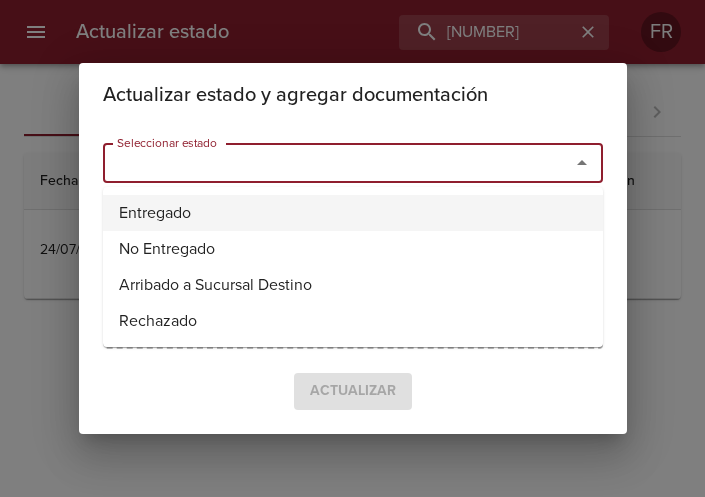 click on "Entregado" at bounding box center (353, 213) 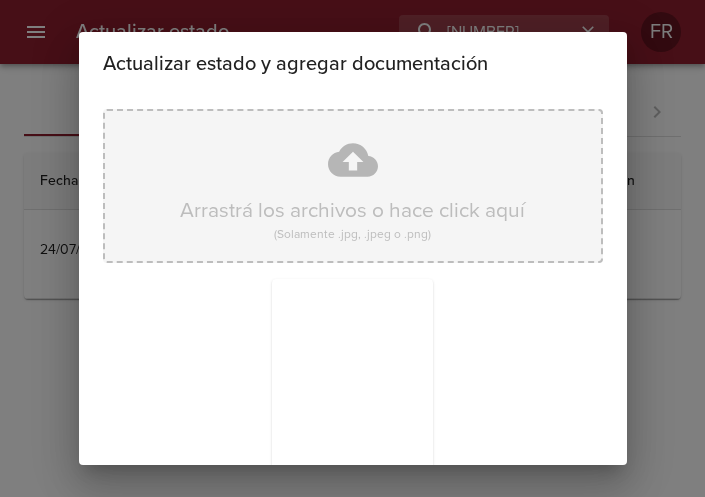 scroll, scrollTop: 285, scrollLeft: 0, axis: vertical 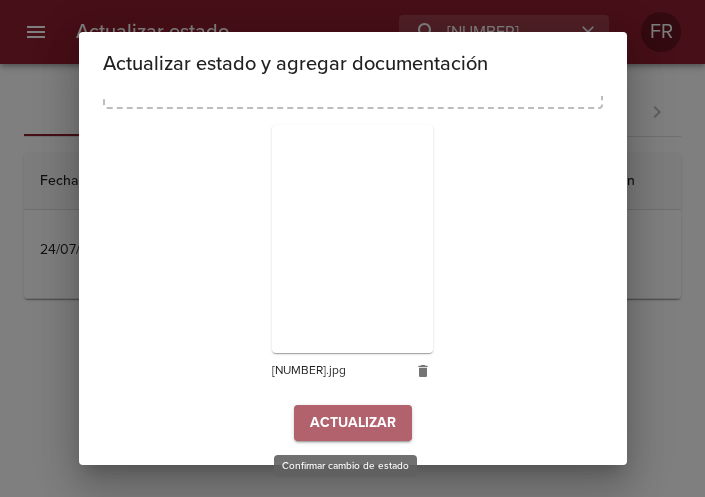 click on "Actualizar" at bounding box center (353, 423) 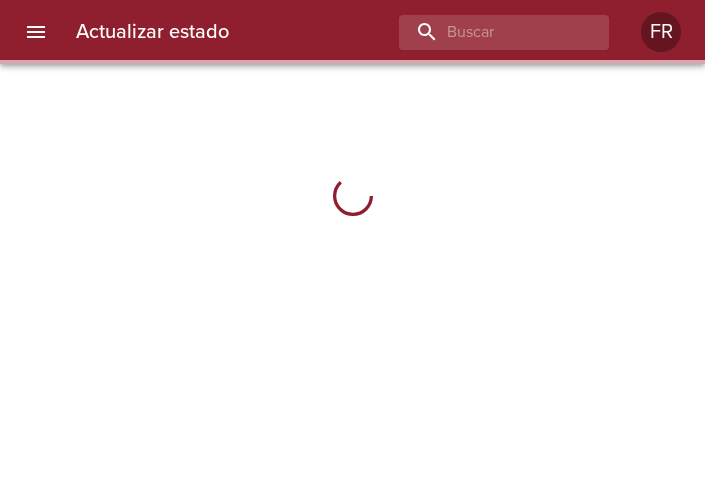 scroll, scrollTop: 0, scrollLeft: 0, axis: both 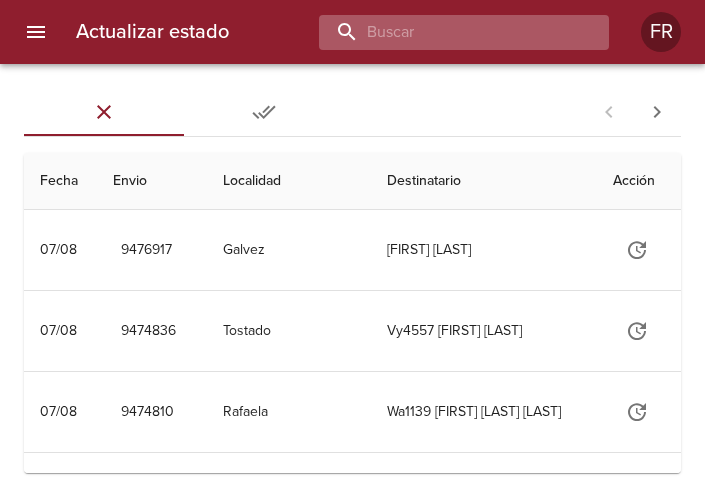 click at bounding box center [447, 32] 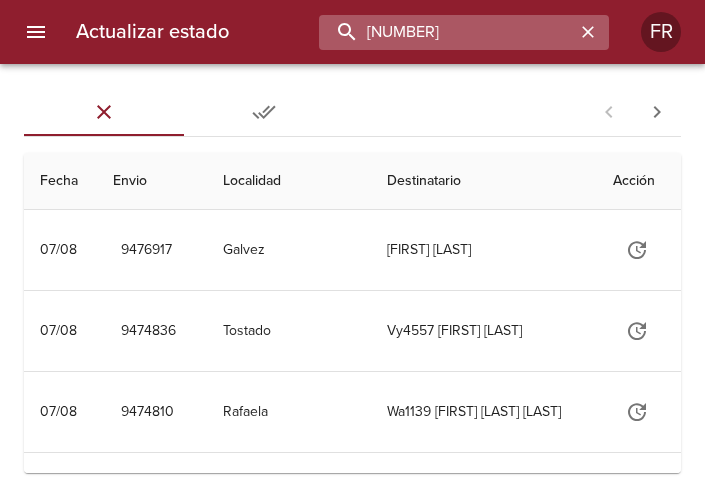 type on "9425995" 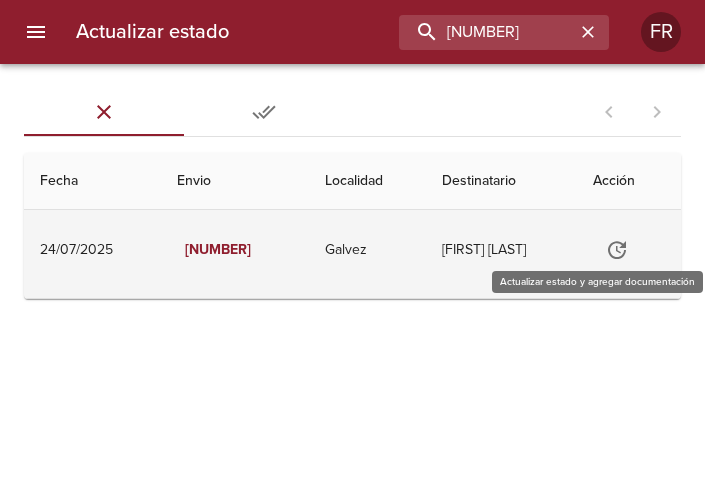 click 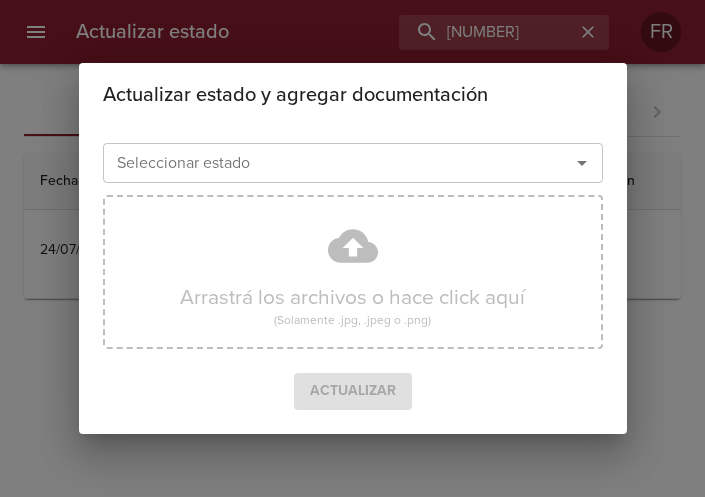 click 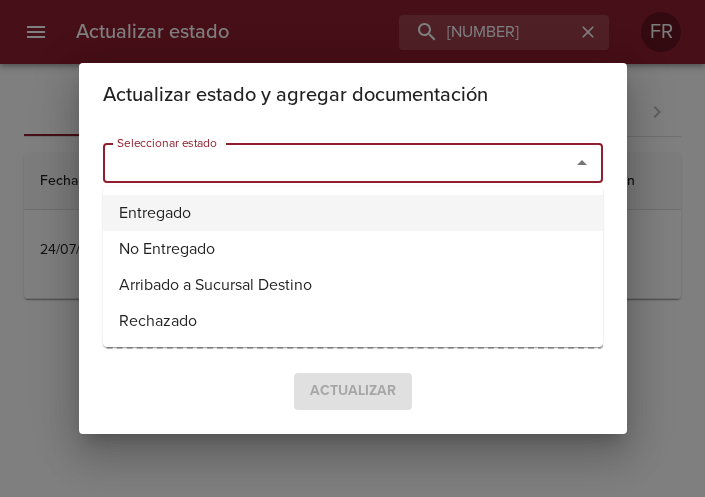 click on "Entregado" at bounding box center [353, 213] 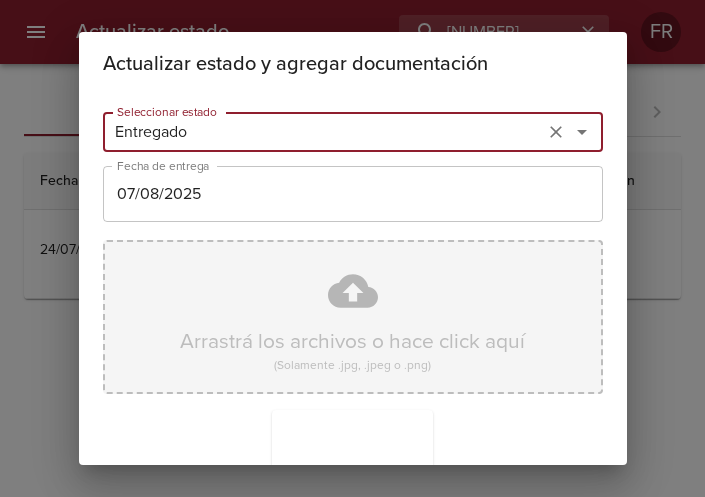 scroll, scrollTop: 285, scrollLeft: 0, axis: vertical 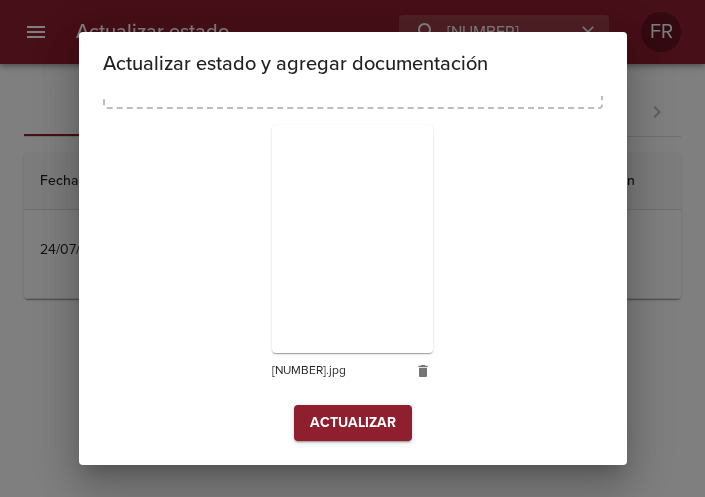 click on "Actualizar" at bounding box center [353, 423] 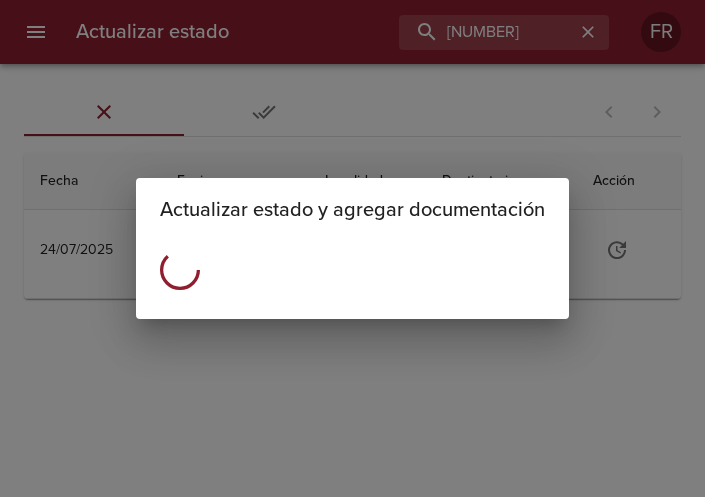 scroll, scrollTop: 0, scrollLeft: 0, axis: both 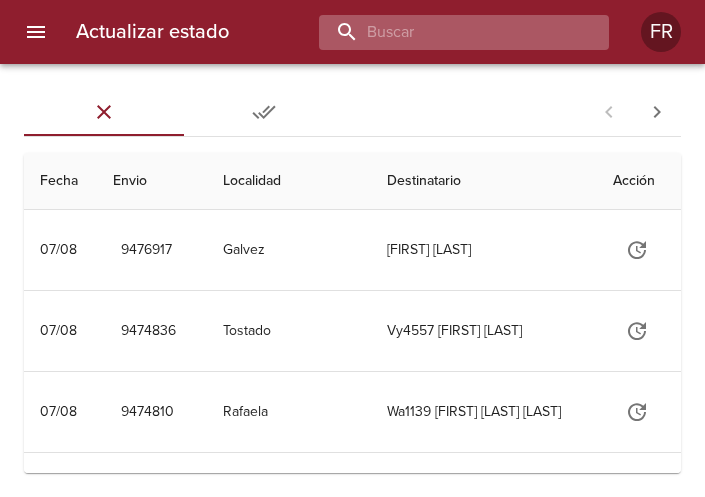 click at bounding box center [447, 32] 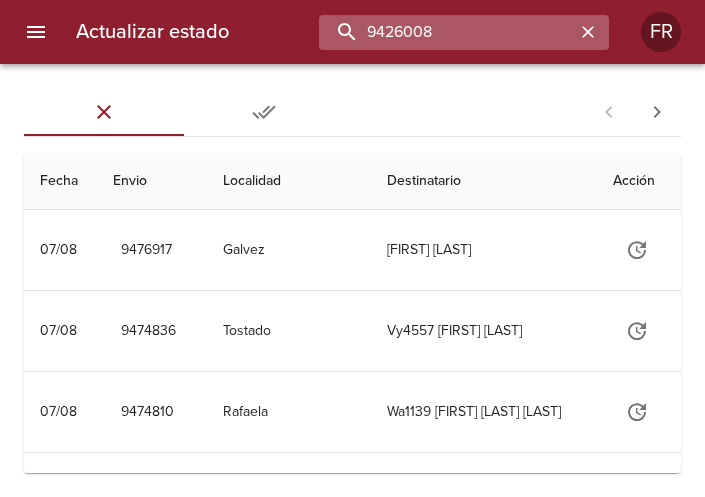 type on "9426008" 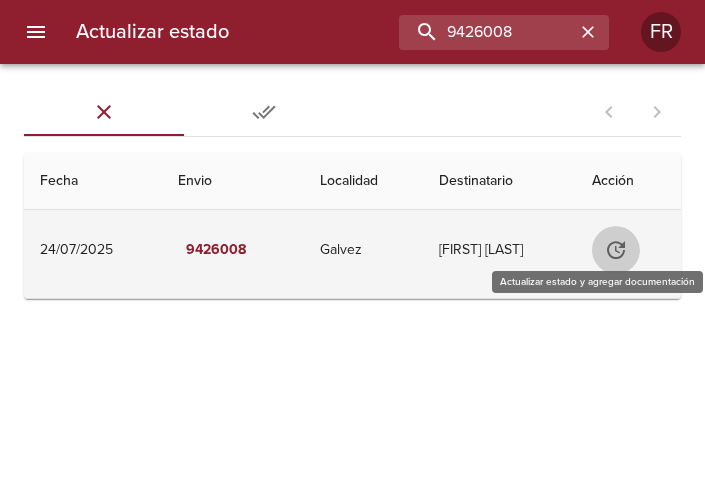 click 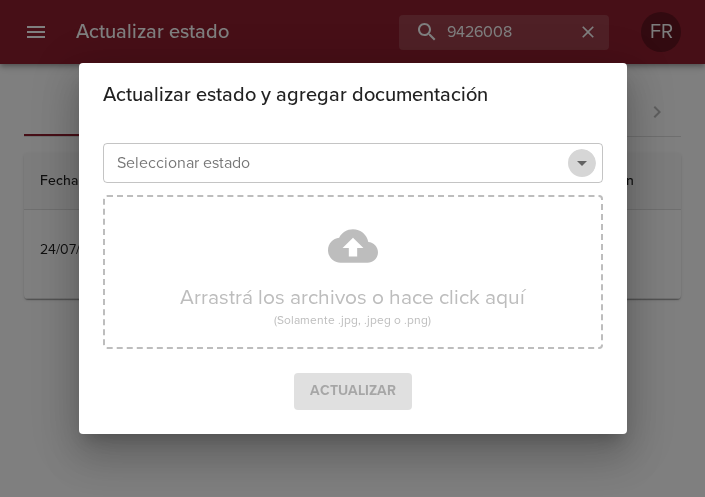 click 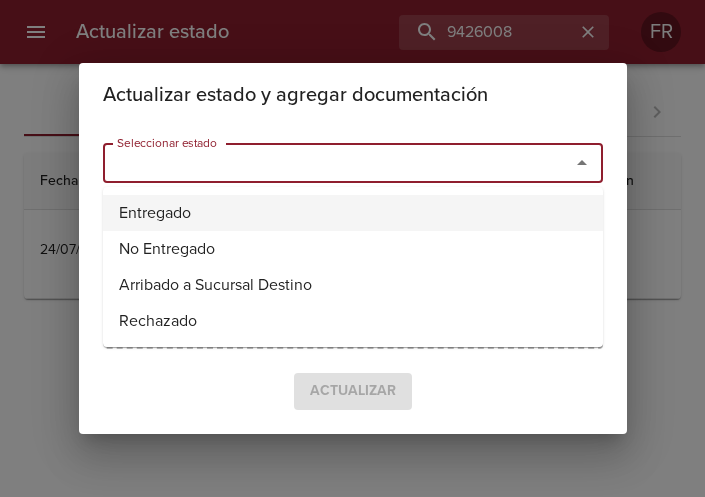 click on "Entregado" at bounding box center (353, 213) 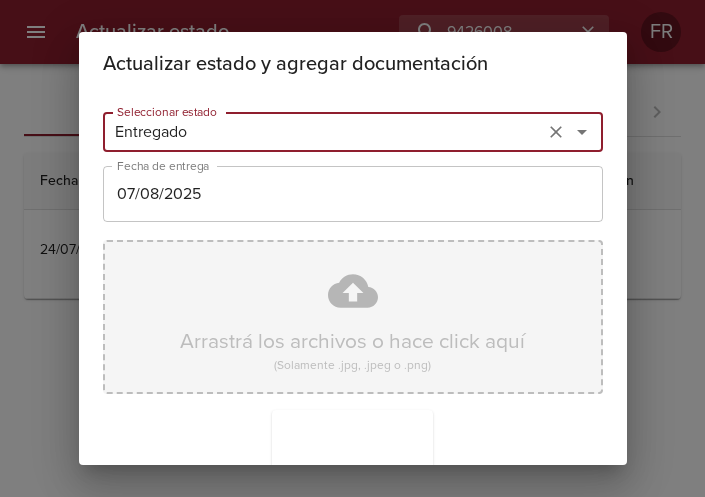 scroll, scrollTop: 285, scrollLeft: 0, axis: vertical 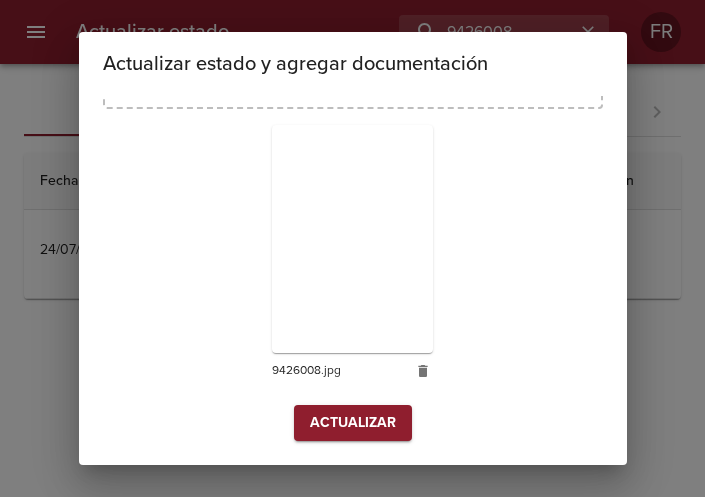 click on "Actualizar" at bounding box center [353, 423] 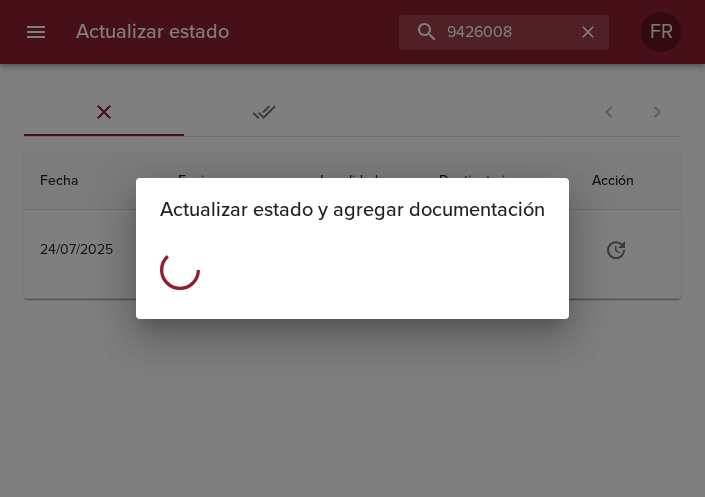 scroll, scrollTop: 0, scrollLeft: 0, axis: both 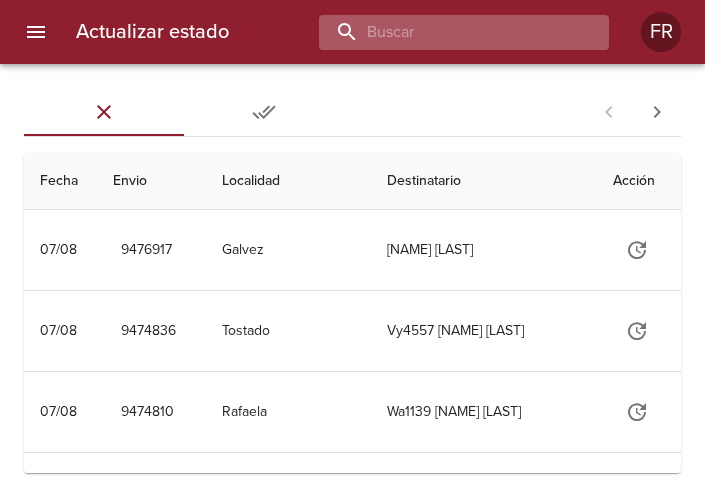 click at bounding box center [447, 32] 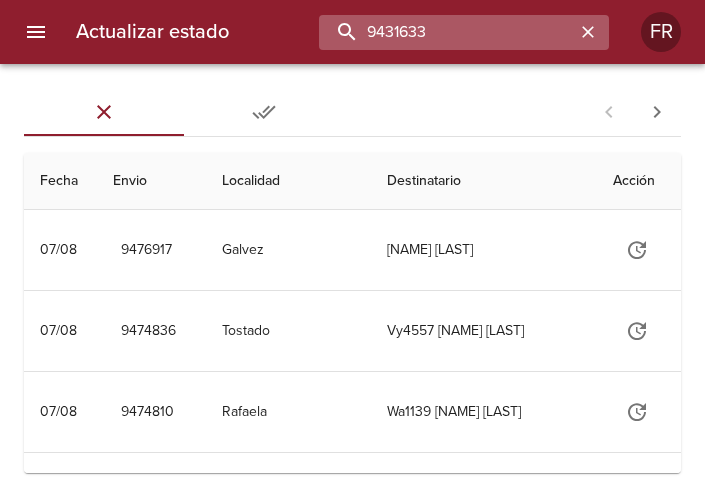 type on "9431633" 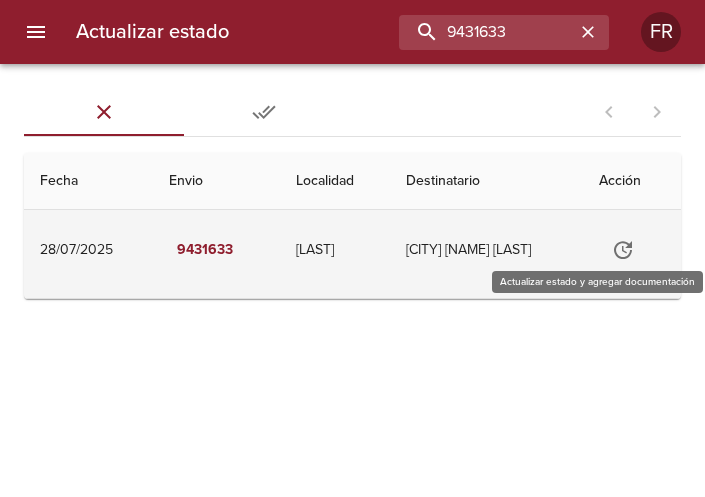click 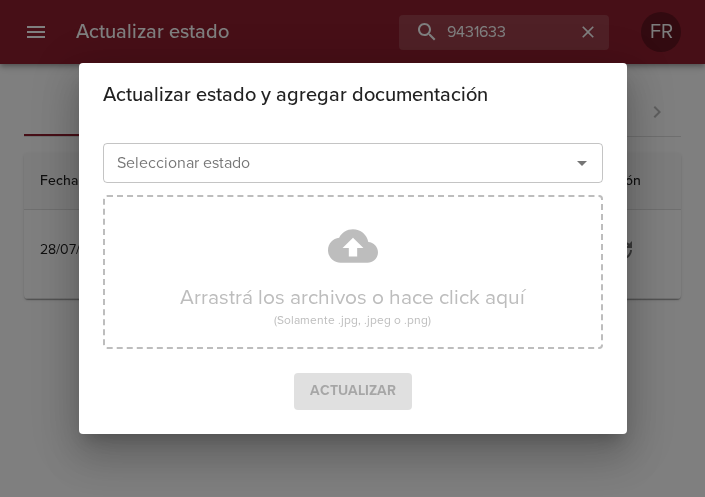 click at bounding box center [582, 163] 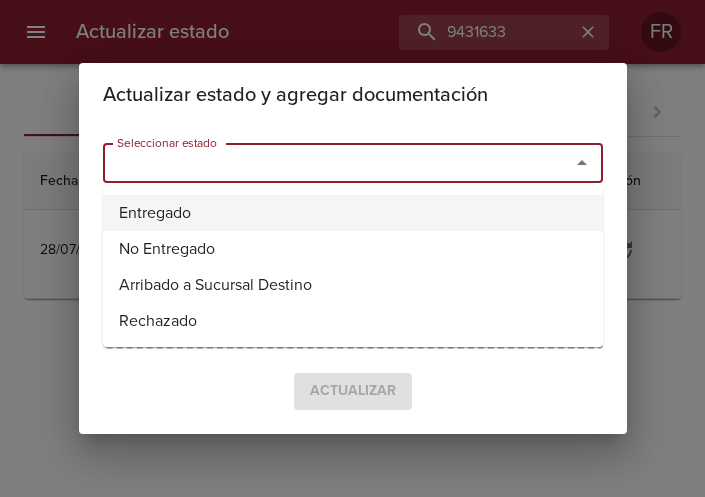 click on "Entregado" at bounding box center (353, 213) 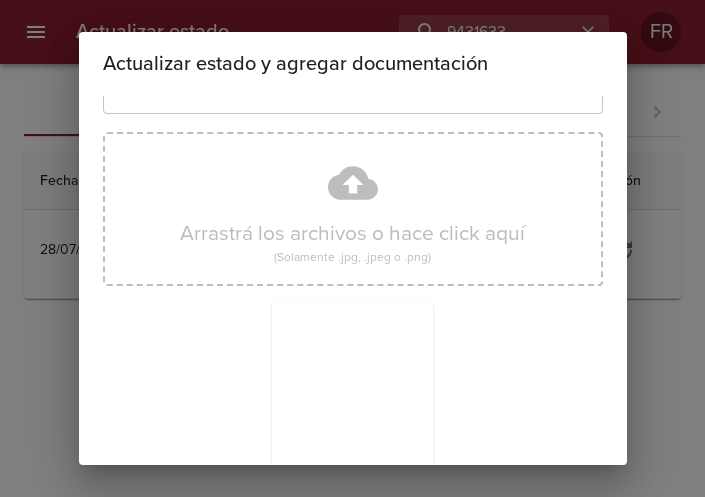 scroll, scrollTop: 285, scrollLeft: 0, axis: vertical 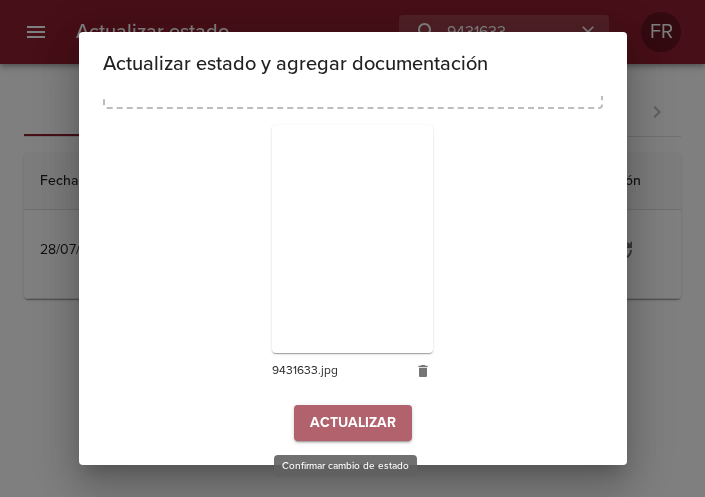click on "Actualizar" at bounding box center (353, 423) 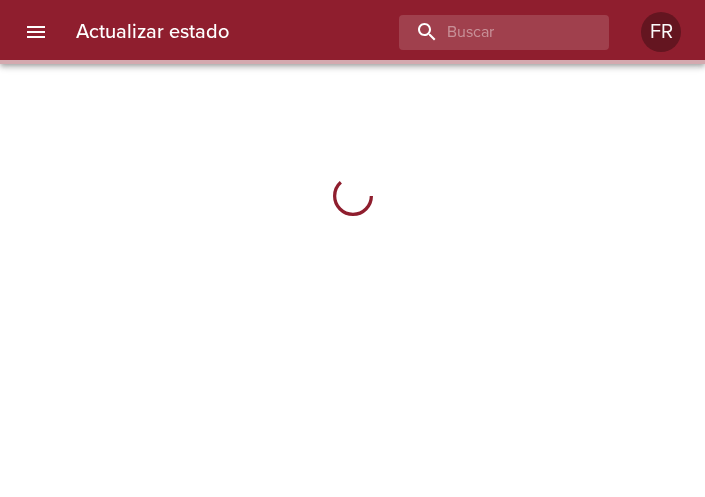 scroll, scrollTop: 0, scrollLeft: 0, axis: both 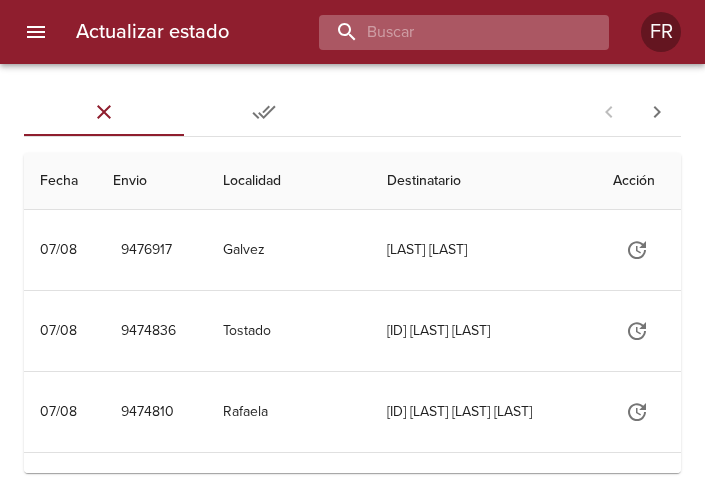 click at bounding box center [447, 32] 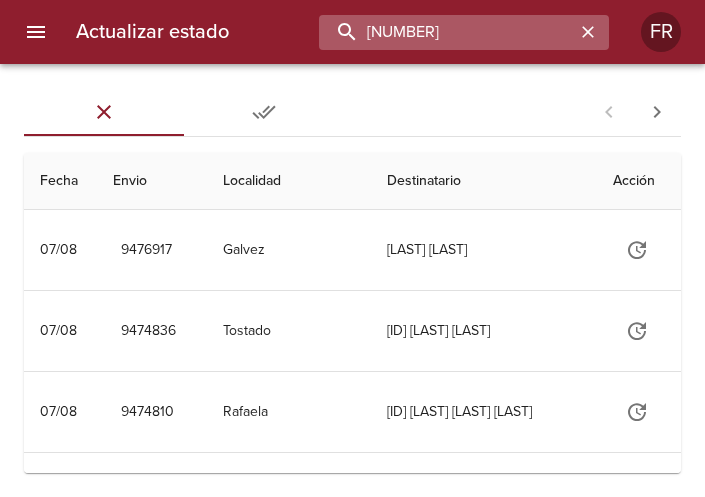 type on "9415089" 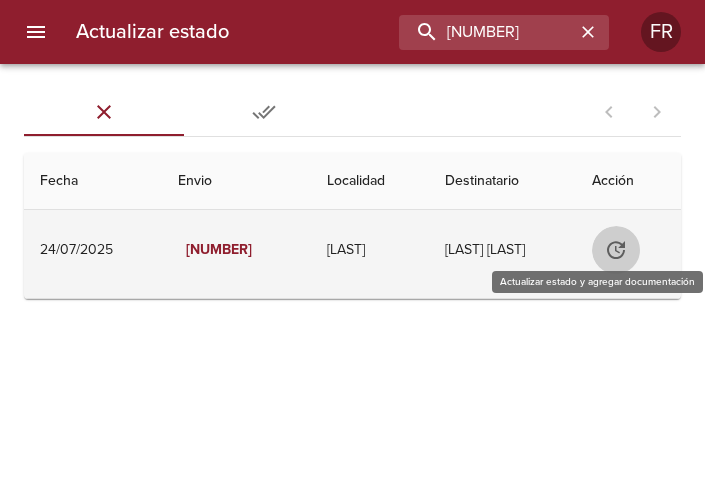 click 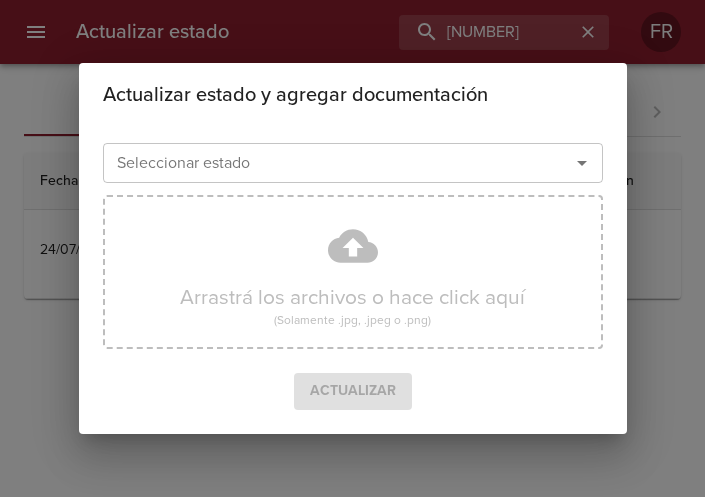 click 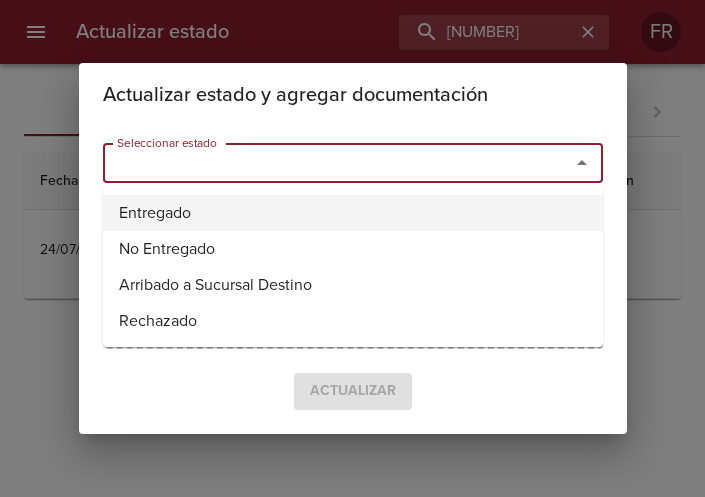 click on "Entregado" at bounding box center (353, 213) 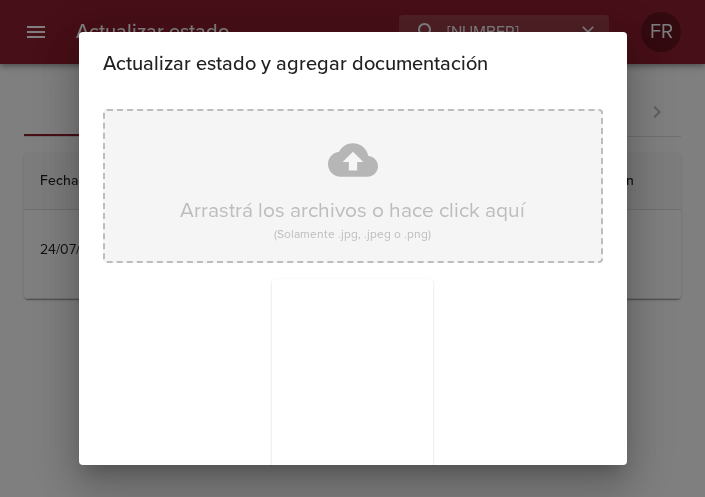 scroll, scrollTop: 285, scrollLeft: 0, axis: vertical 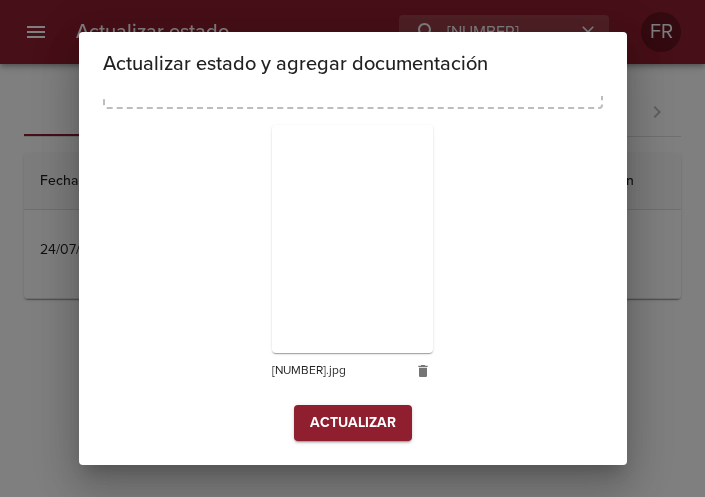 click on "Actualizar" at bounding box center (353, 423) 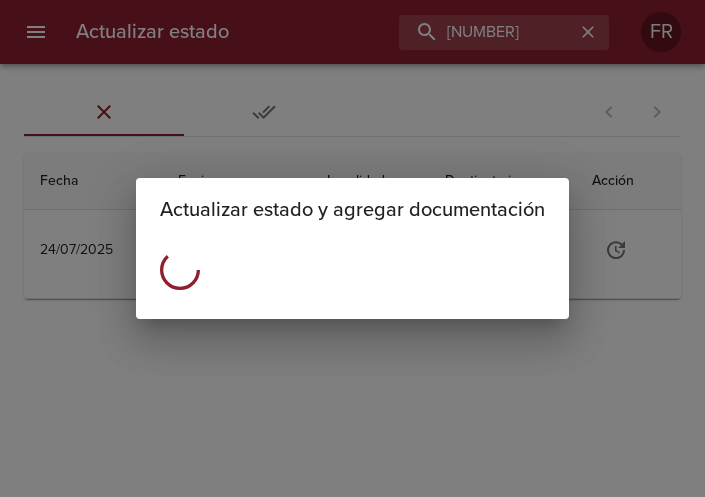 scroll, scrollTop: 0, scrollLeft: 0, axis: both 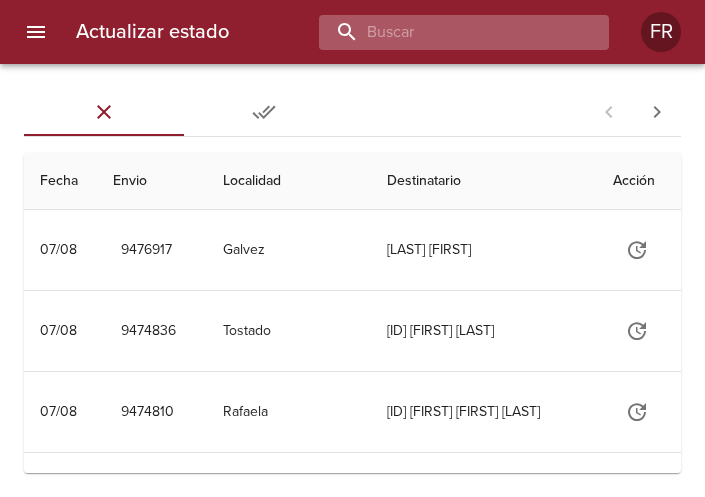 click at bounding box center [447, 32] 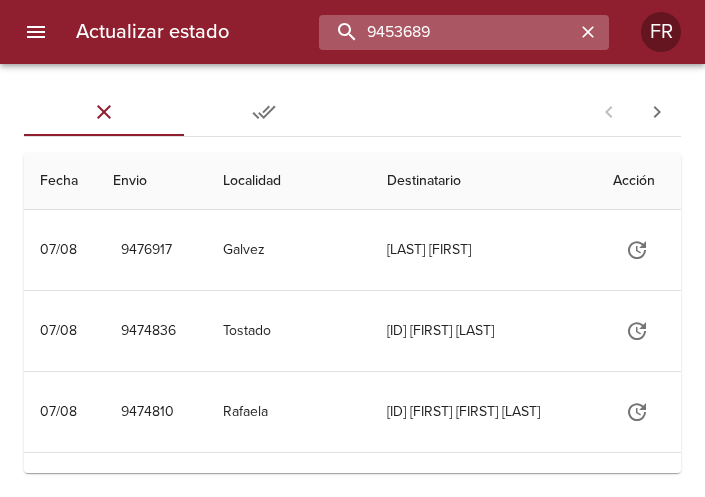 type on "9453689" 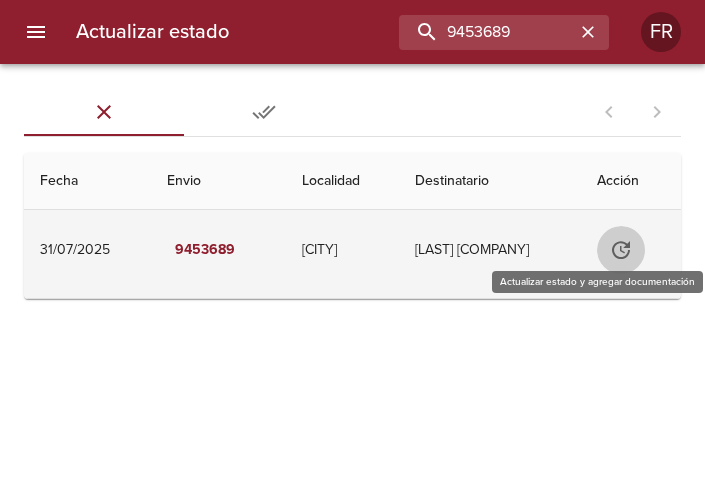 click 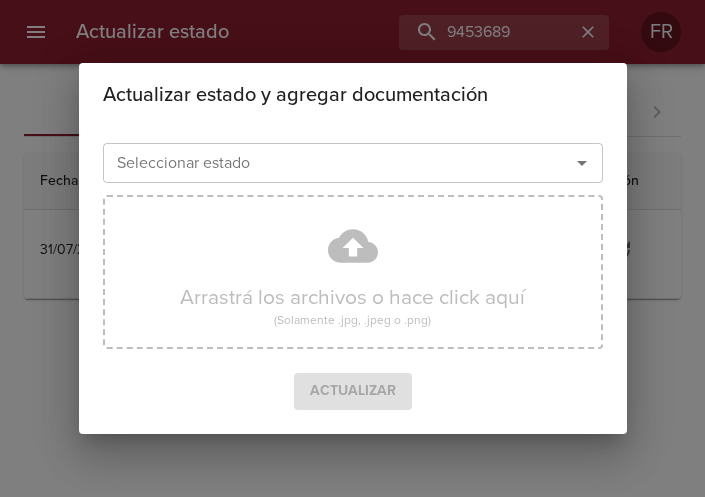 click 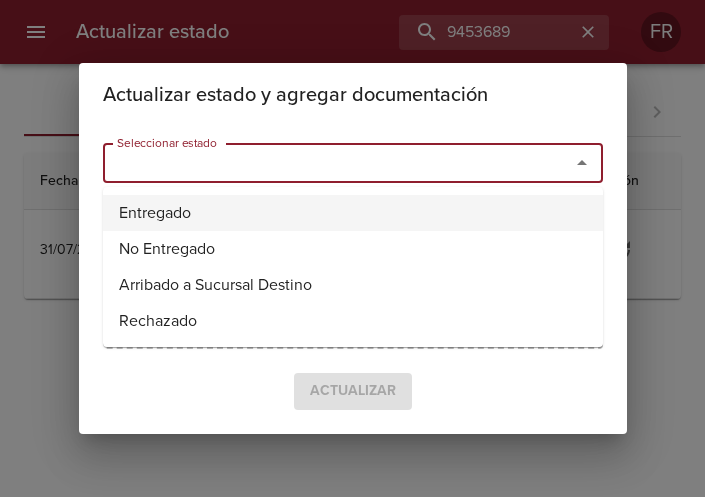 click on "Entregado" at bounding box center (353, 213) 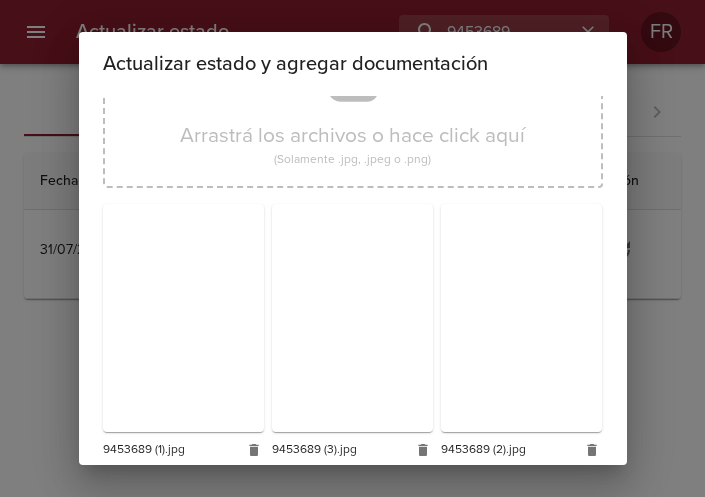 scroll, scrollTop: 285, scrollLeft: 0, axis: vertical 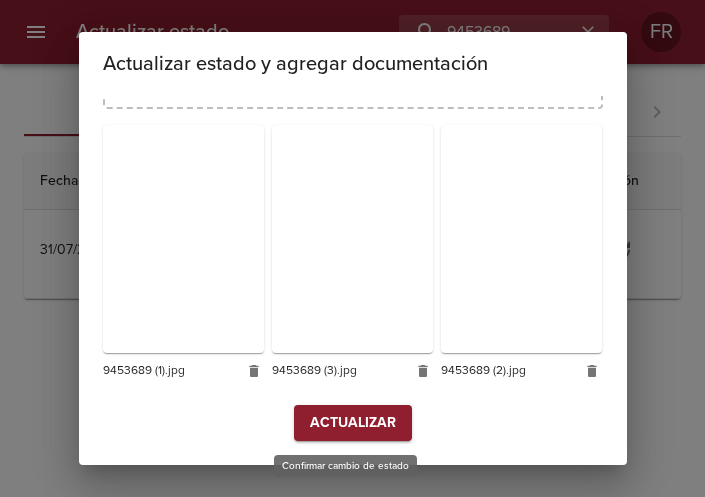 click on "Actualizar" at bounding box center (353, 423) 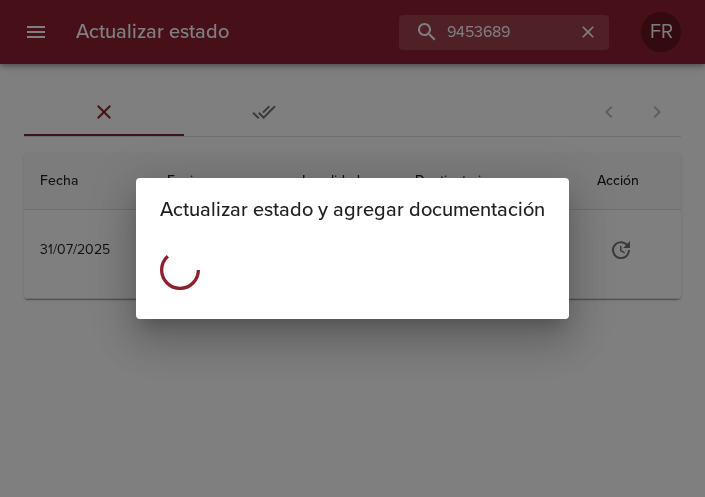 scroll, scrollTop: 0, scrollLeft: 0, axis: both 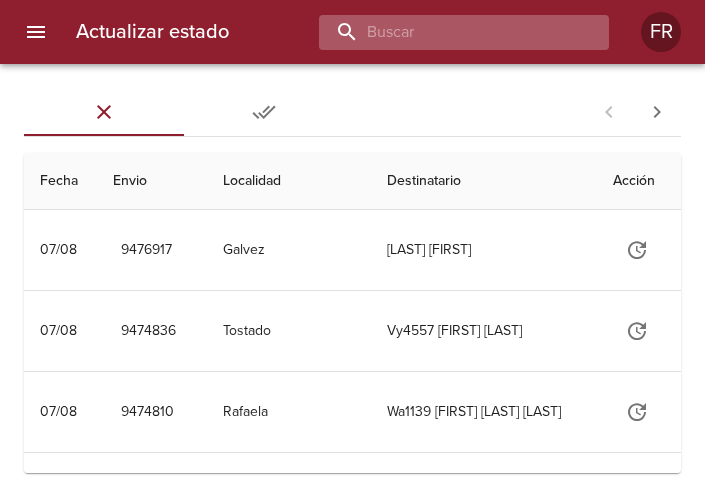 click at bounding box center [447, 32] 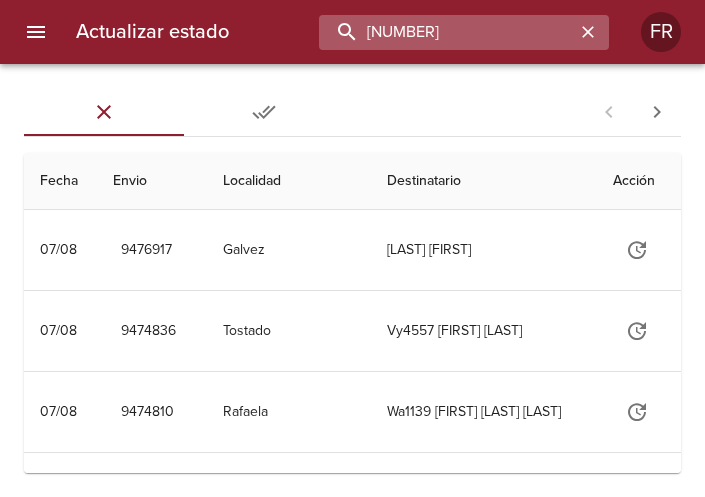 type on "[NUMBER]" 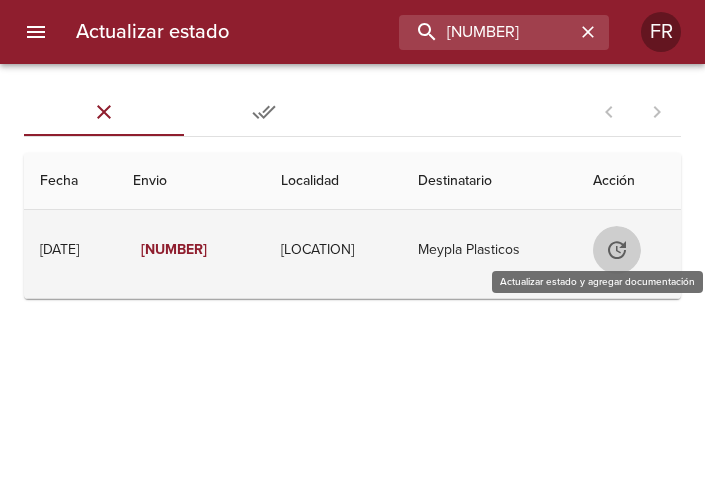 click 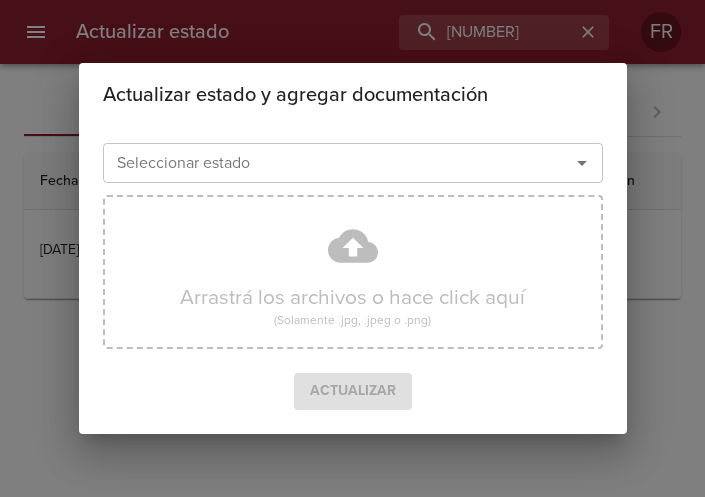 click 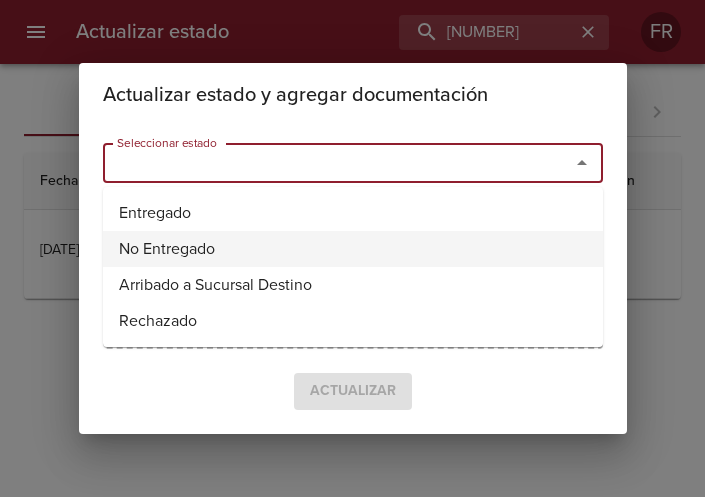 click on "No Entregado" at bounding box center (353, 249) 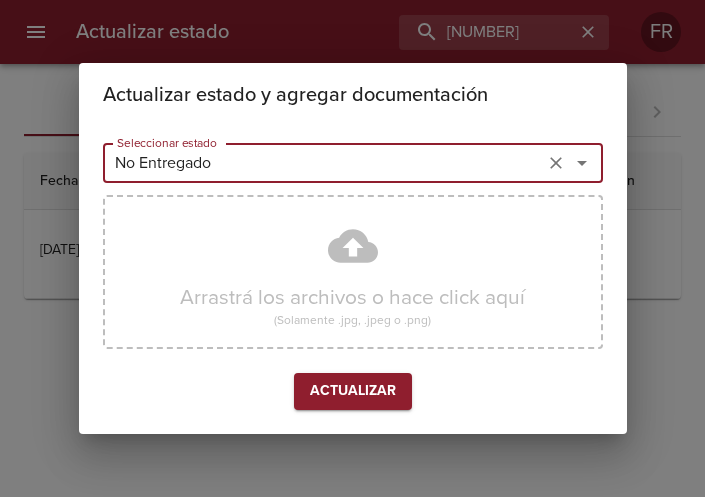 click 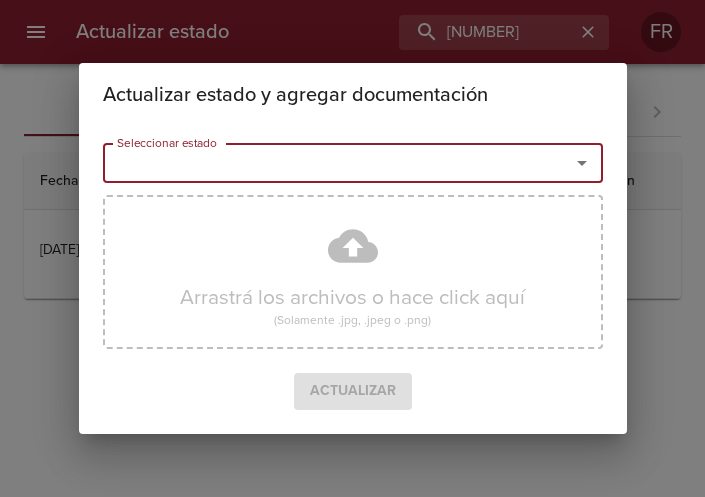 click 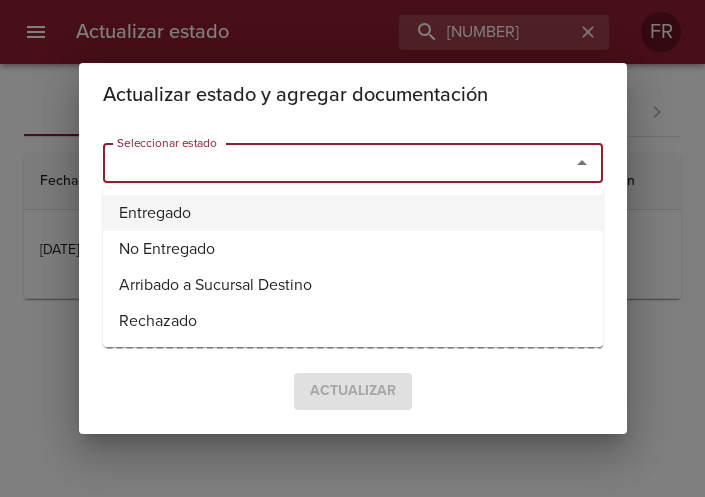 click on "Entregado" at bounding box center (353, 213) 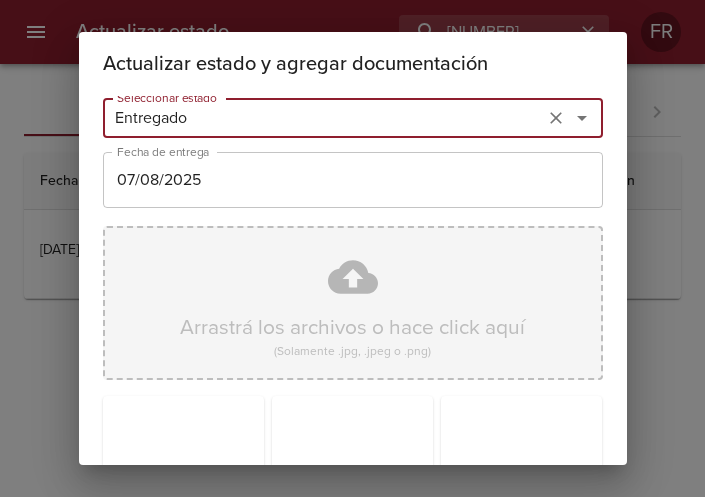 scroll, scrollTop: 285, scrollLeft: 0, axis: vertical 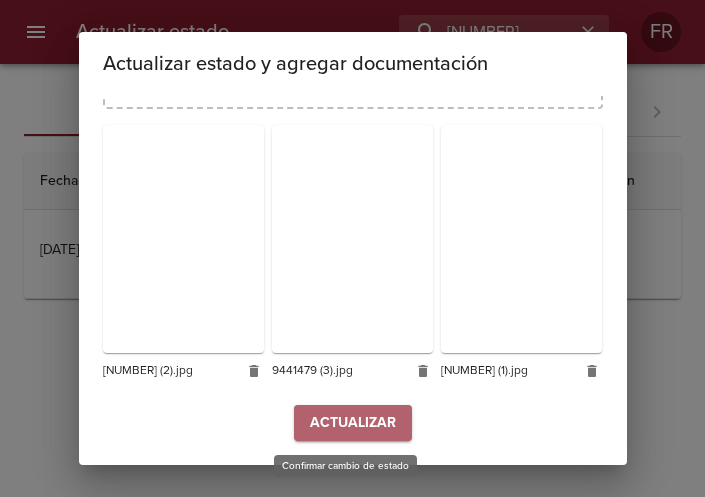 click on "Actualizar" at bounding box center [353, 423] 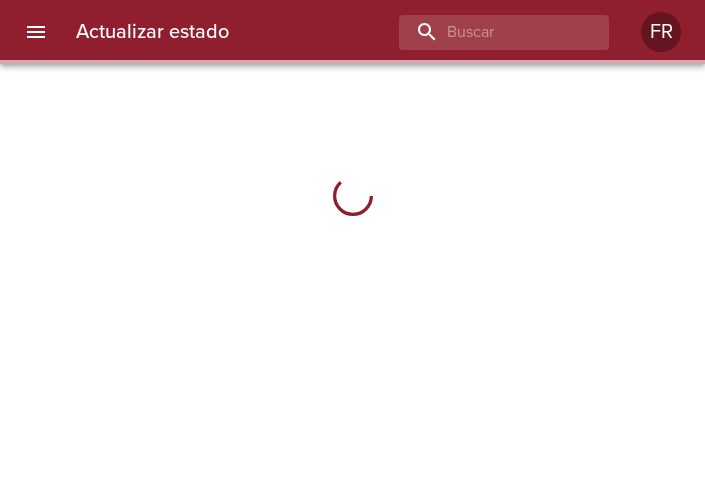scroll, scrollTop: 0, scrollLeft: 0, axis: both 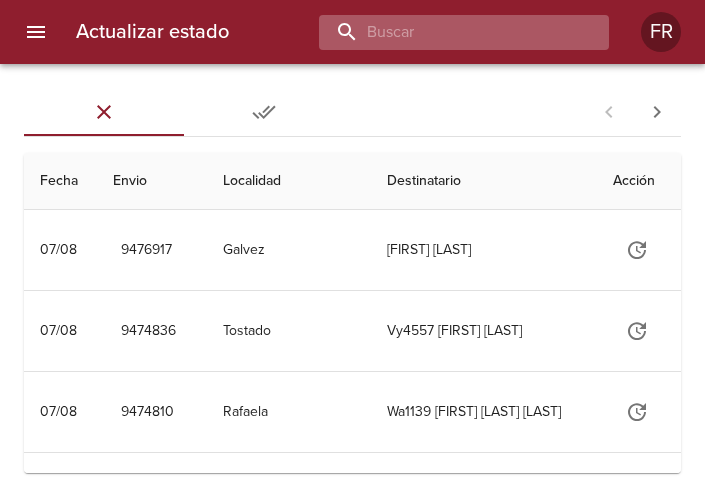 click at bounding box center [447, 32] 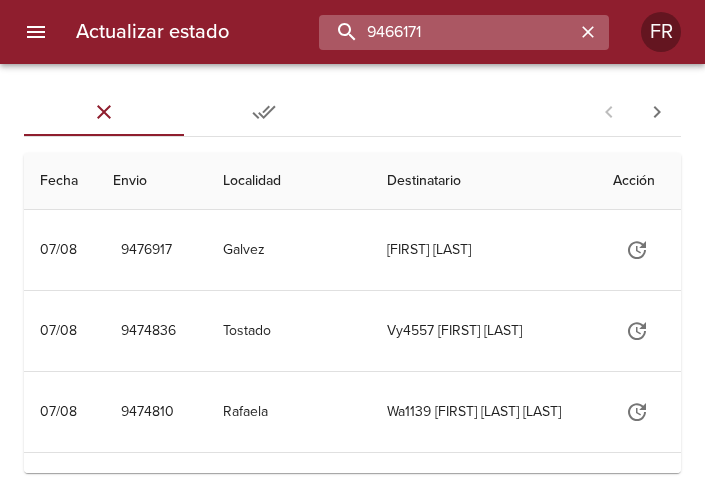 type on "9466171" 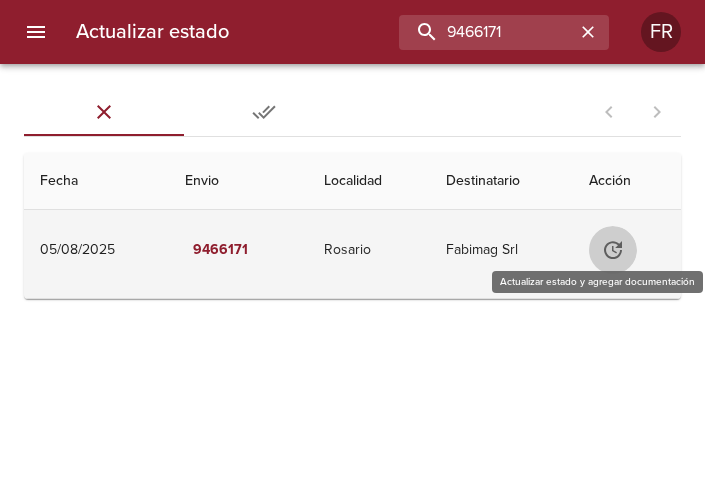 click 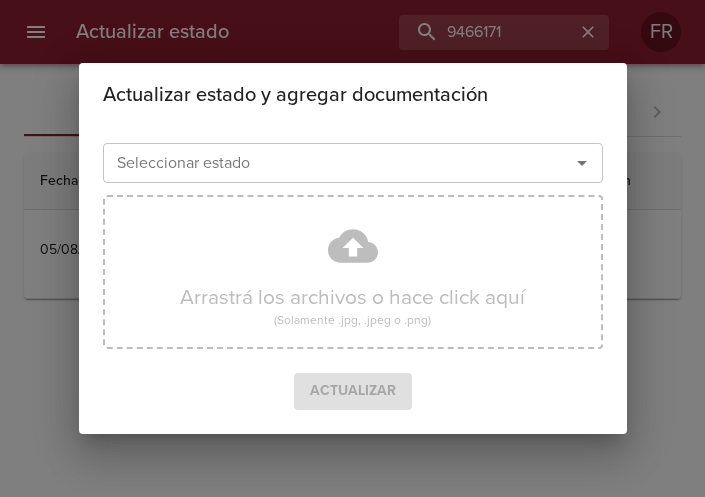 click 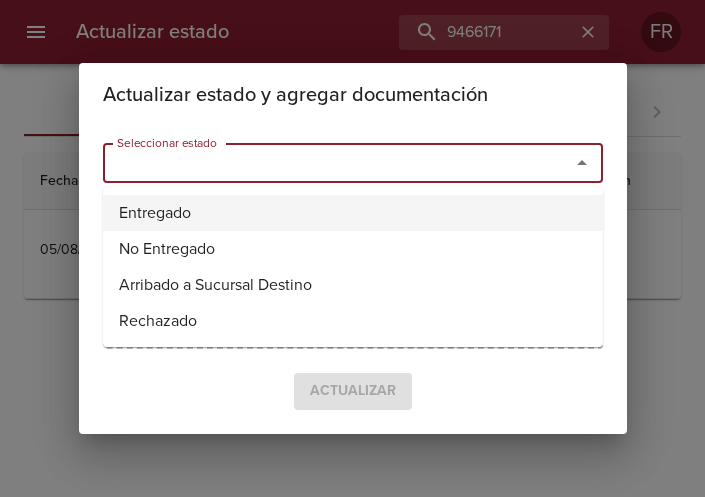 click on "Entregado" at bounding box center (353, 213) 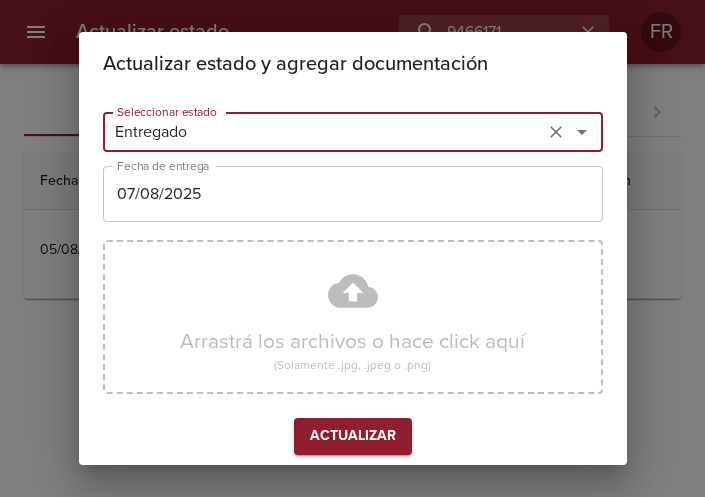 type on "Entregado" 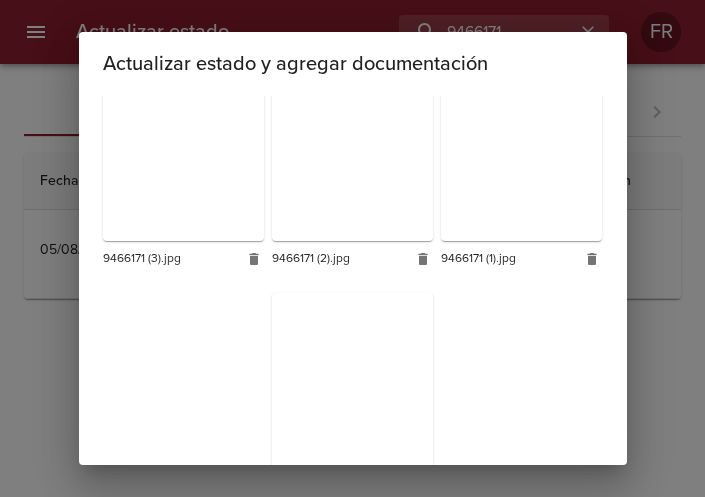 scroll, scrollTop: 565, scrollLeft: 0, axis: vertical 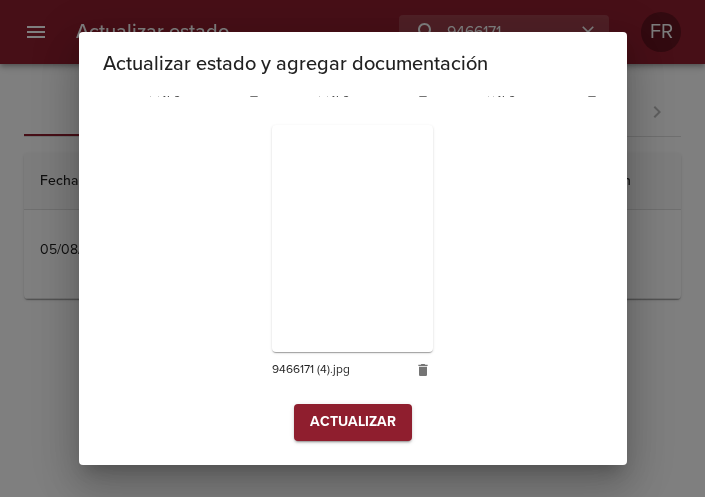 click on "Actualizar" at bounding box center (353, 422) 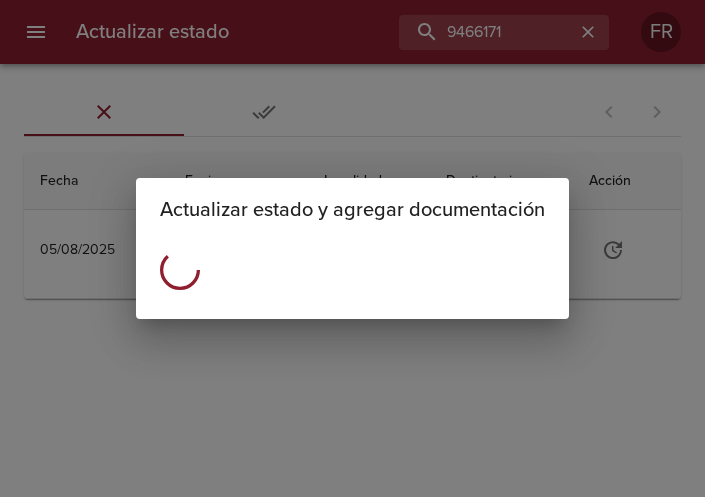 scroll, scrollTop: 0, scrollLeft: 0, axis: both 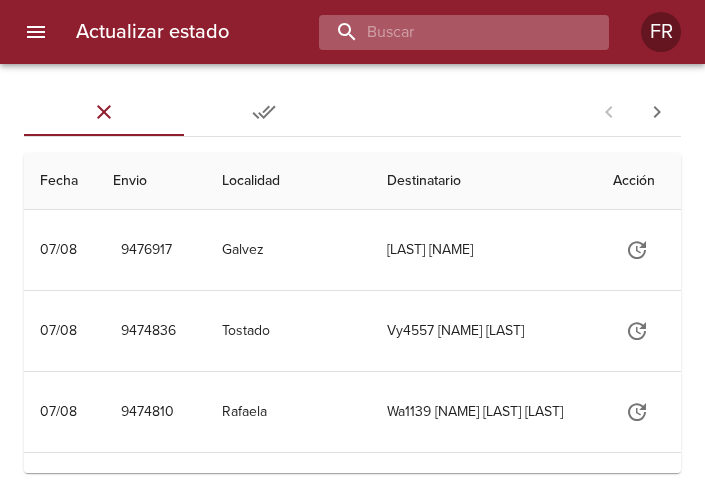 click at bounding box center [447, 32] 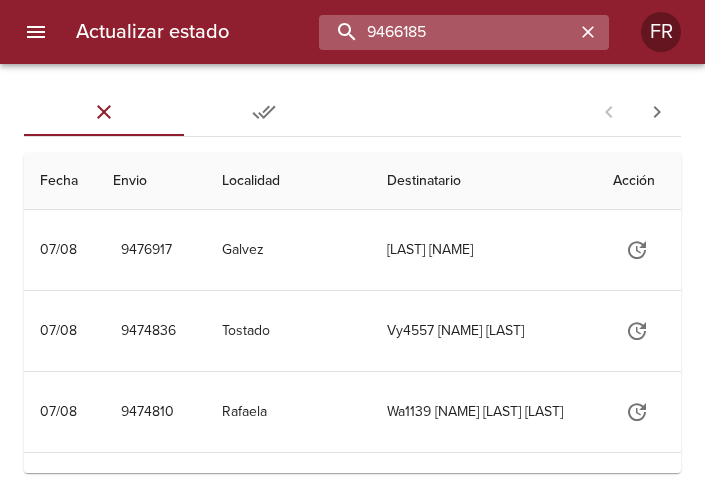 type on "9466185" 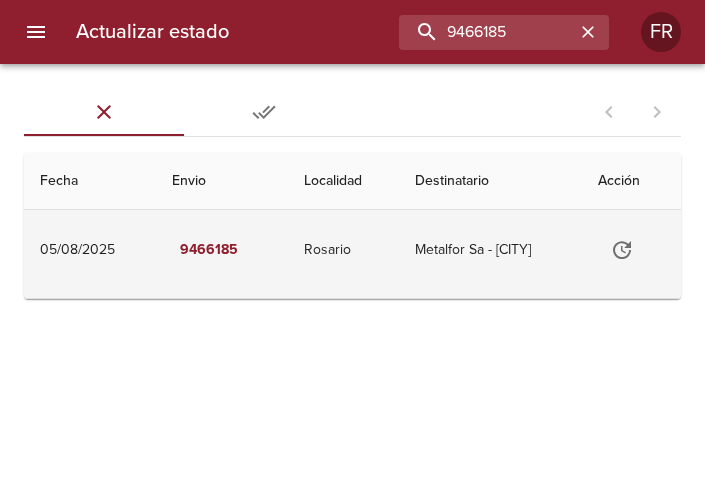 click 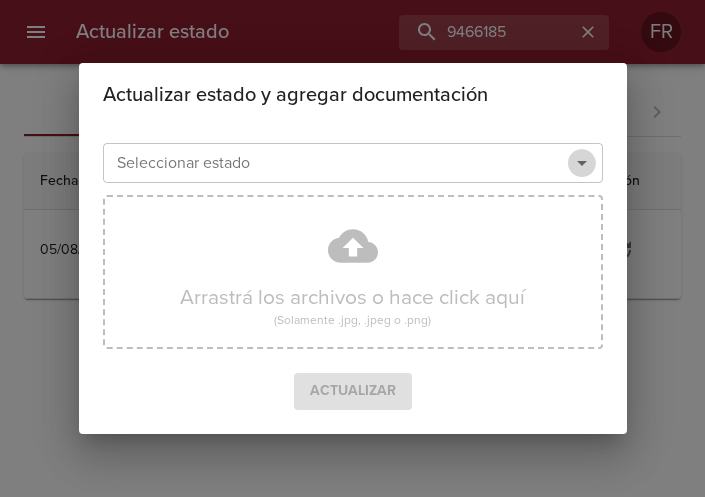 click 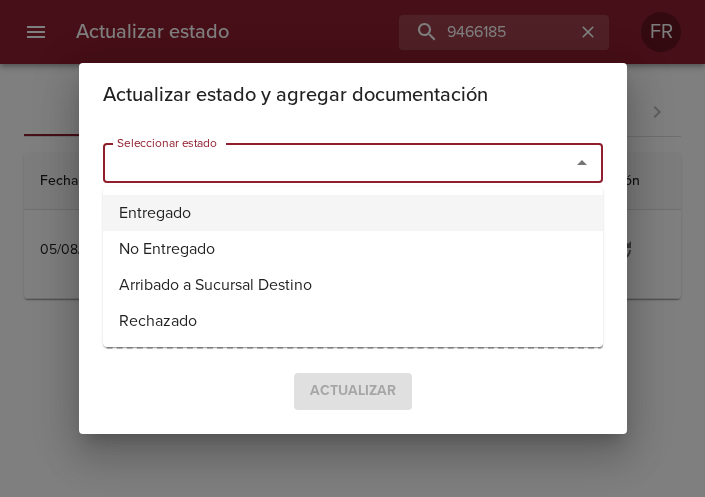 click on "Entregado" at bounding box center [353, 213] 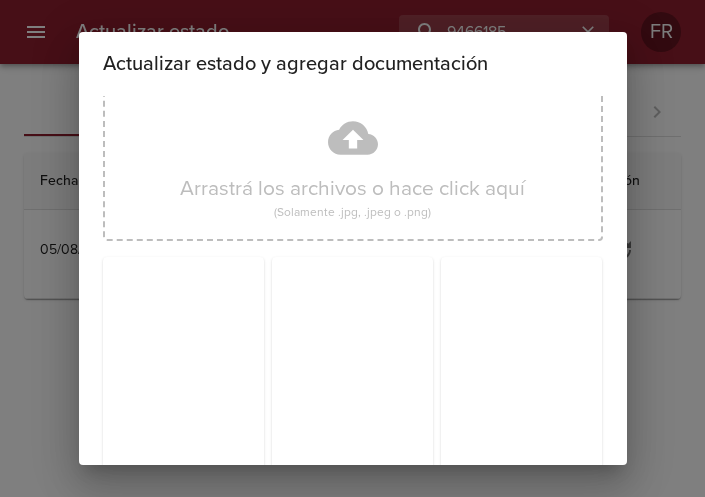 scroll, scrollTop: 285, scrollLeft: 0, axis: vertical 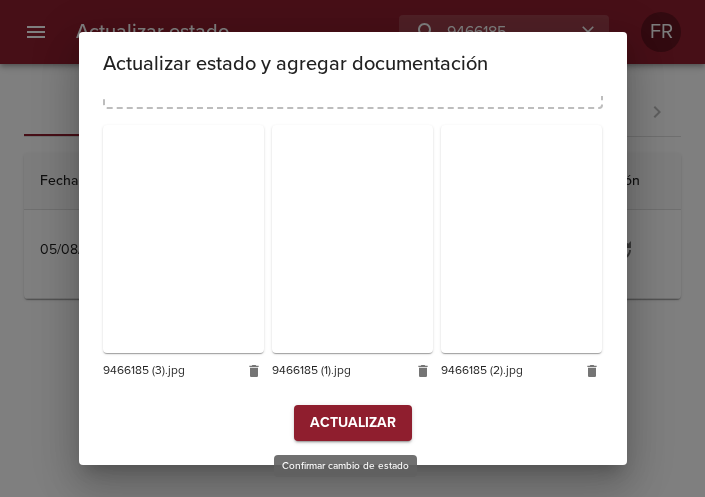 click on "Actualizar" at bounding box center (353, 423) 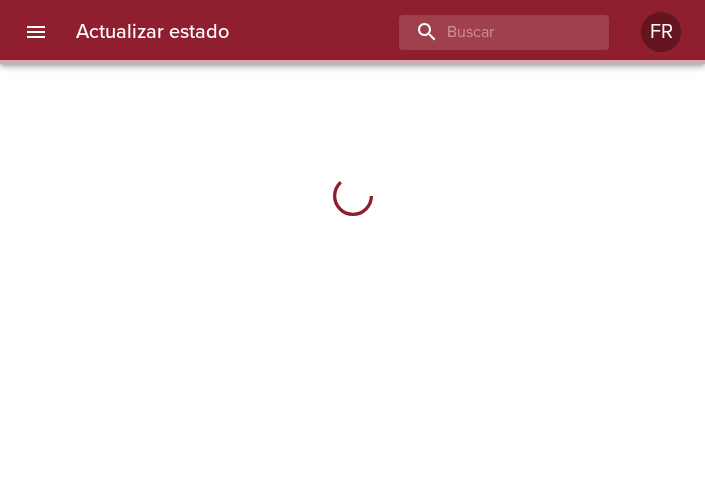 scroll, scrollTop: 0, scrollLeft: 0, axis: both 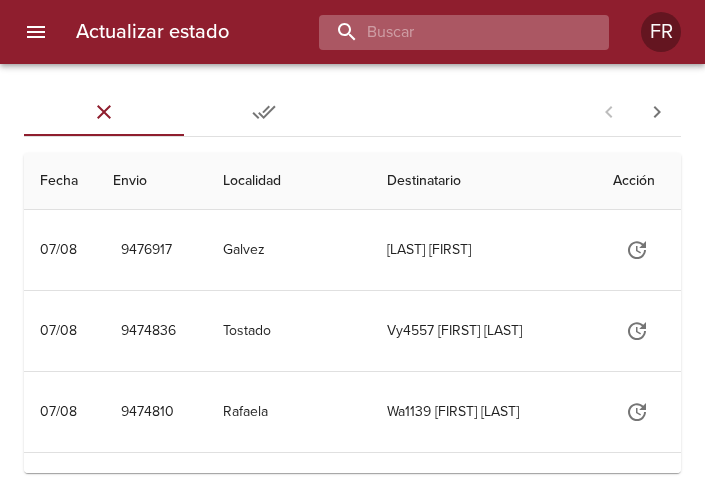 click at bounding box center (447, 32) 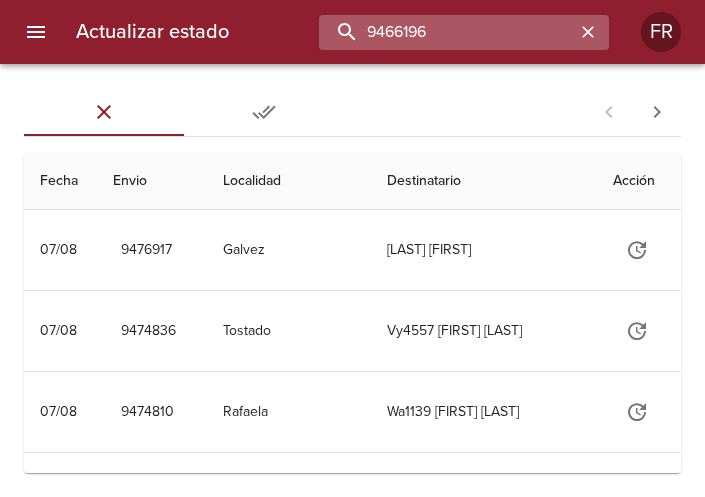 type on "9466196" 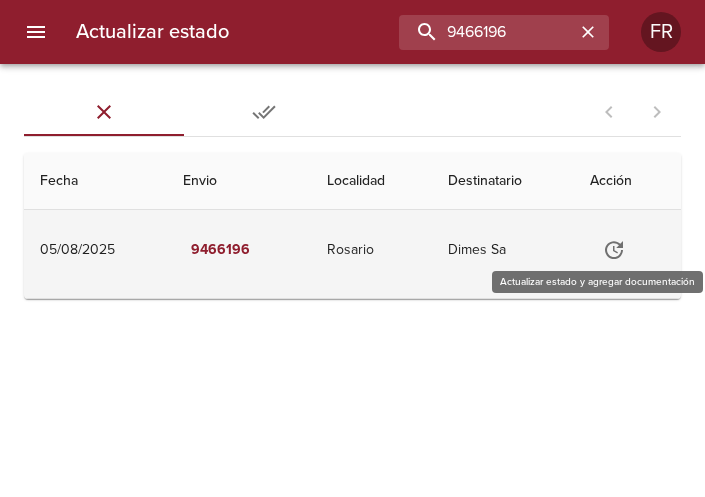 click 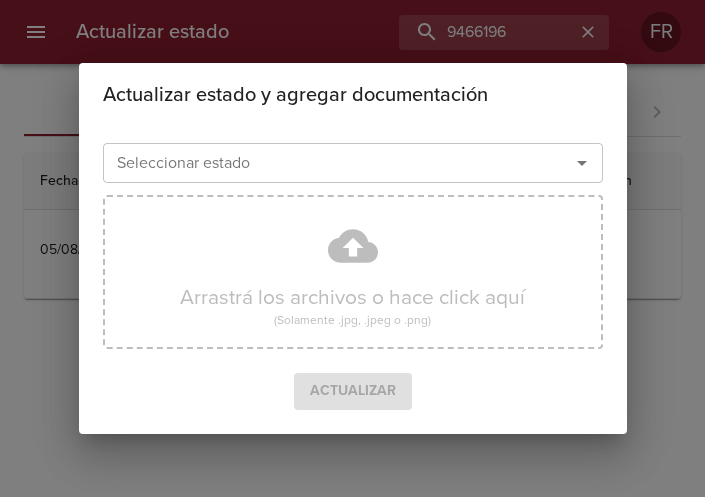 click 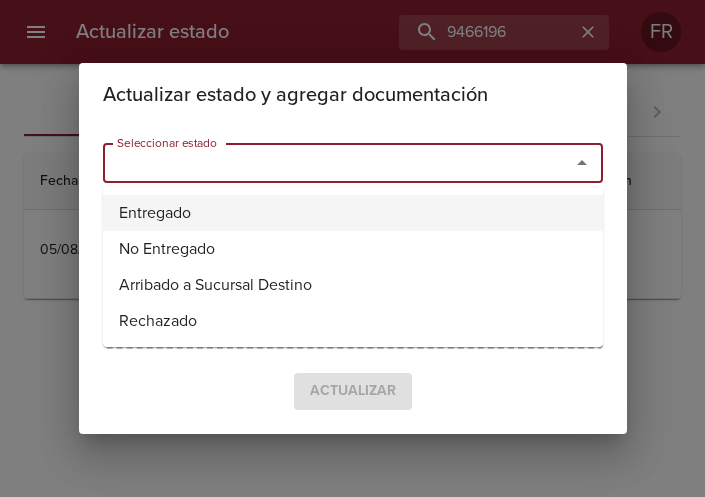 click on "Entregado" at bounding box center (353, 213) 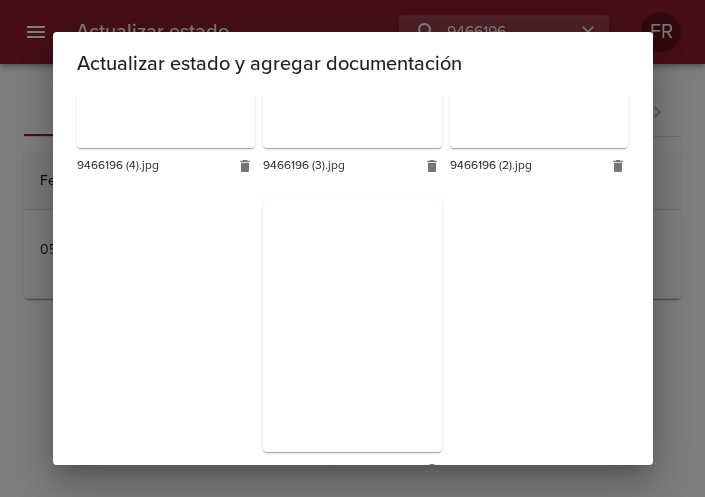 scroll, scrollTop: 896, scrollLeft: 0, axis: vertical 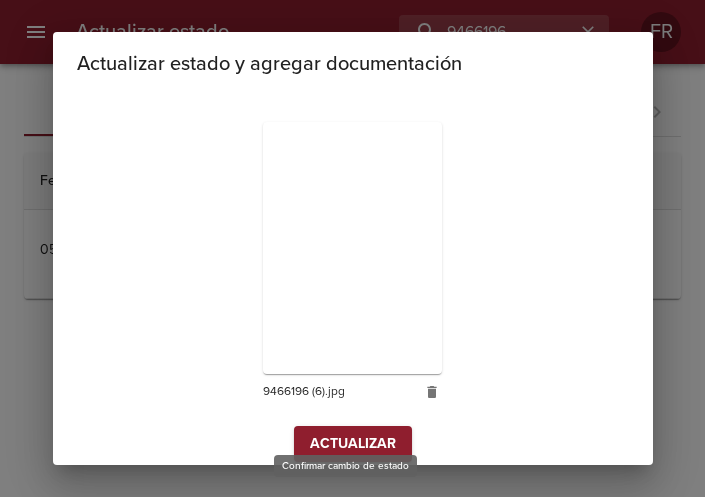 click on "Actualizar" at bounding box center [353, 444] 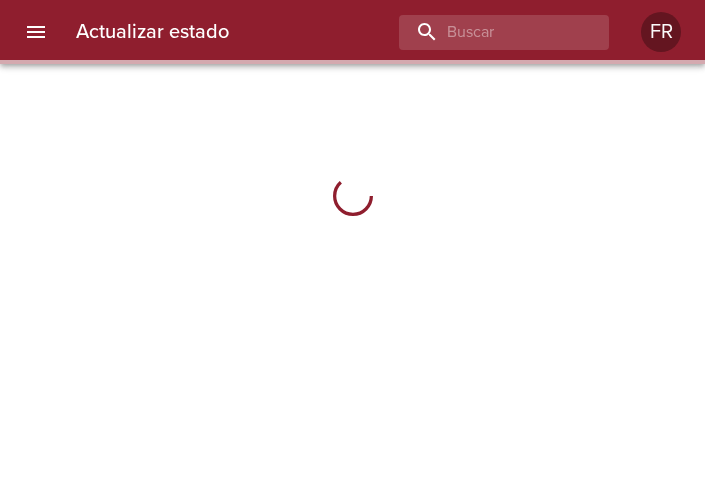 scroll, scrollTop: 0, scrollLeft: 0, axis: both 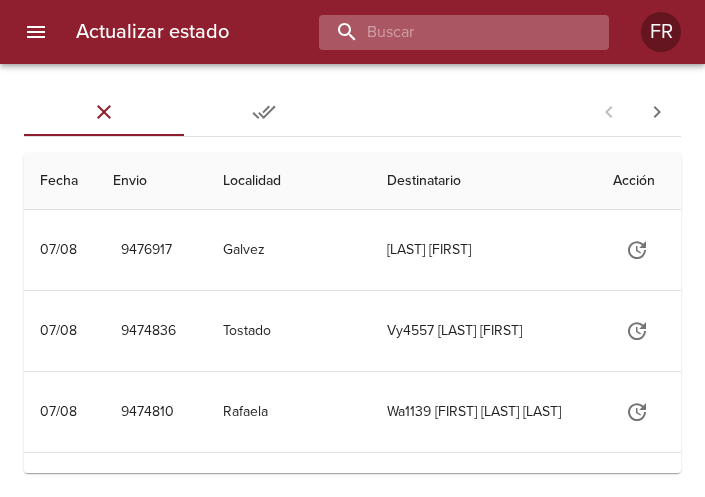 click at bounding box center [447, 32] 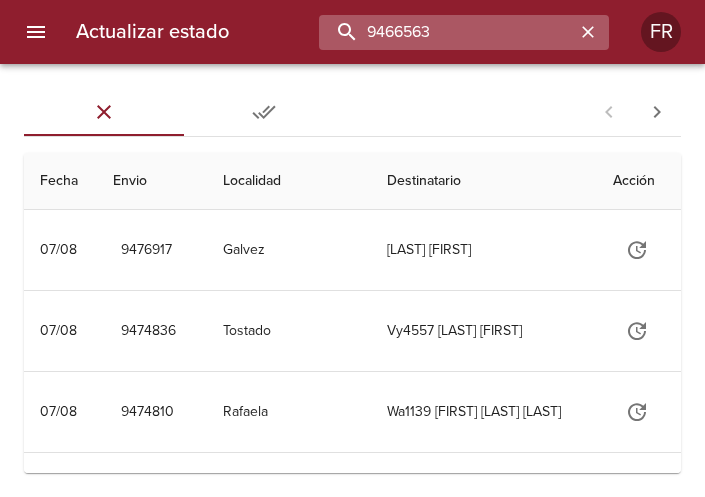 type on "9466563" 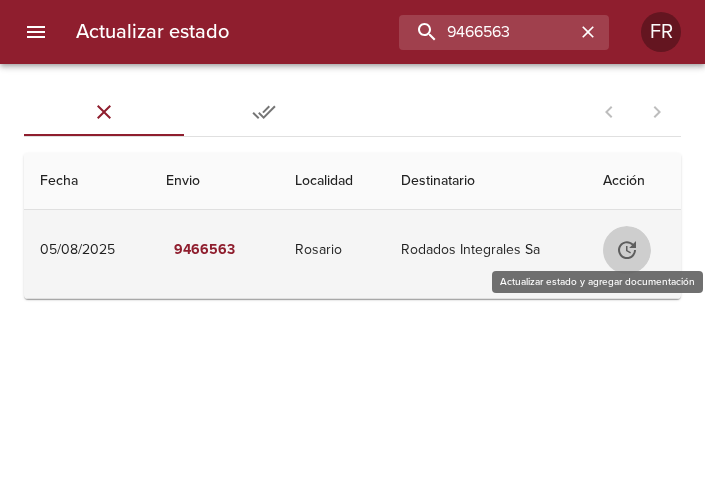 click 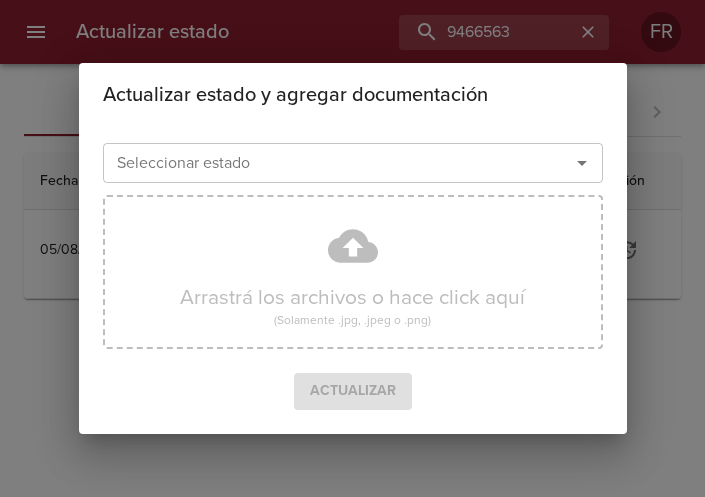 click 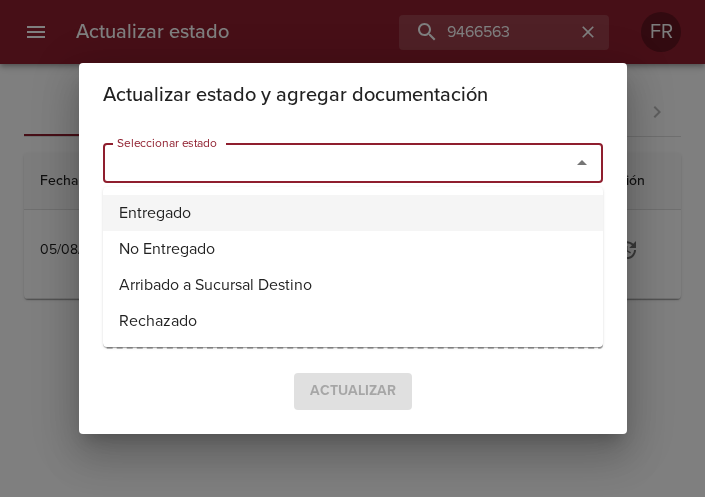click on "Entregado" at bounding box center (353, 213) 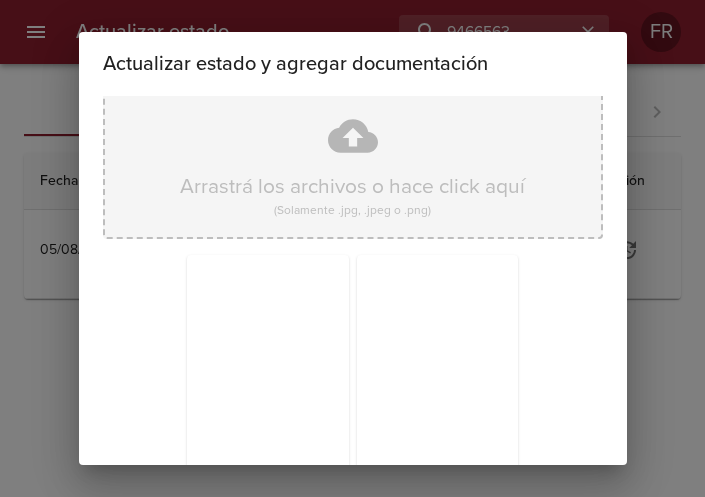 scroll, scrollTop: 285, scrollLeft: 0, axis: vertical 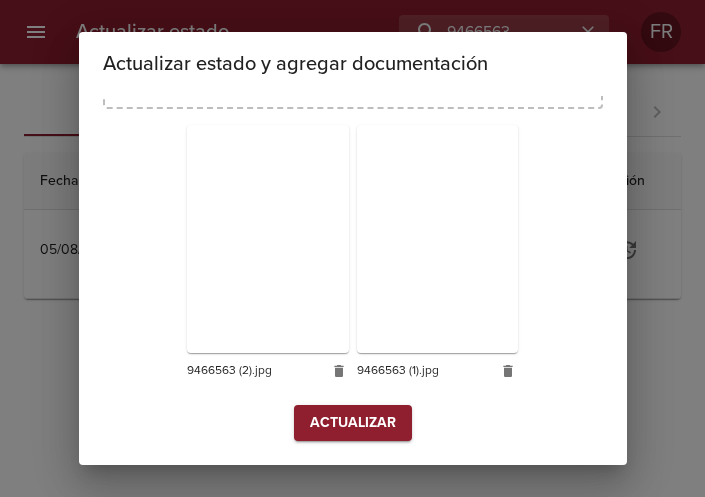 click on "Actualizar" at bounding box center (353, 423) 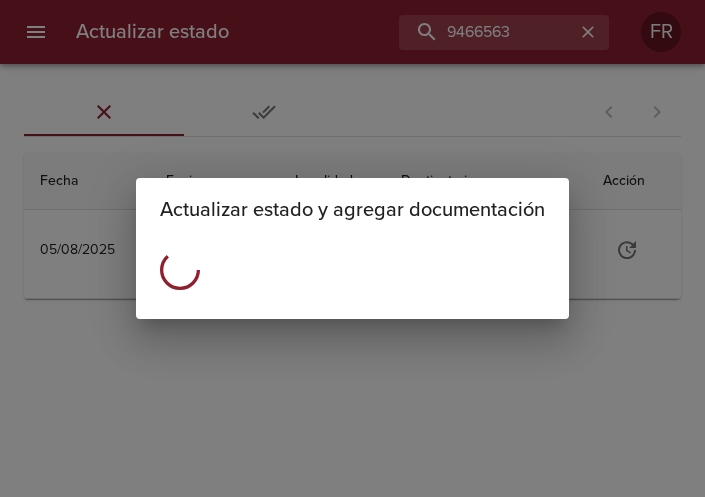 scroll, scrollTop: 0, scrollLeft: 0, axis: both 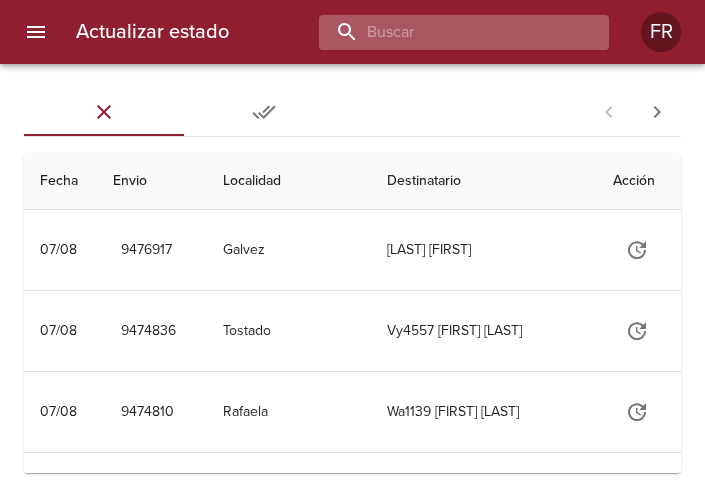 click at bounding box center [447, 32] 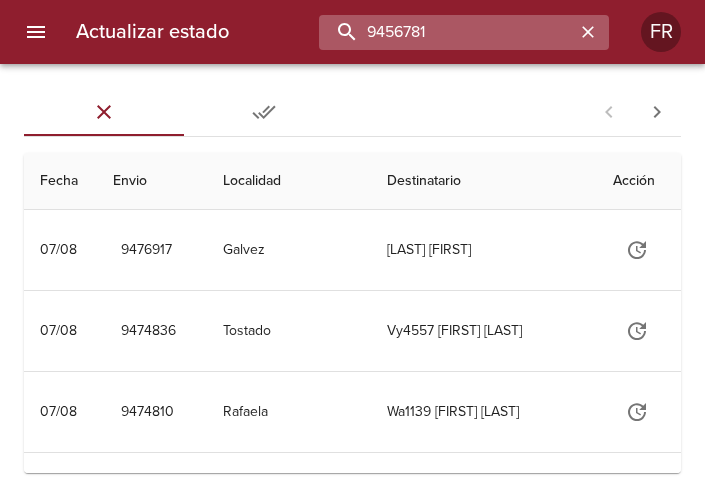 type on "9456781" 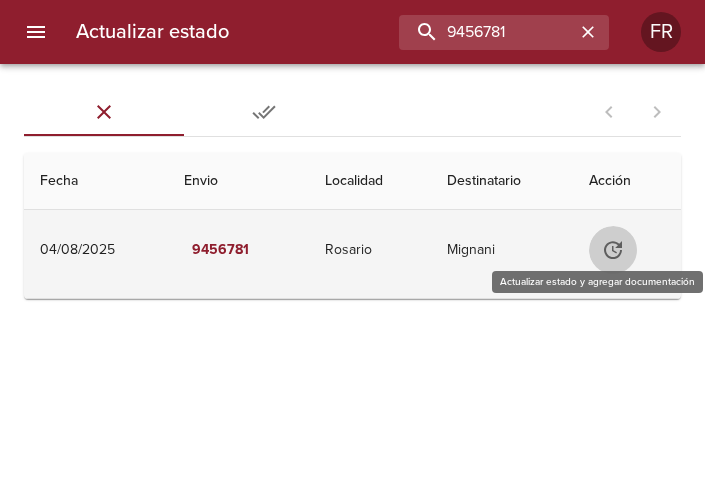 click 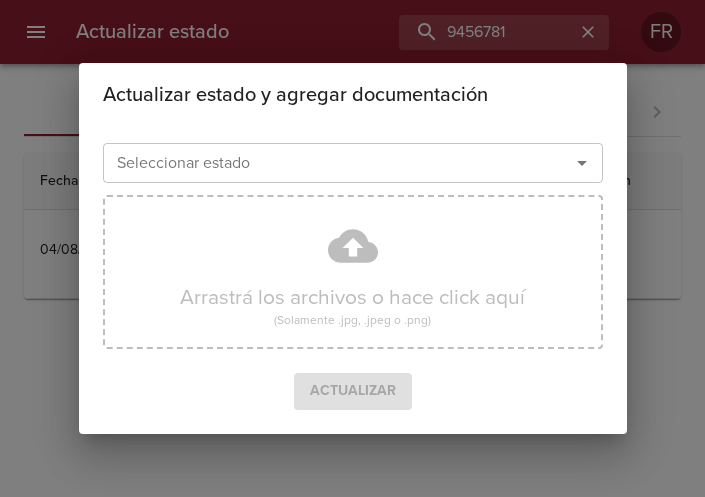 click on "Seleccionar estado" at bounding box center (353, 163) 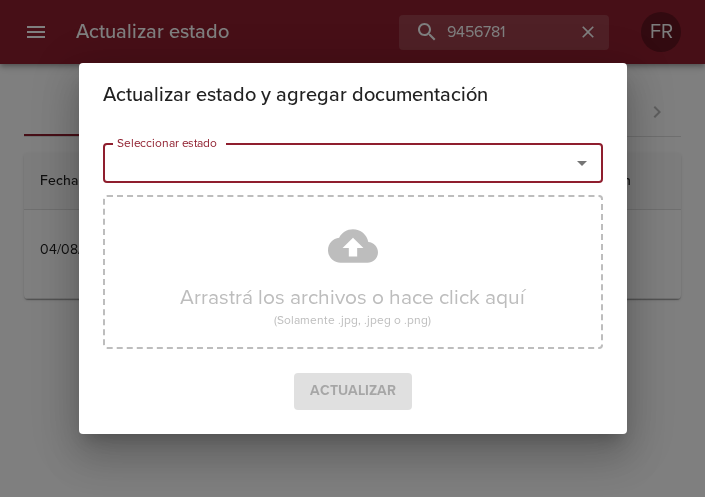 click 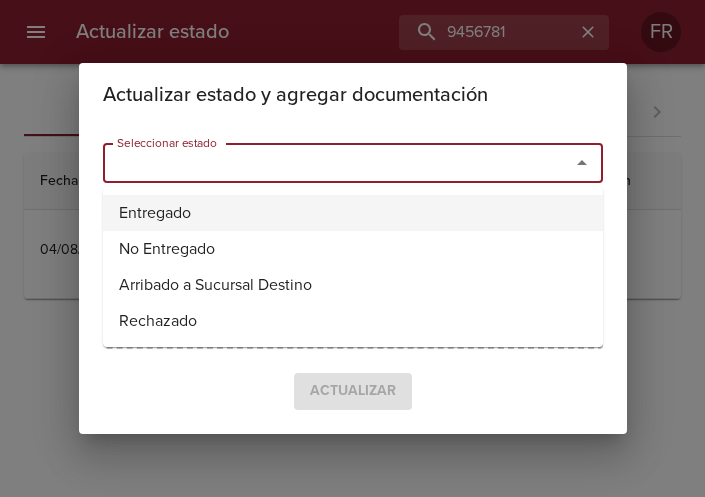 click on "Entregado" at bounding box center (353, 213) 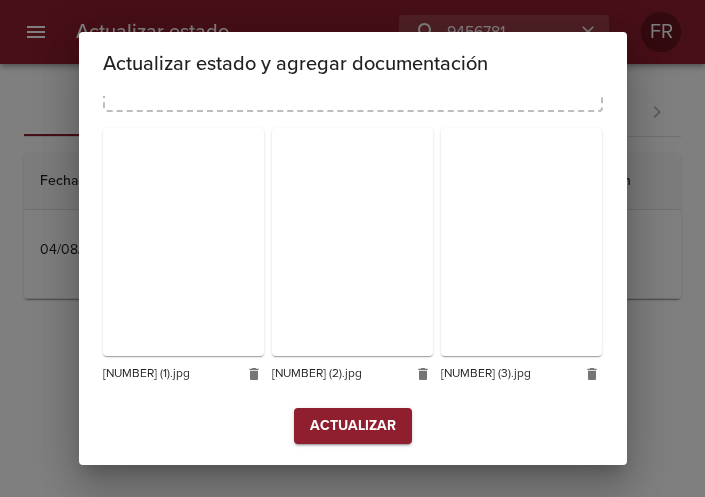 scroll, scrollTop: 285, scrollLeft: 0, axis: vertical 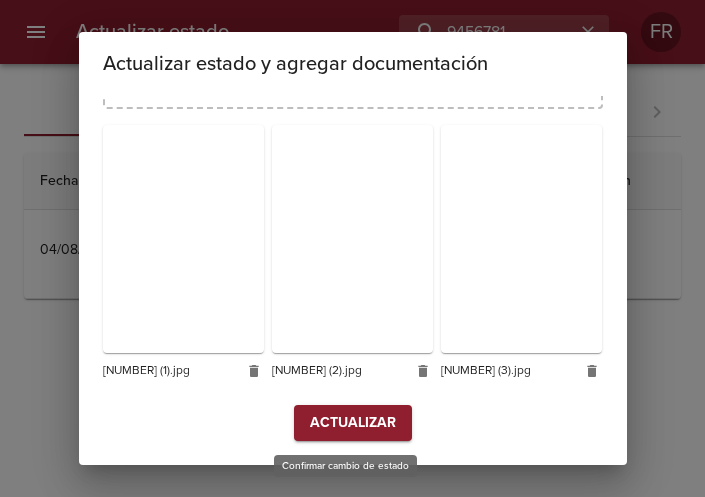 click on "Actualizar" at bounding box center (353, 423) 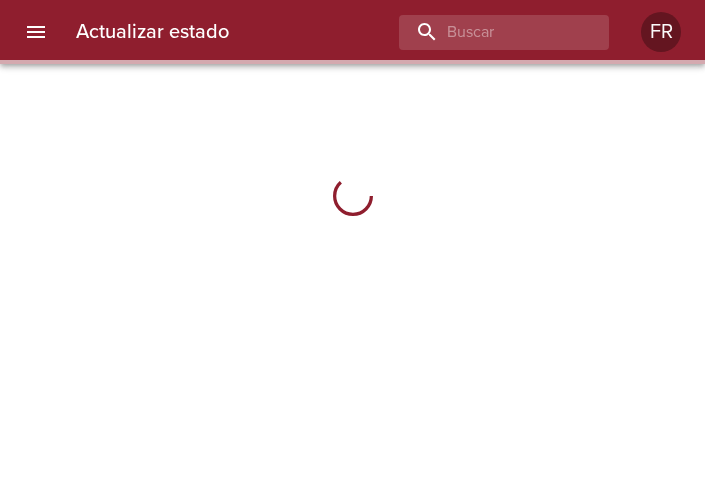 scroll, scrollTop: 0, scrollLeft: 0, axis: both 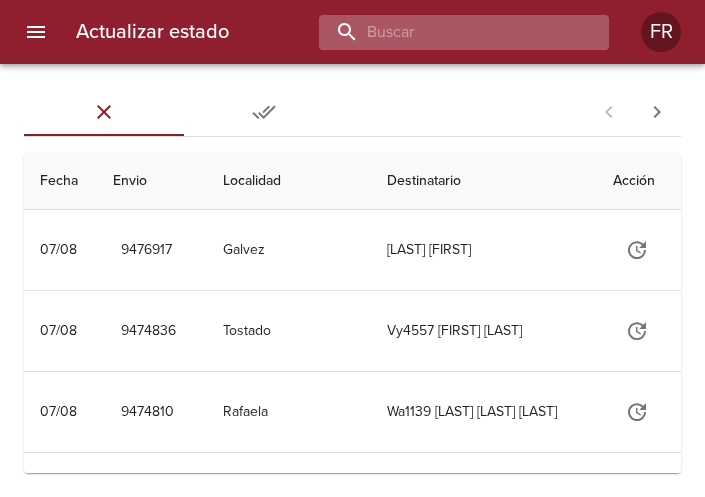 click at bounding box center [447, 32] 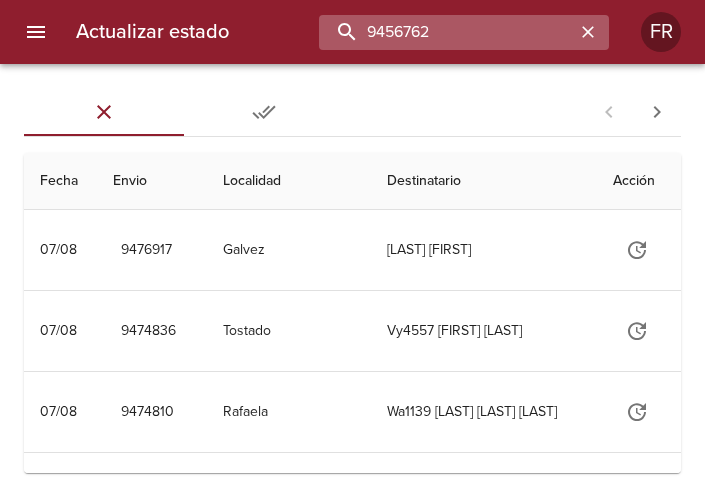 type on "9456762" 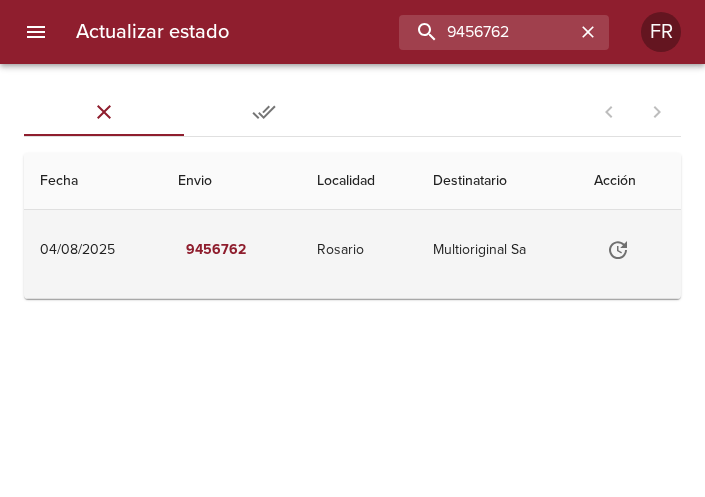 click 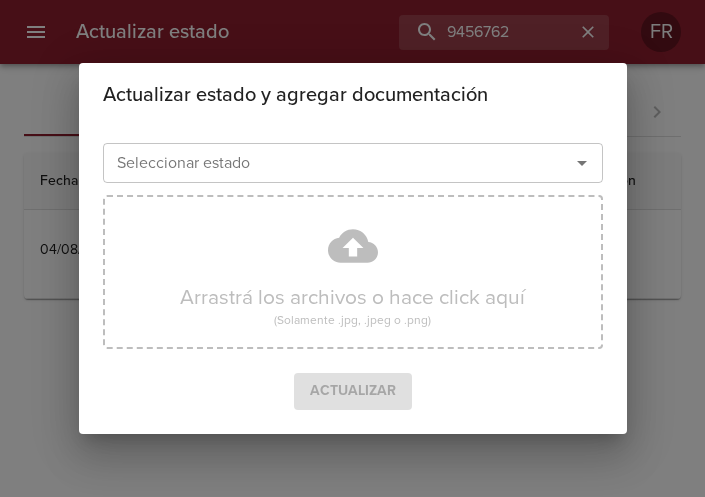 click 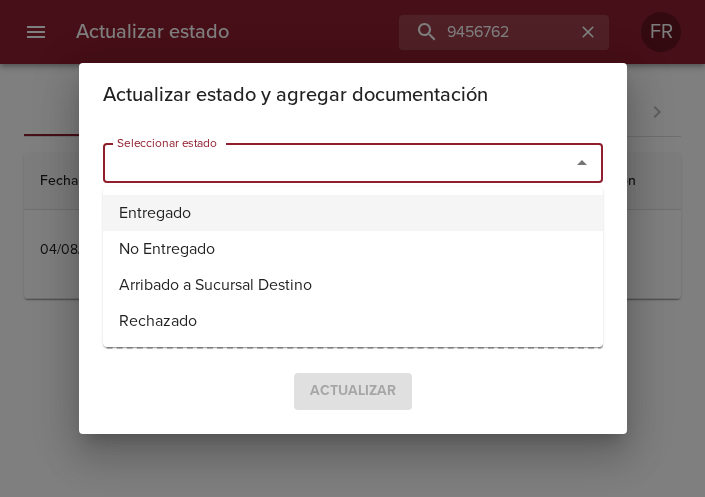 click on "Entregado" at bounding box center (353, 213) 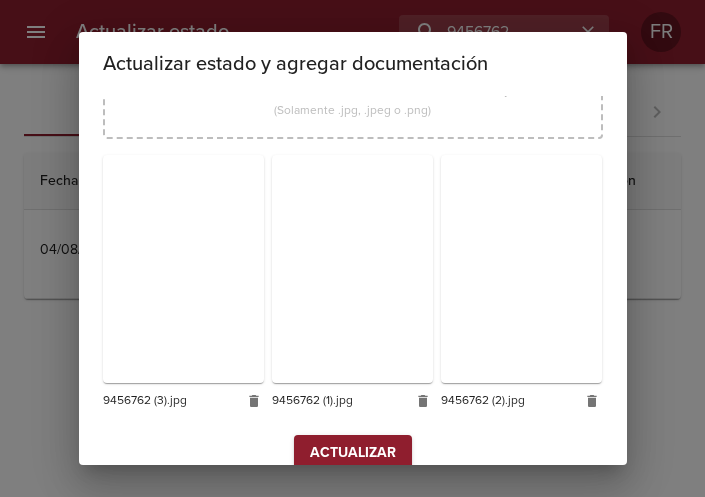 scroll, scrollTop: 285, scrollLeft: 0, axis: vertical 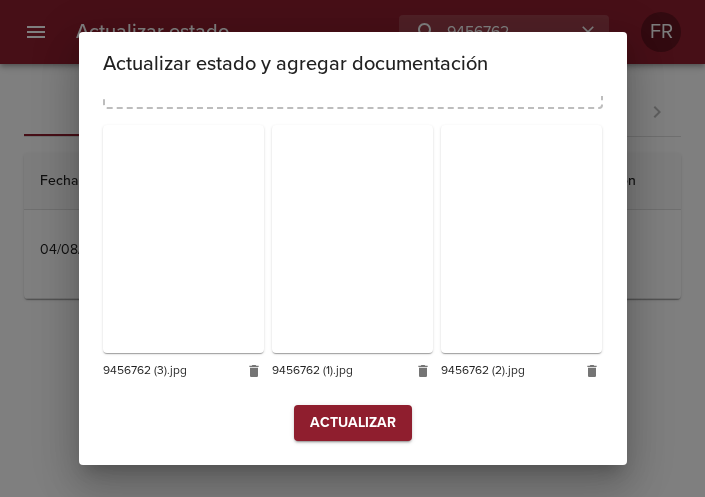 click on "Actualizar" at bounding box center [353, 423] 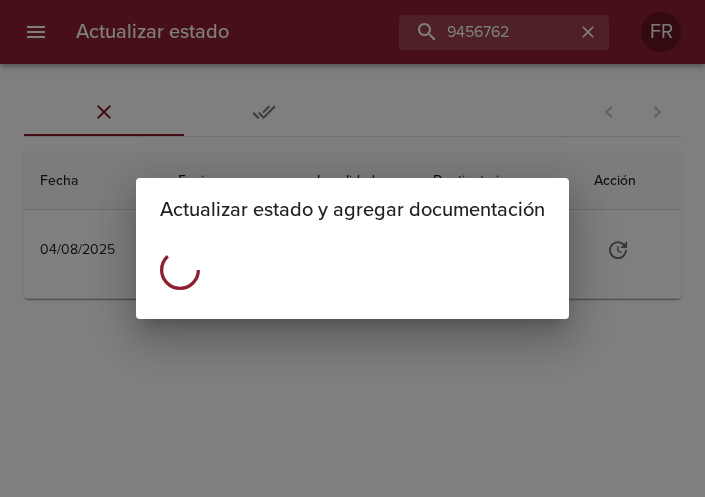 scroll, scrollTop: 0, scrollLeft: 0, axis: both 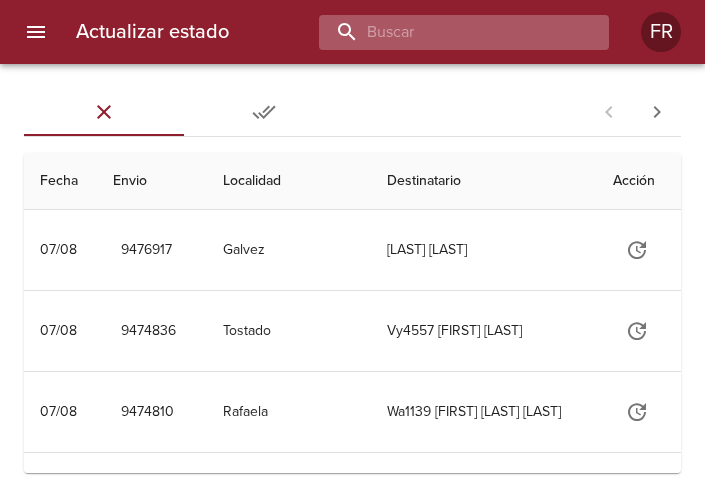 click at bounding box center [447, 32] 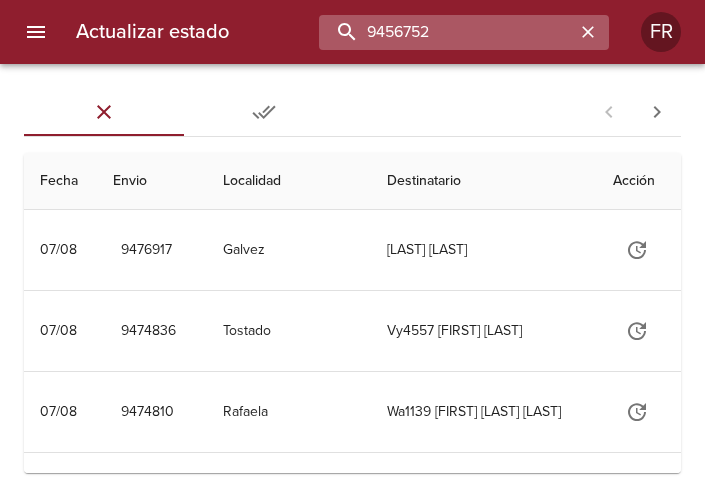 type on "9456752" 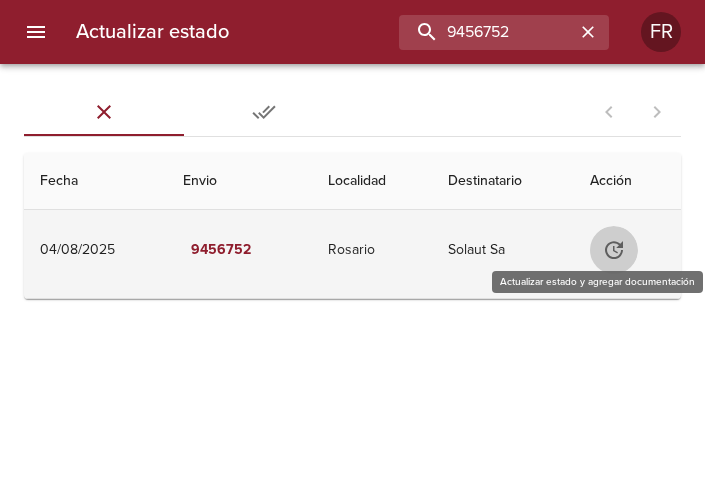click 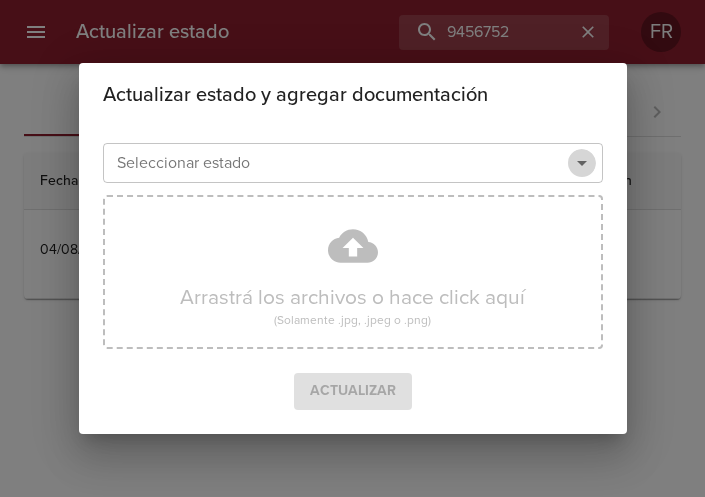 click 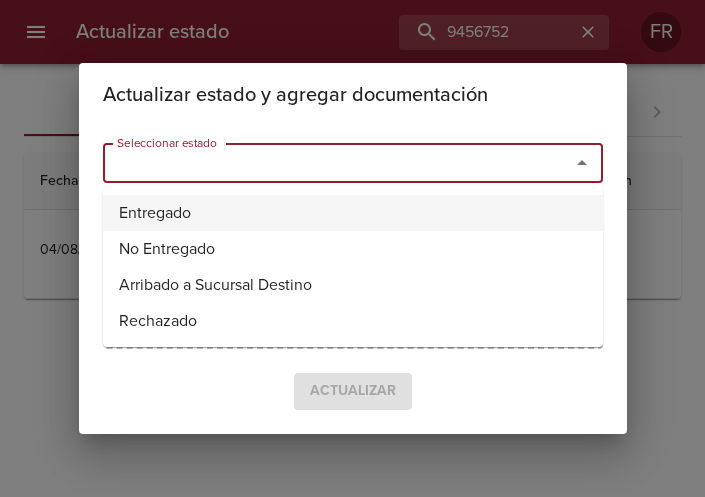 click on "Entregado" at bounding box center (353, 213) 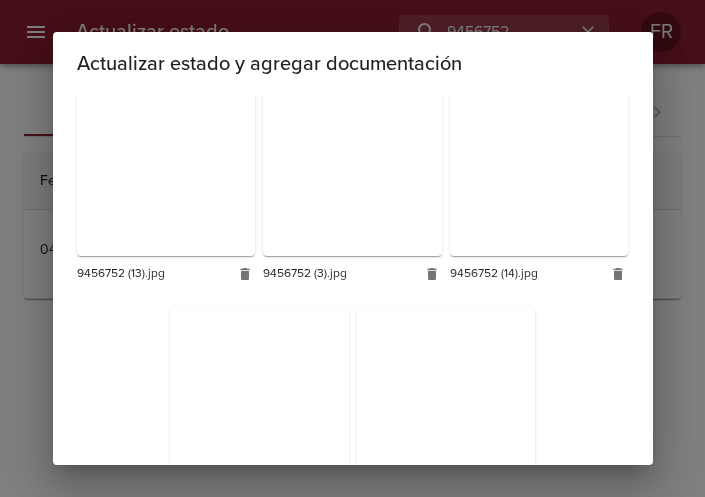scroll, scrollTop: 1786, scrollLeft: 0, axis: vertical 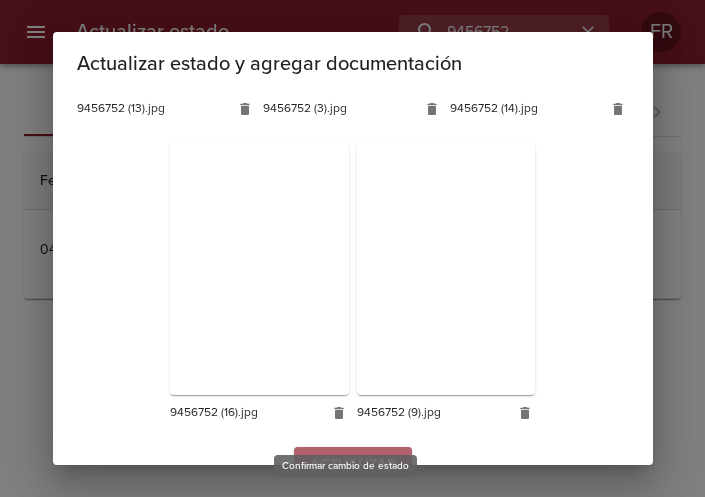 click on "Actualizar" at bounding box center [353, 465] 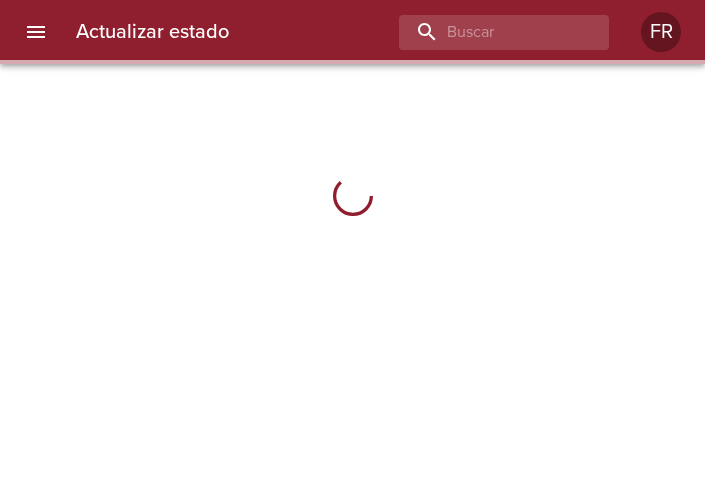 scroll, scrollTop: 0, scrollLeft: 0, axis: both 